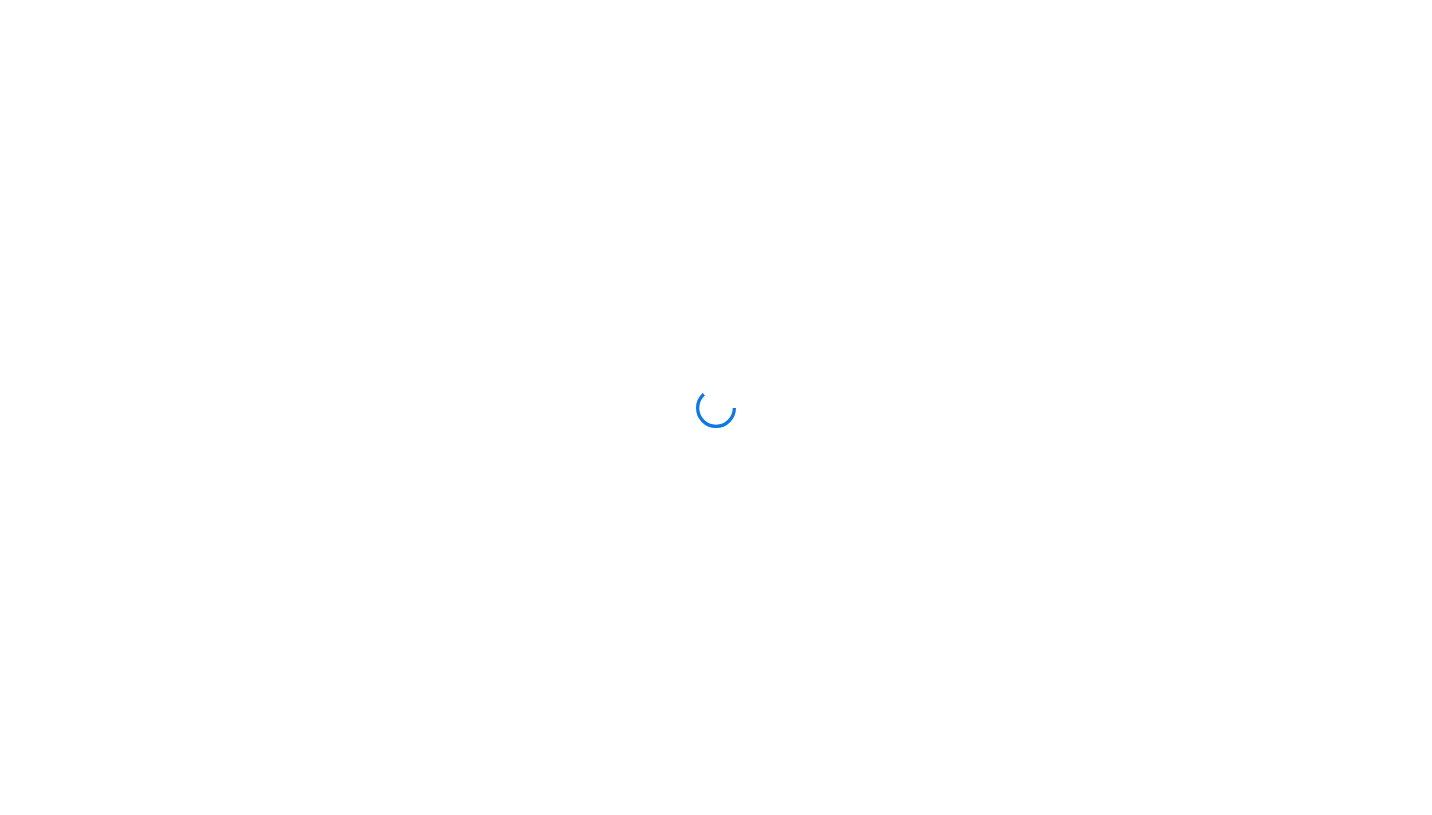 scroll, scrollTop: 0, scrollLeft: 0, axis: both 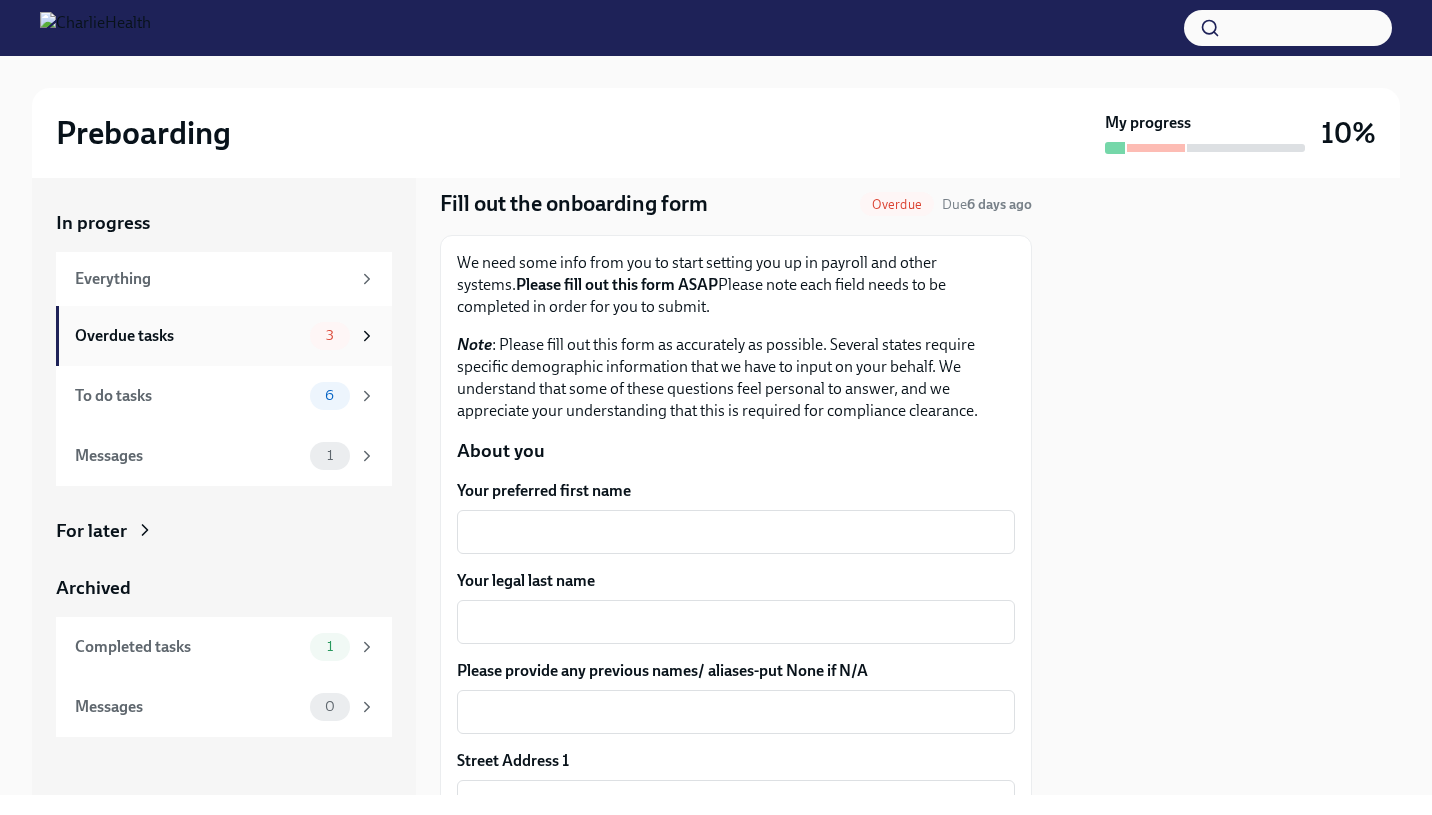click on "3" at bounding box center [330, 336] 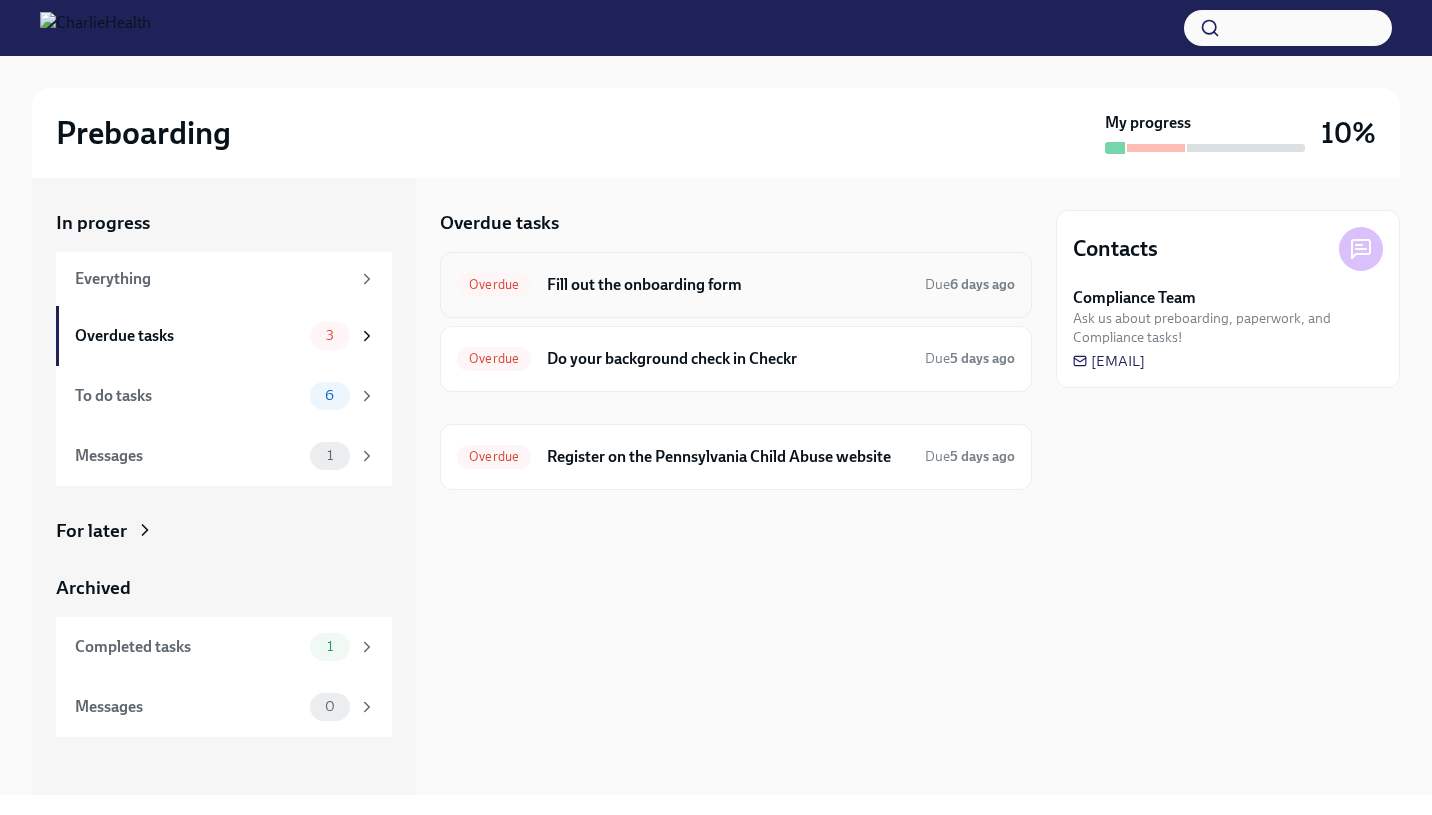 click on "Fill out the onboarding form" at bounding box center [728, 285] 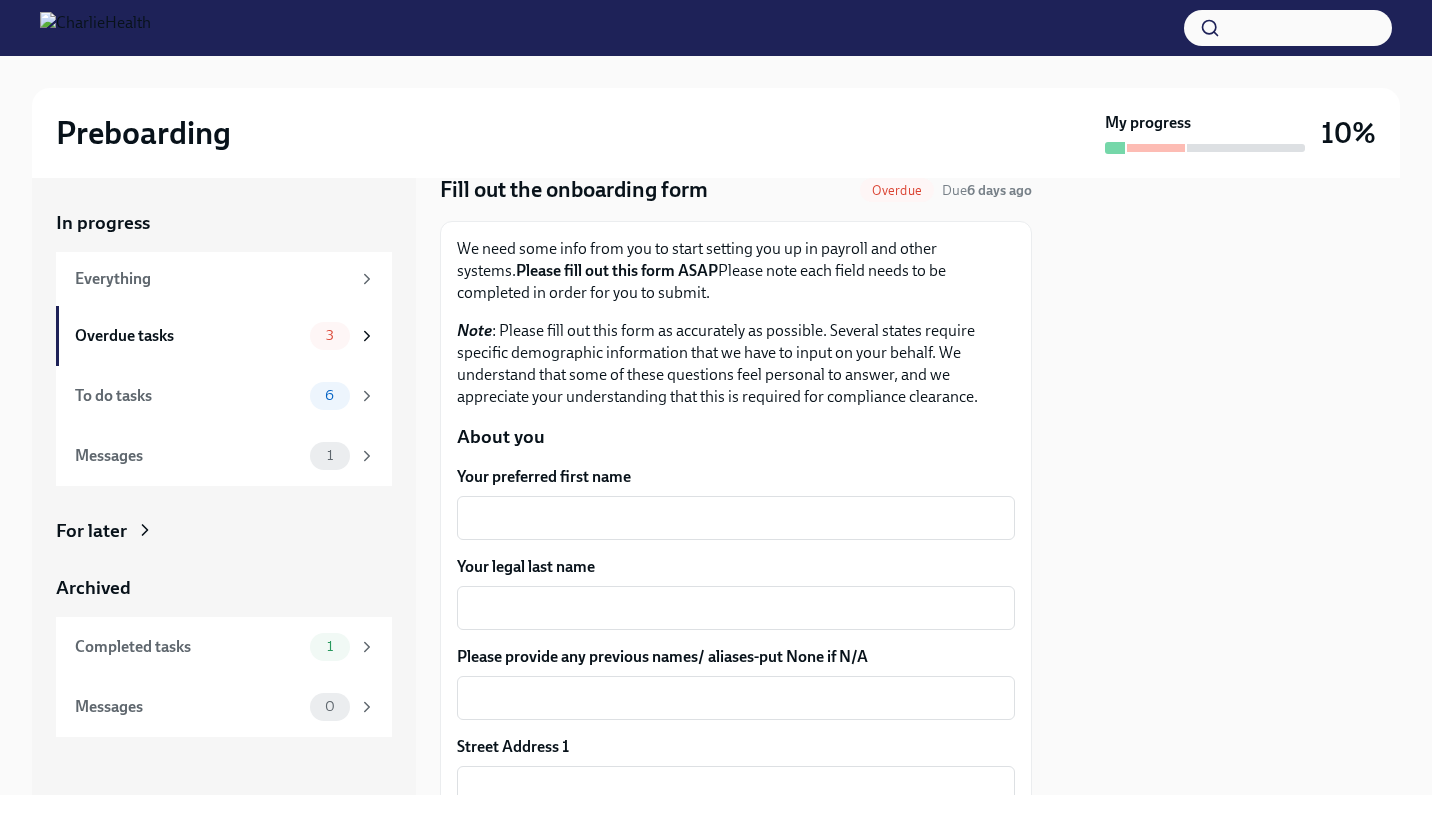 scroll, scrollTop: 74, scrollLeft: 0, axis: vertical 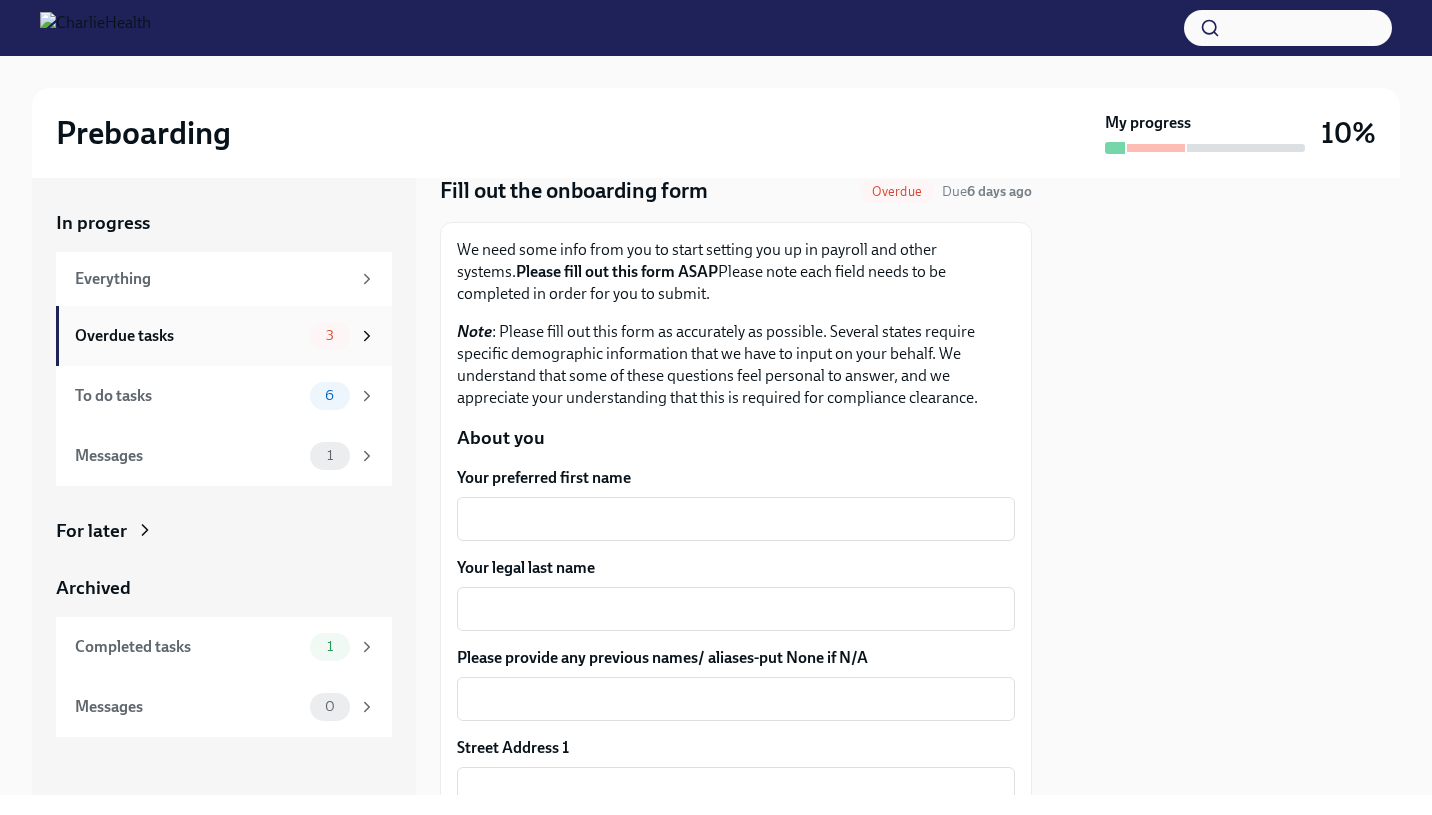 click on "Overdue tasks 3" at bounding box center [225, 336] 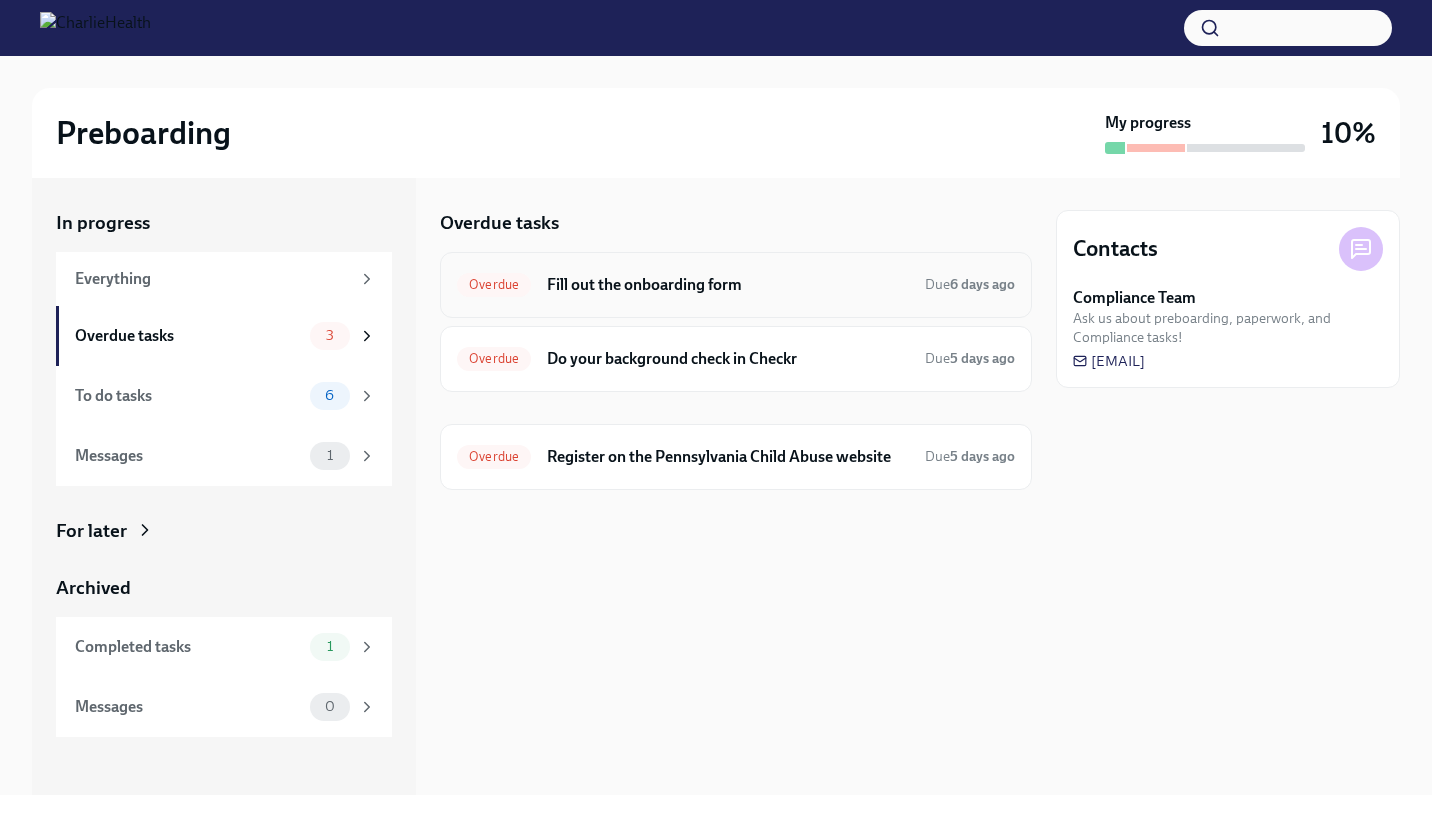 click on "Fill out the onboarding form" at bounding box center [728, 285] 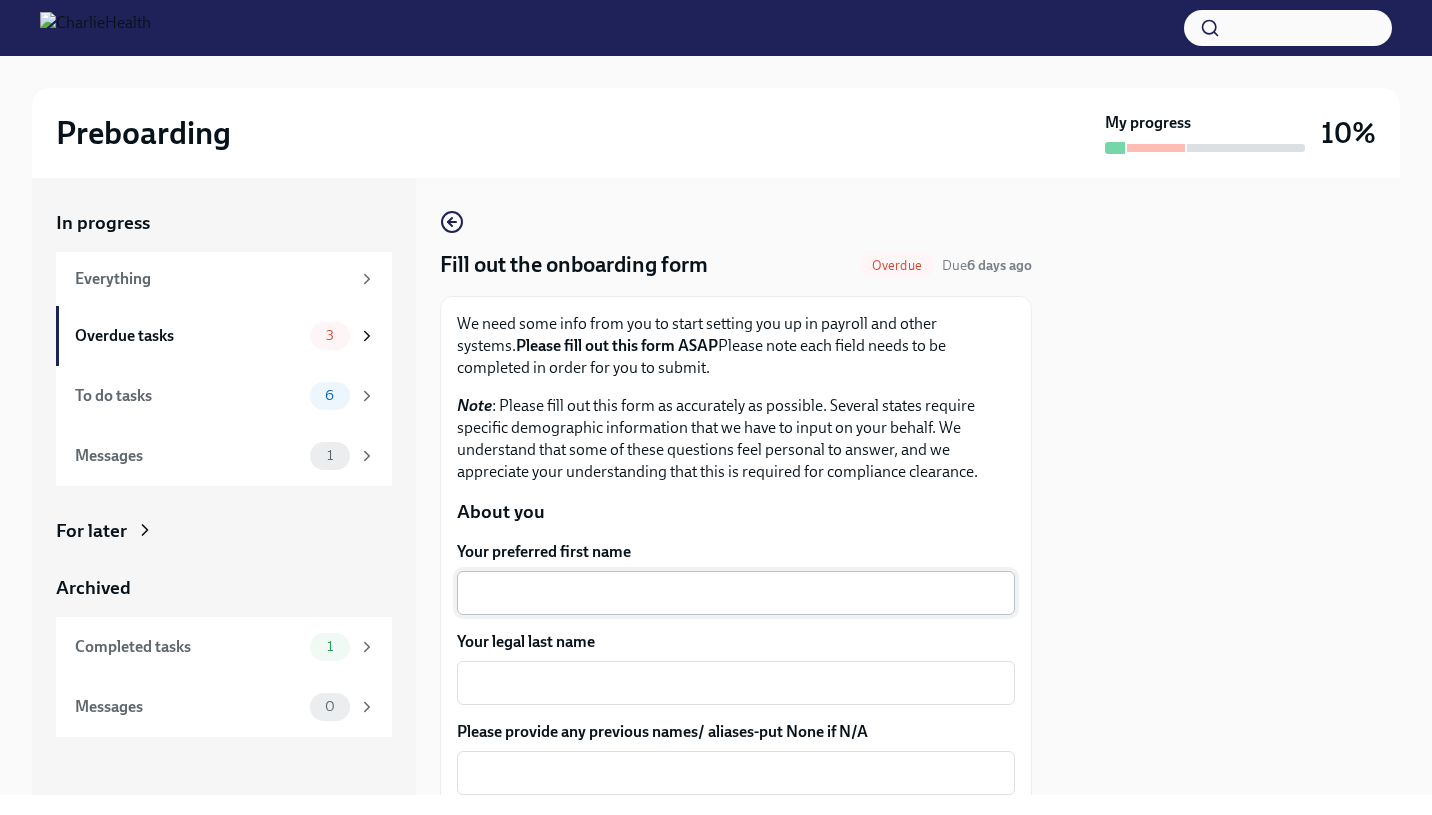 click on "Your preferred first name" at bounding box center [736, 593] 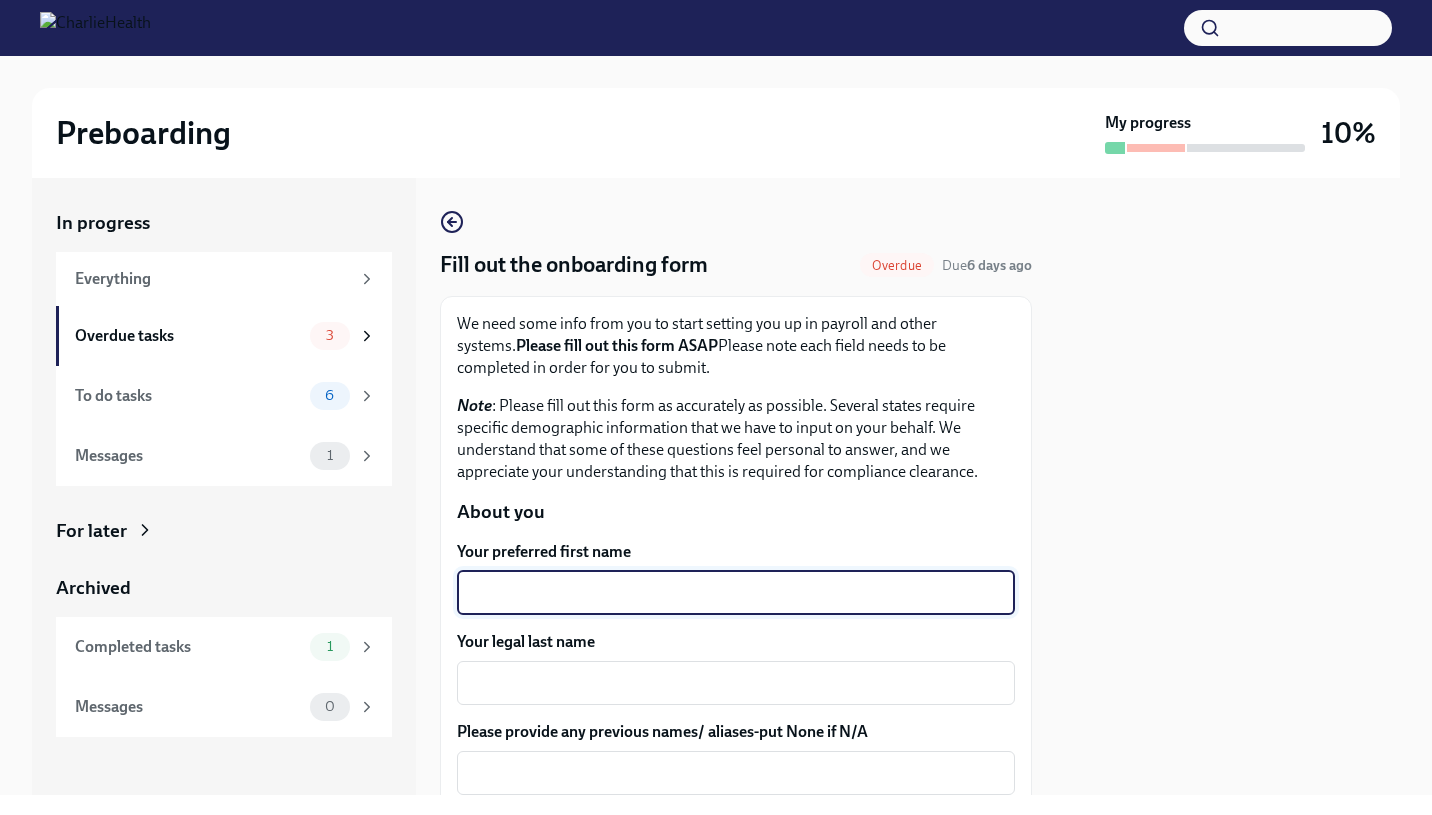type on "P" 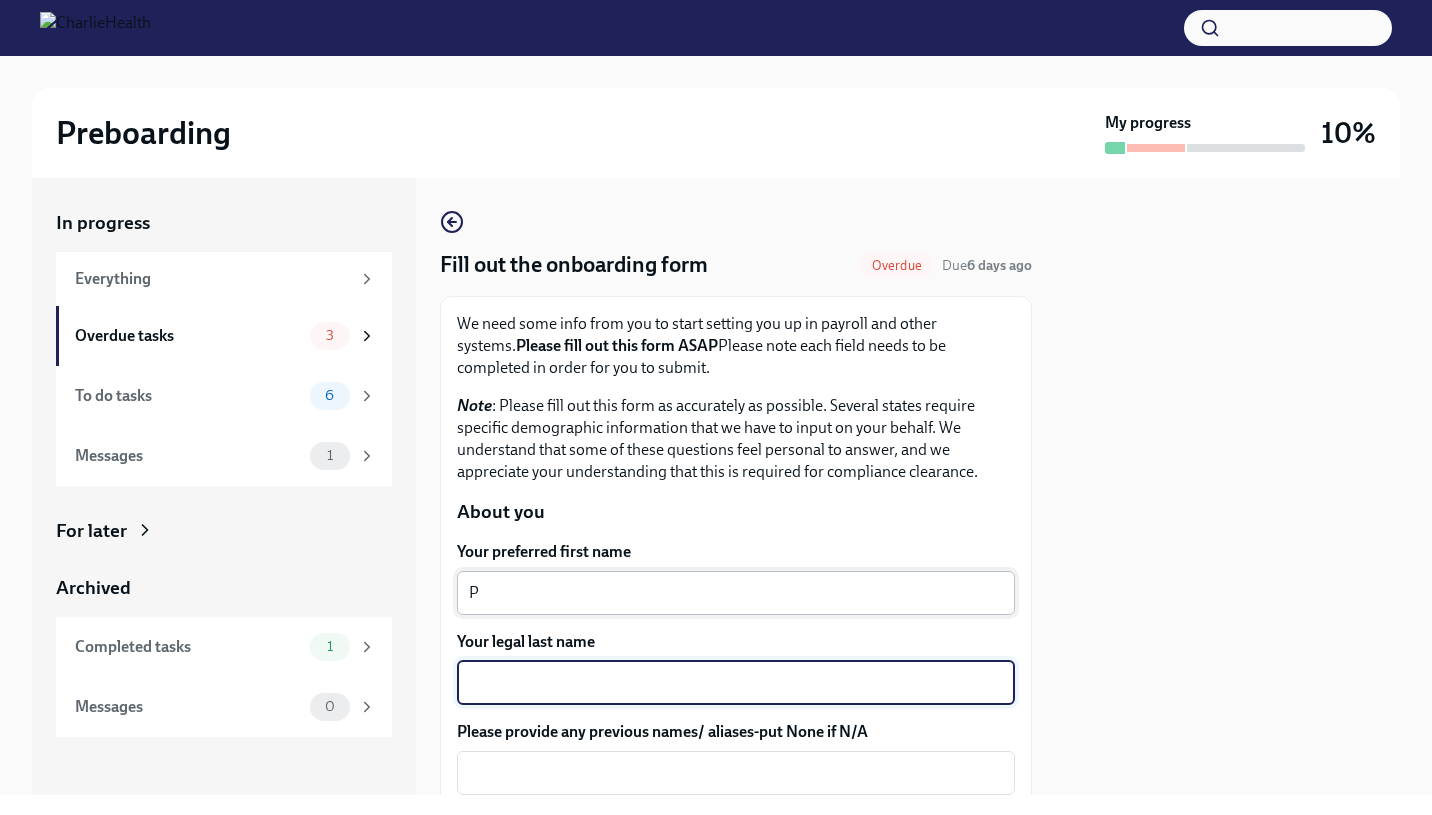 click on "P" at bounding box center (736, 593) 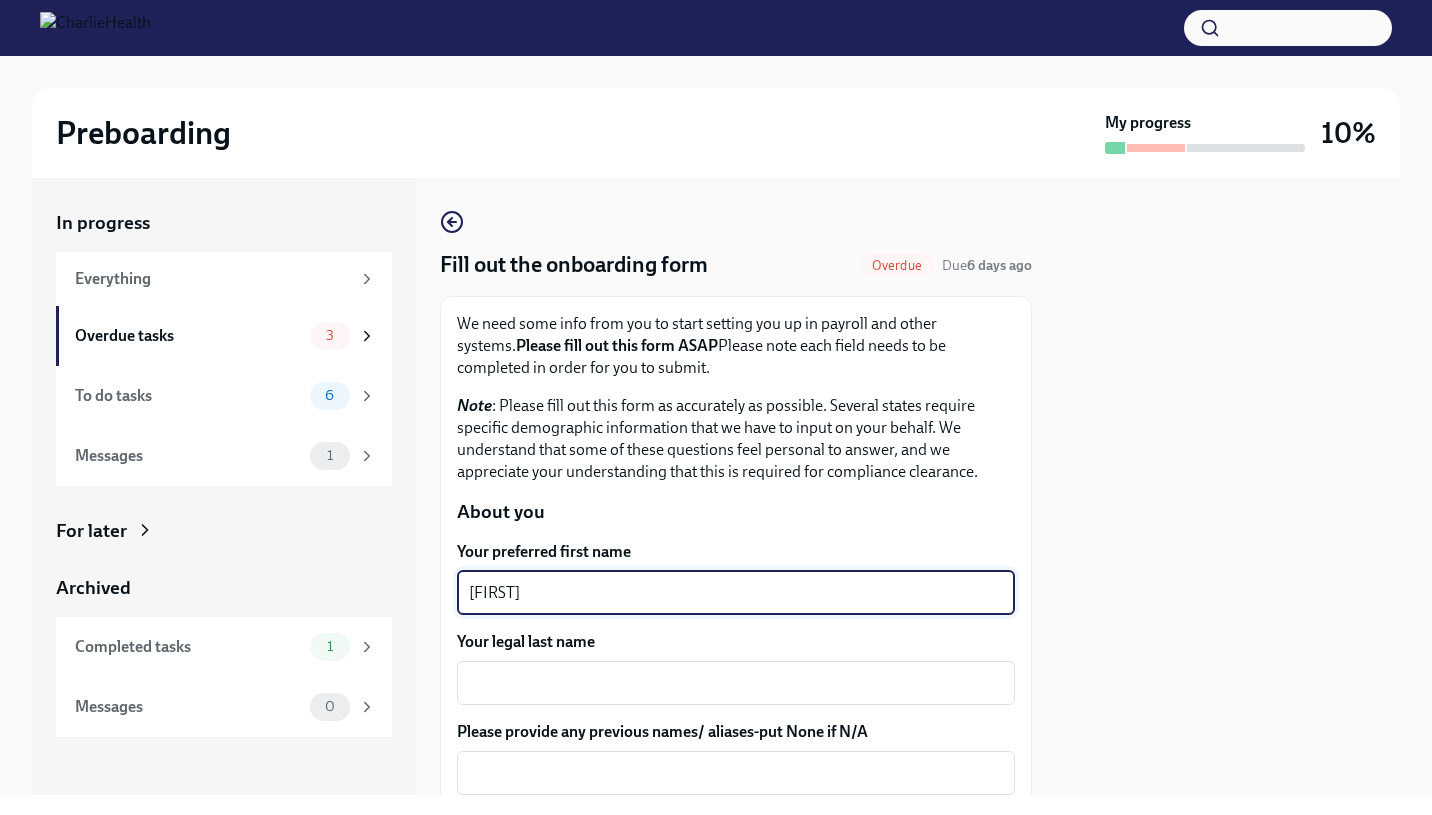 type on "[FIRST]" 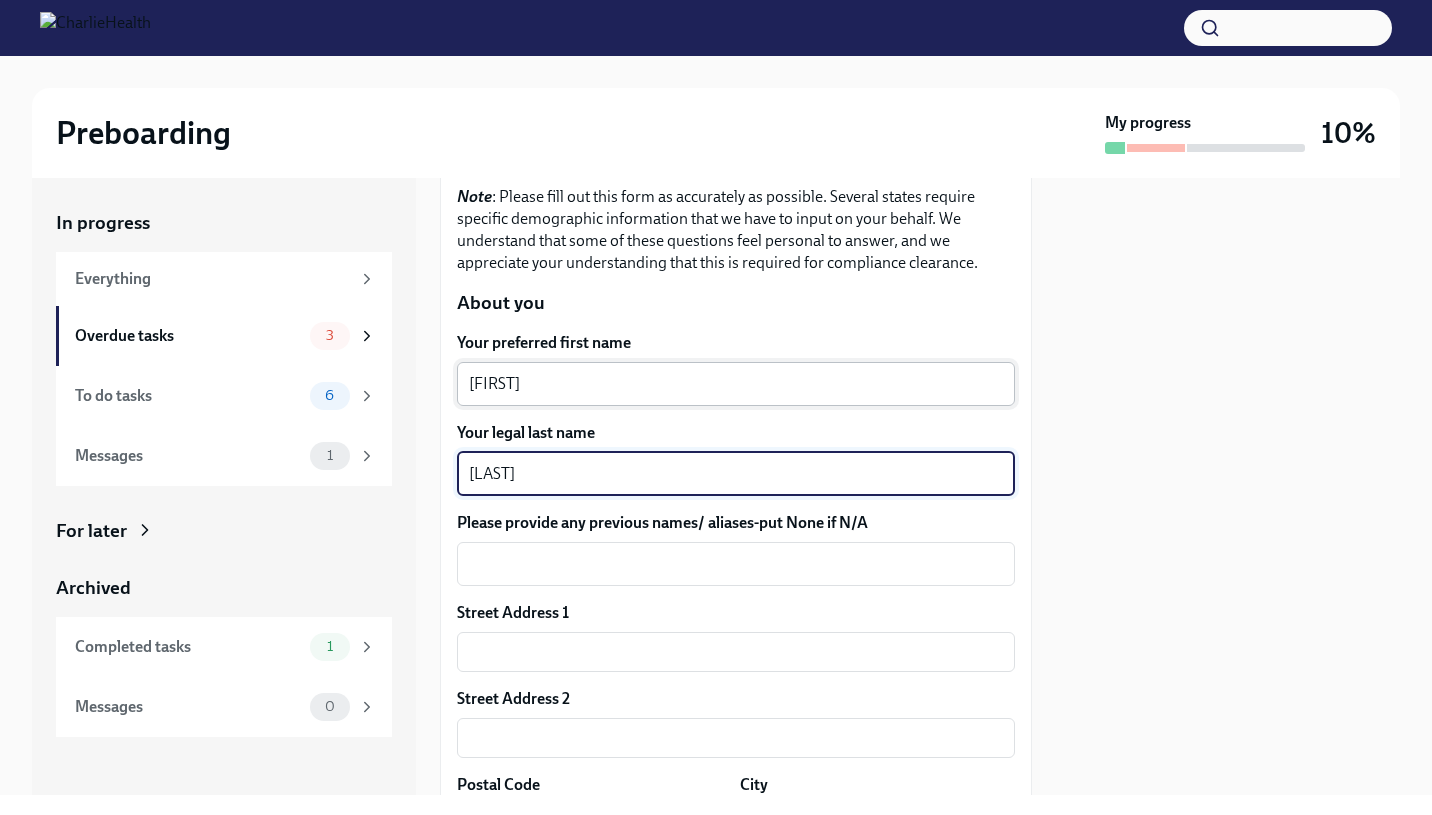 scroll, scrollTop: 334, scrollLeft: 0, axis: vertical 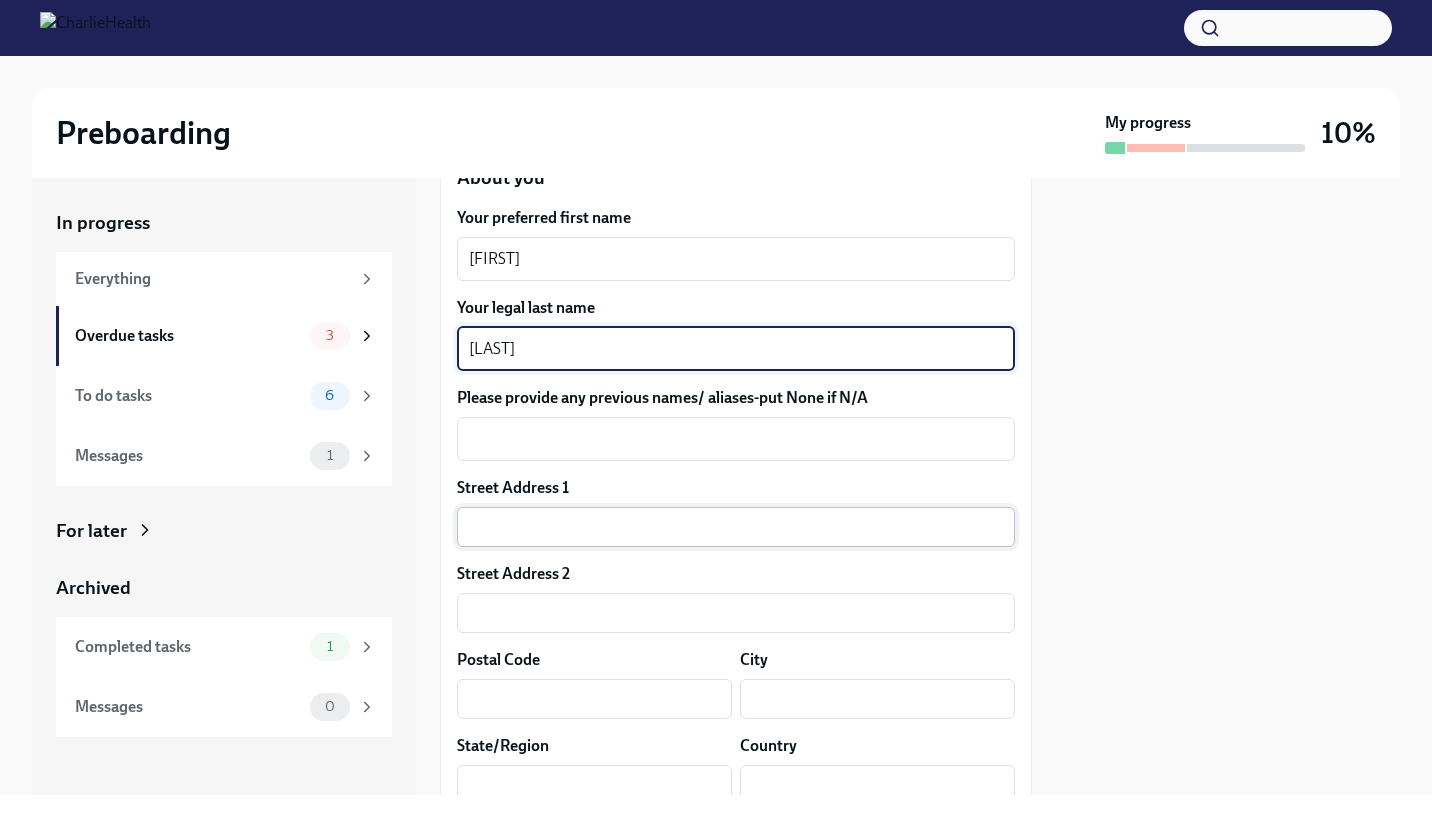 type on "[LAST]" 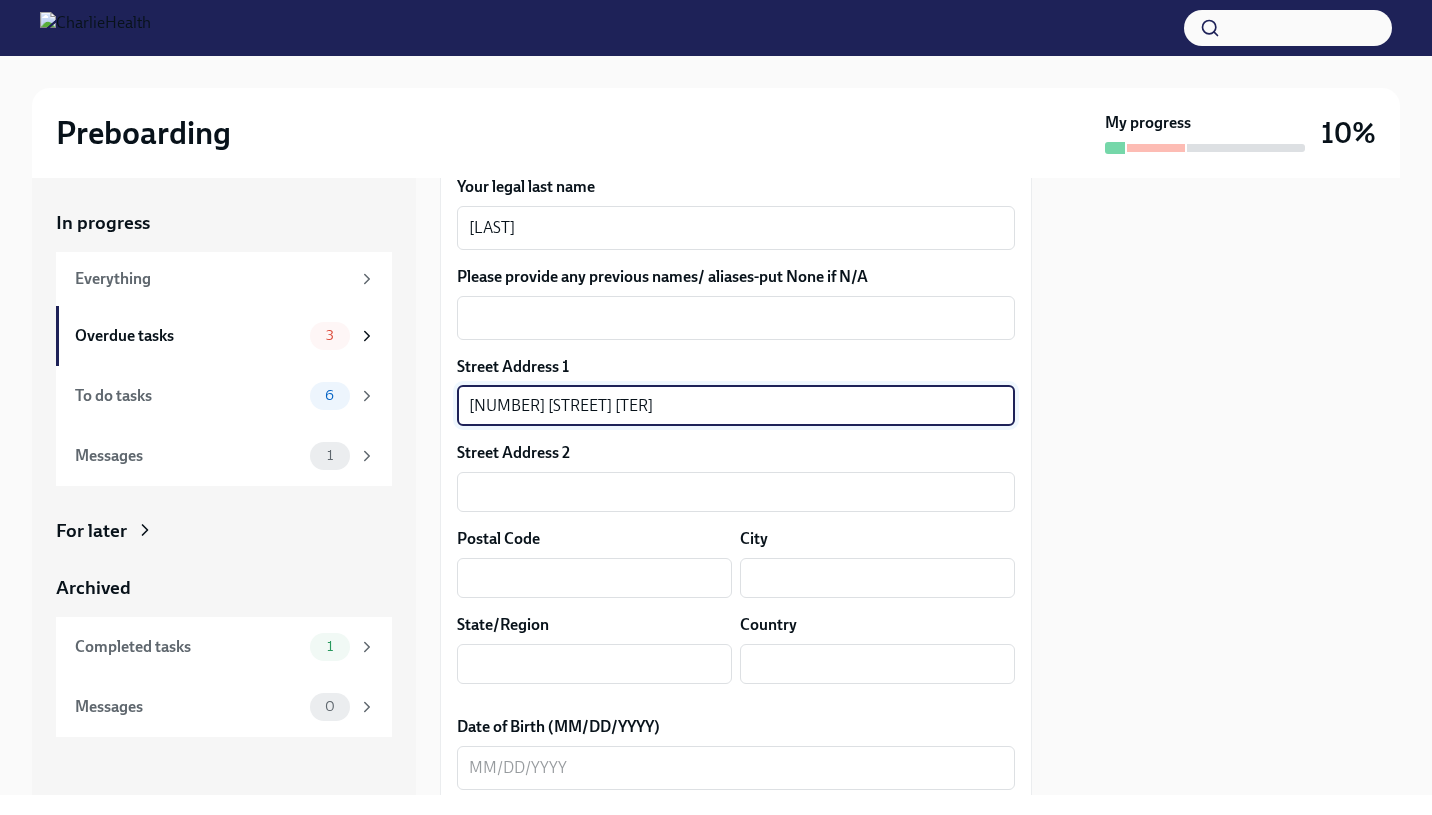 scroll, scrollTop: 458, scrollLeft: 0, axis: vertical 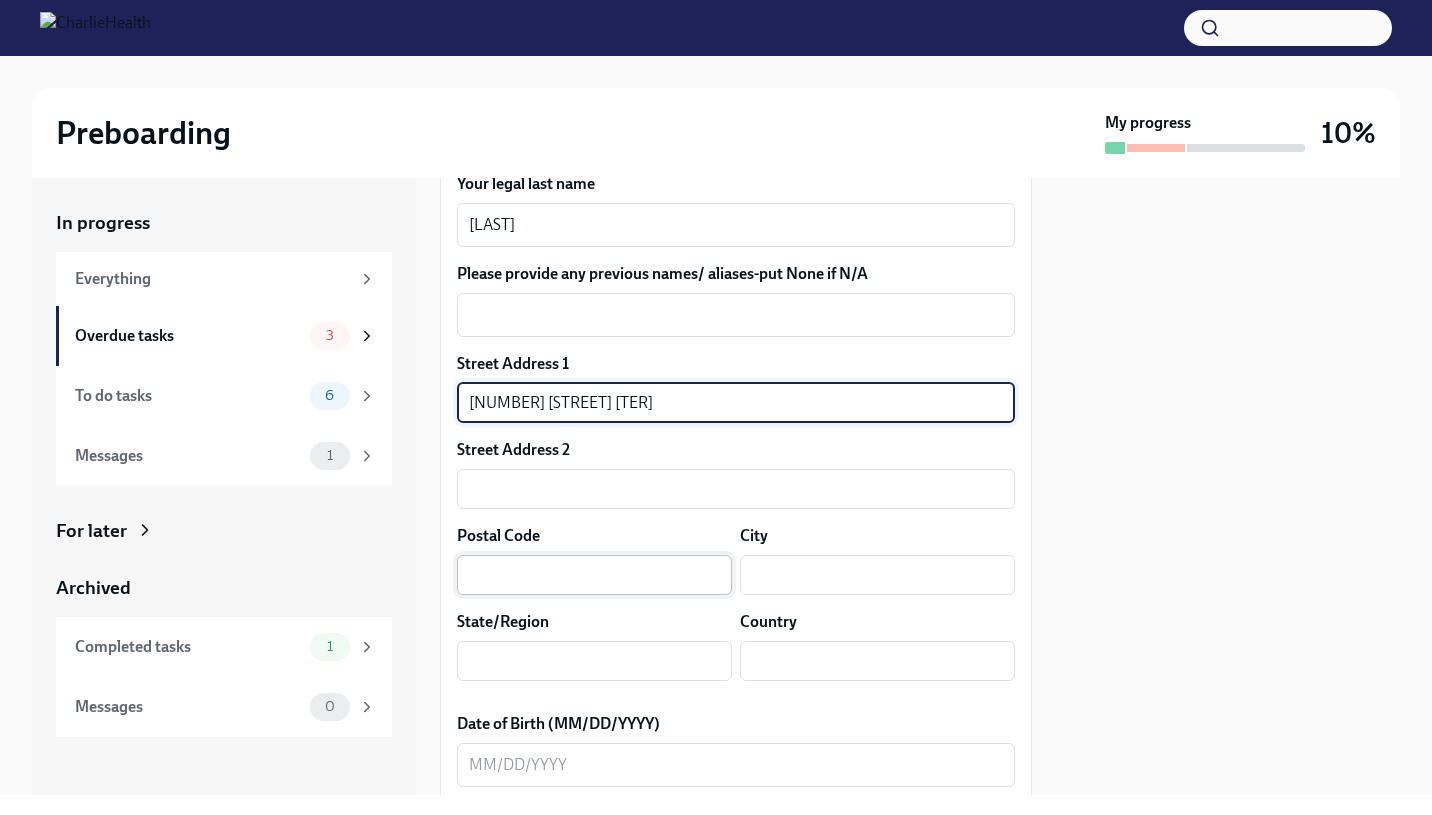 type on "[NUMBER] [STREET] [TER]" 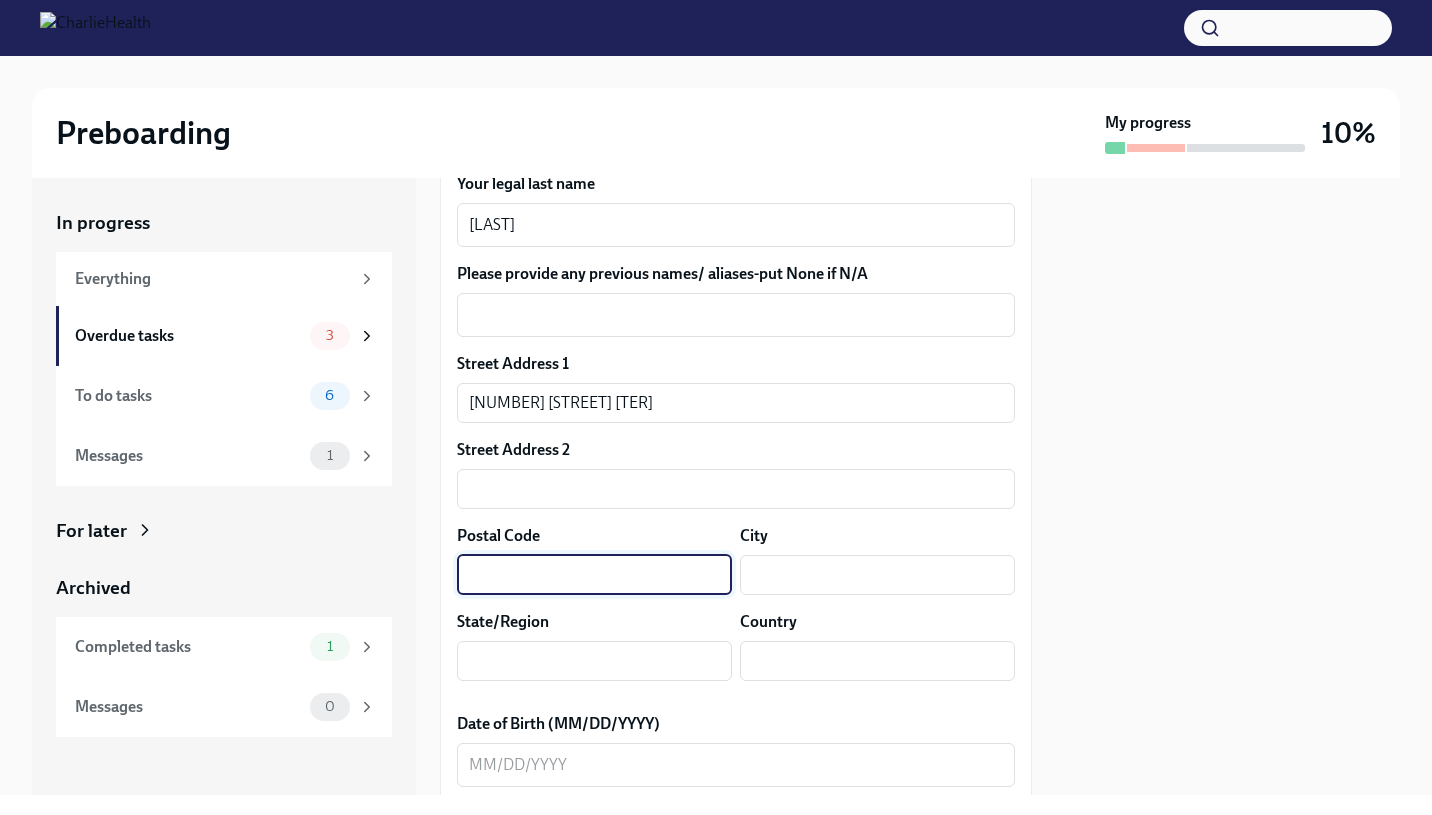 click at bounding box center (594, 575) 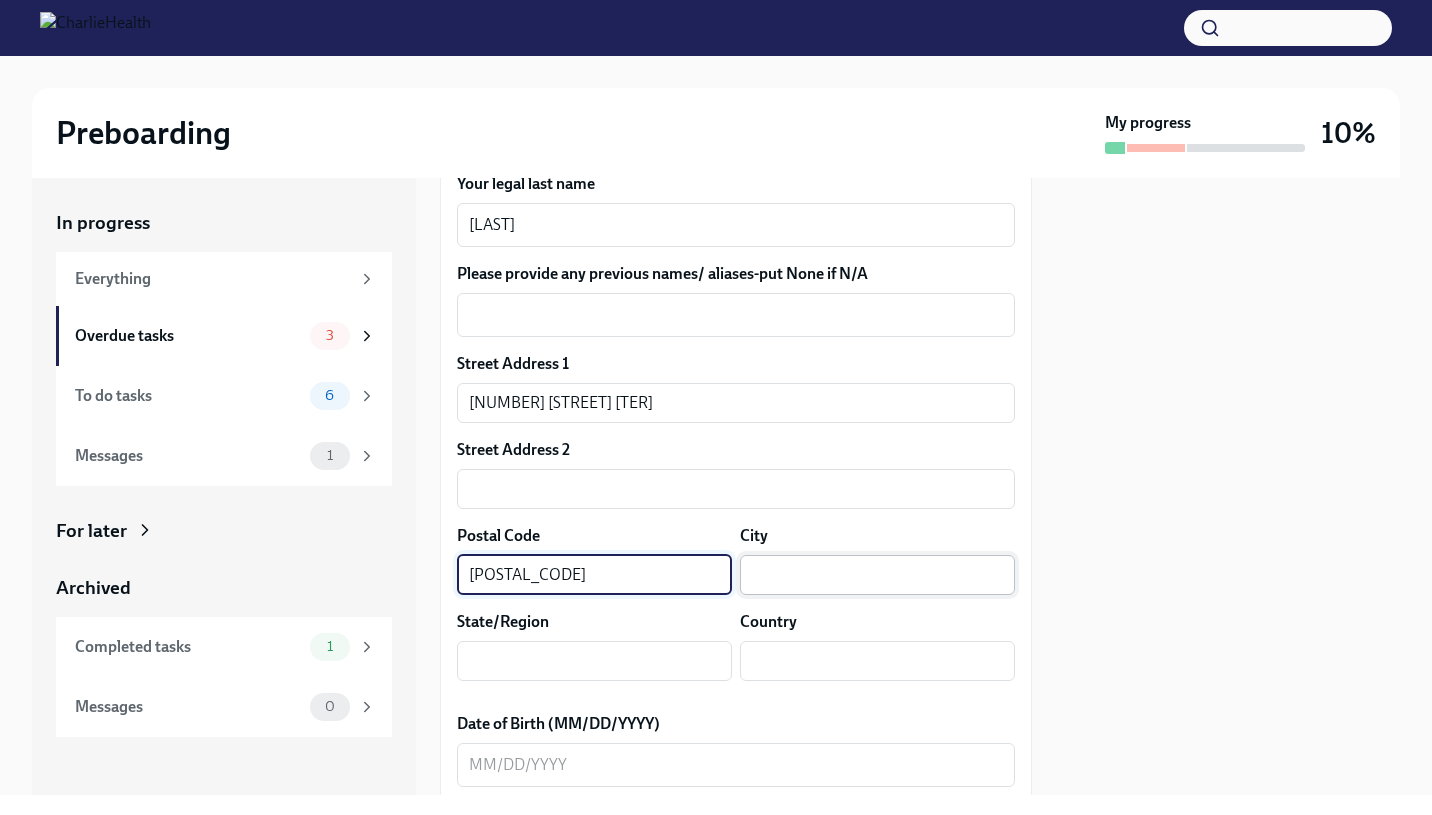 type on "[POSTAL_CODE]" 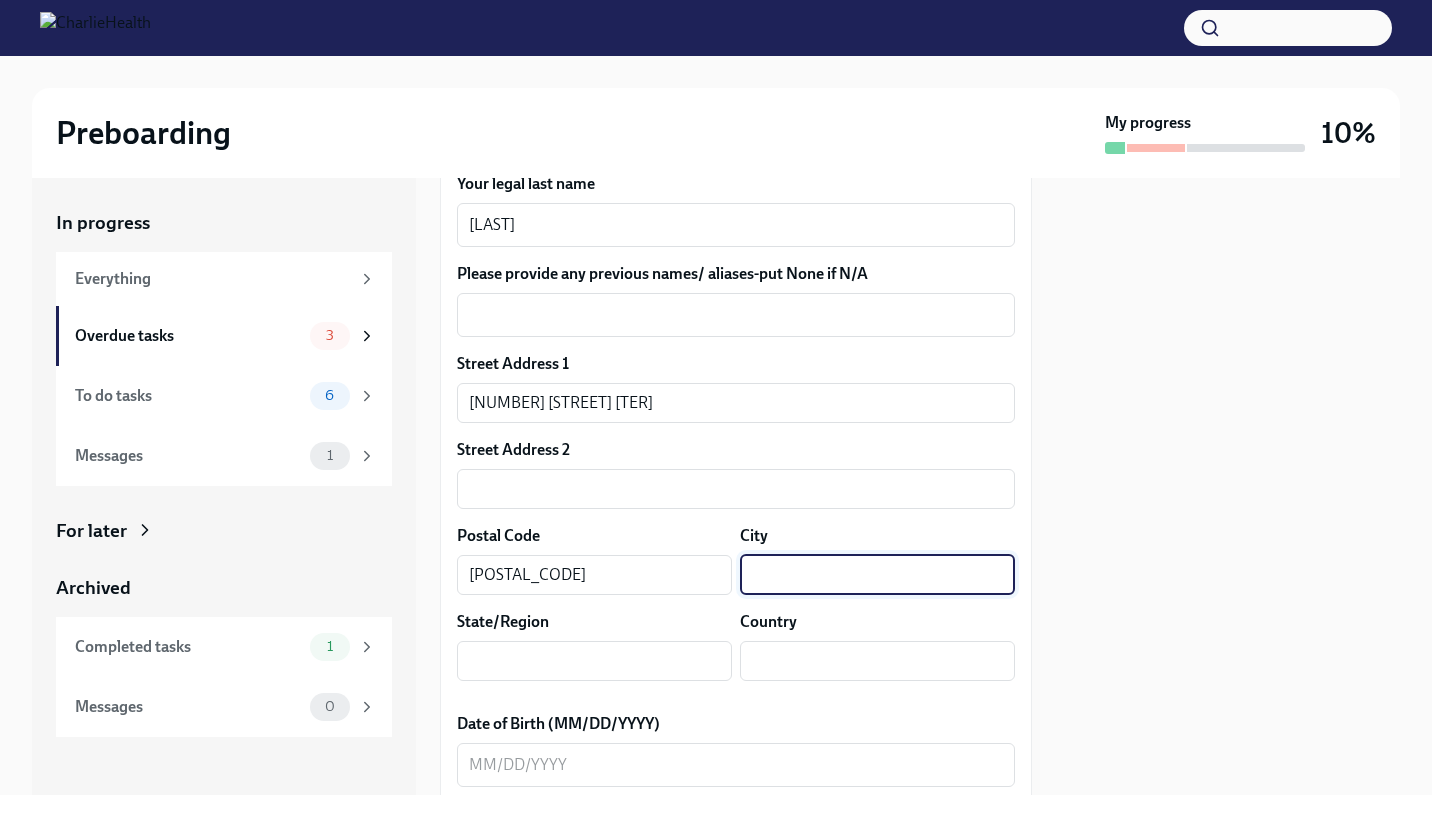 click at bounding box center [877, 575] 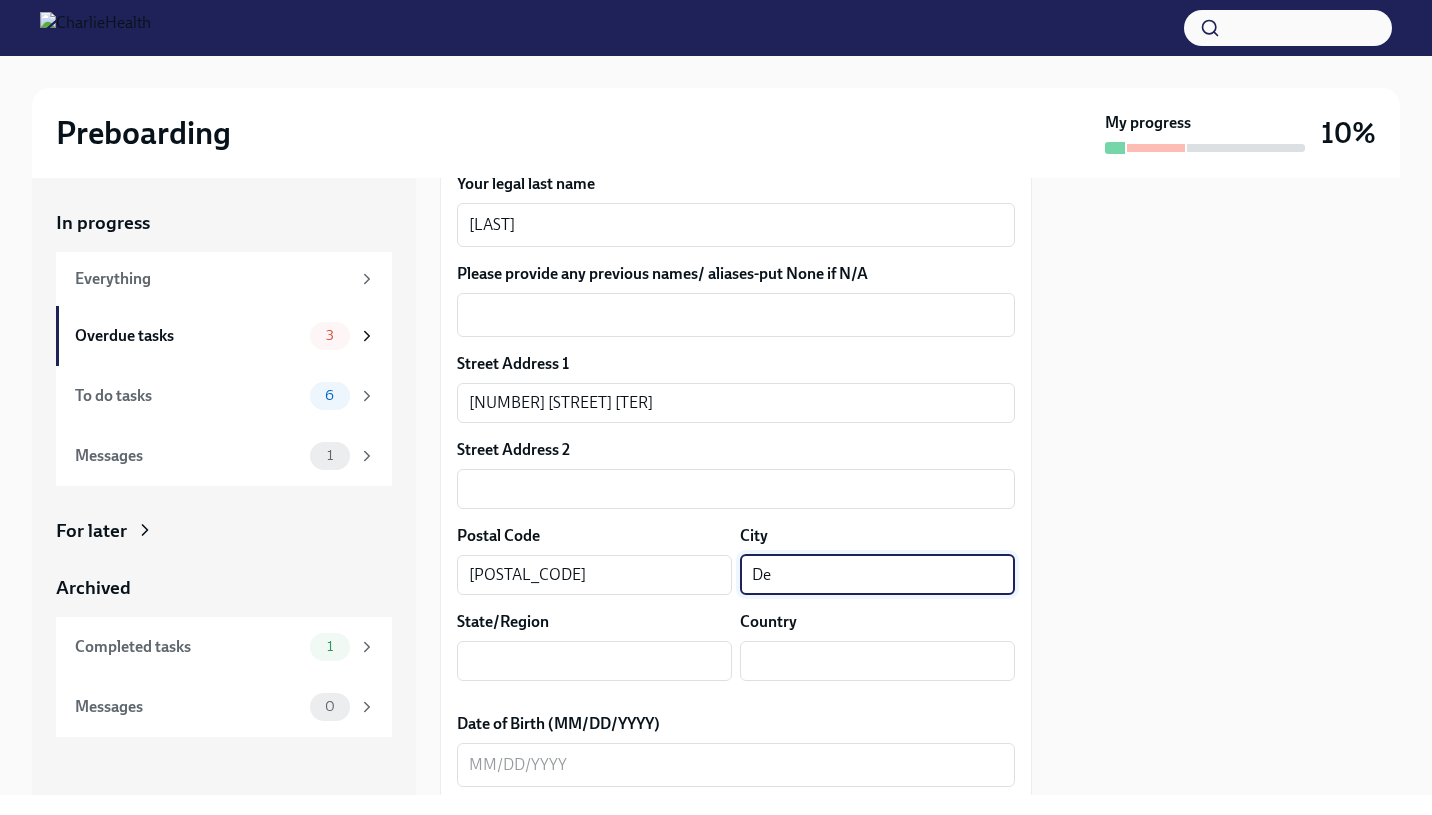 type on "D" 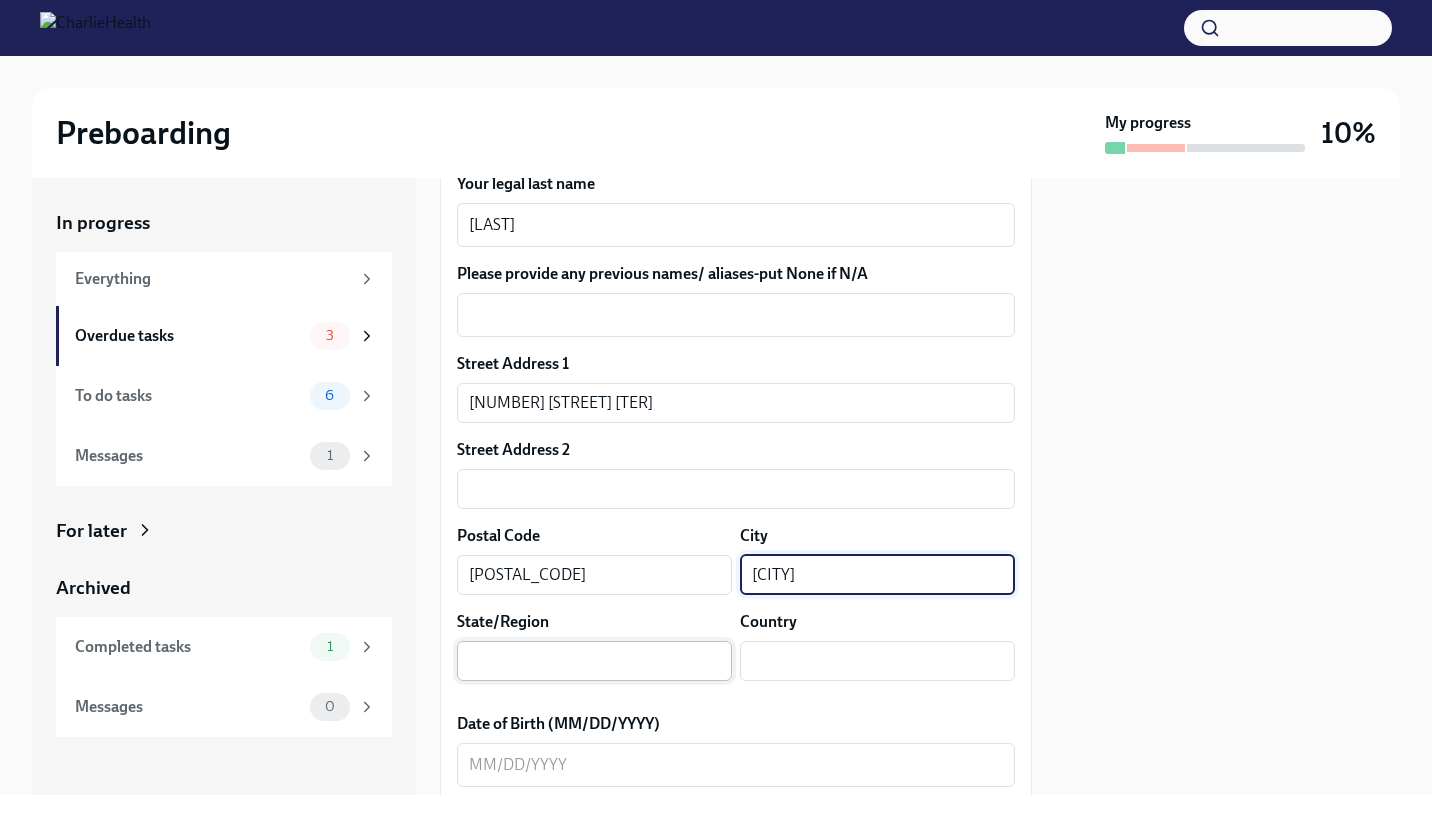 type on "[CITY]" 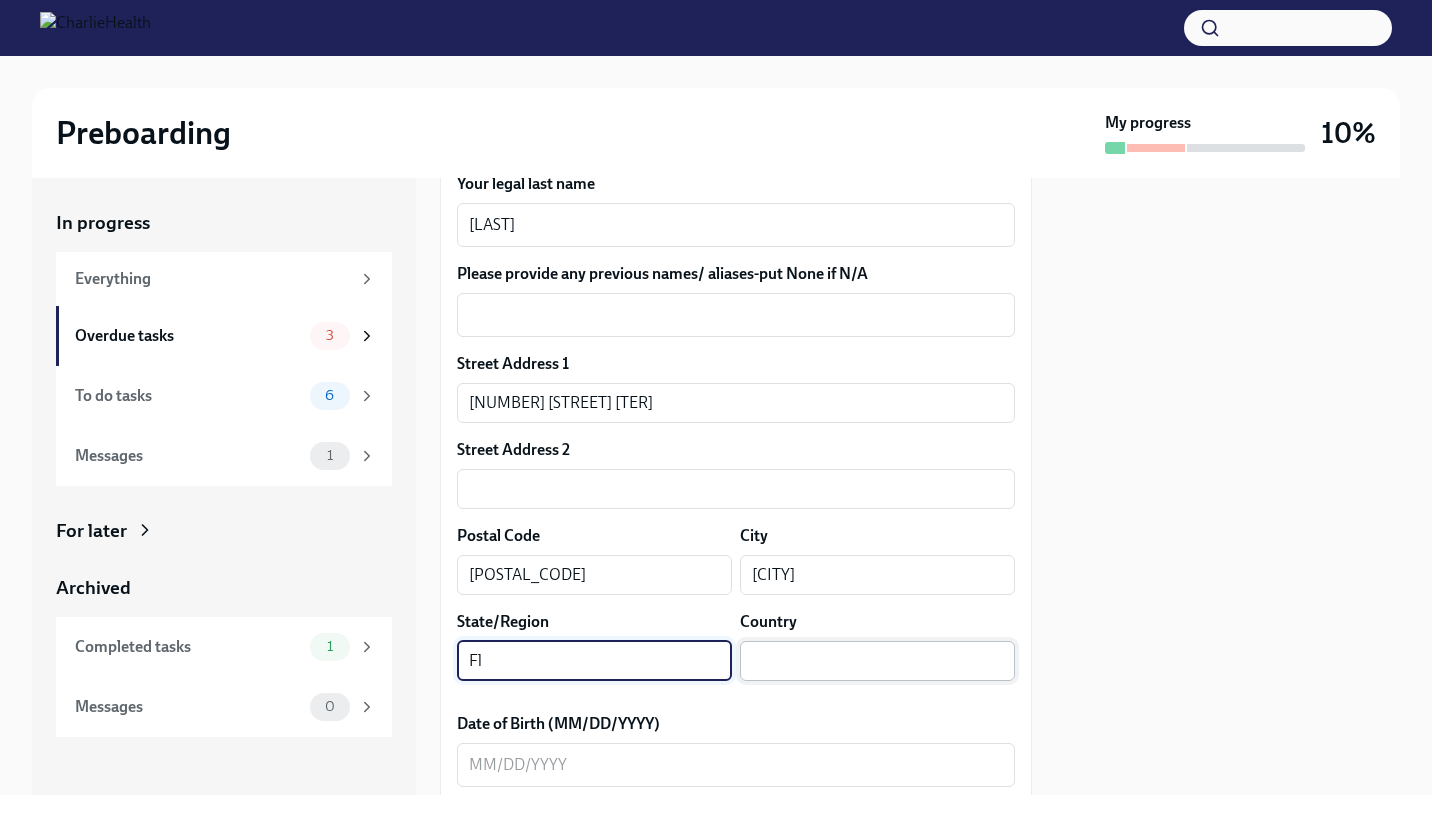type on "Fl" 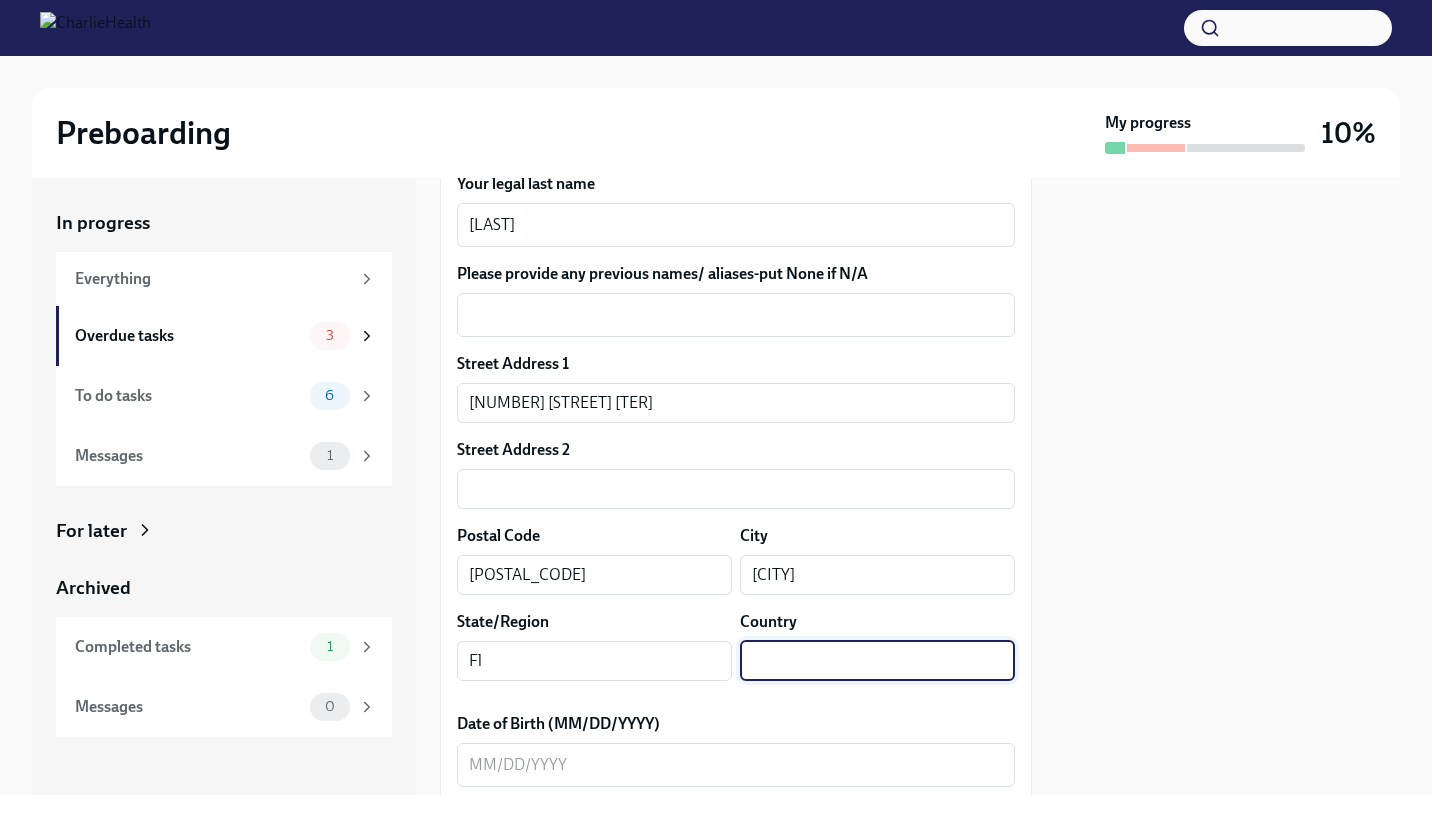 type on "US" 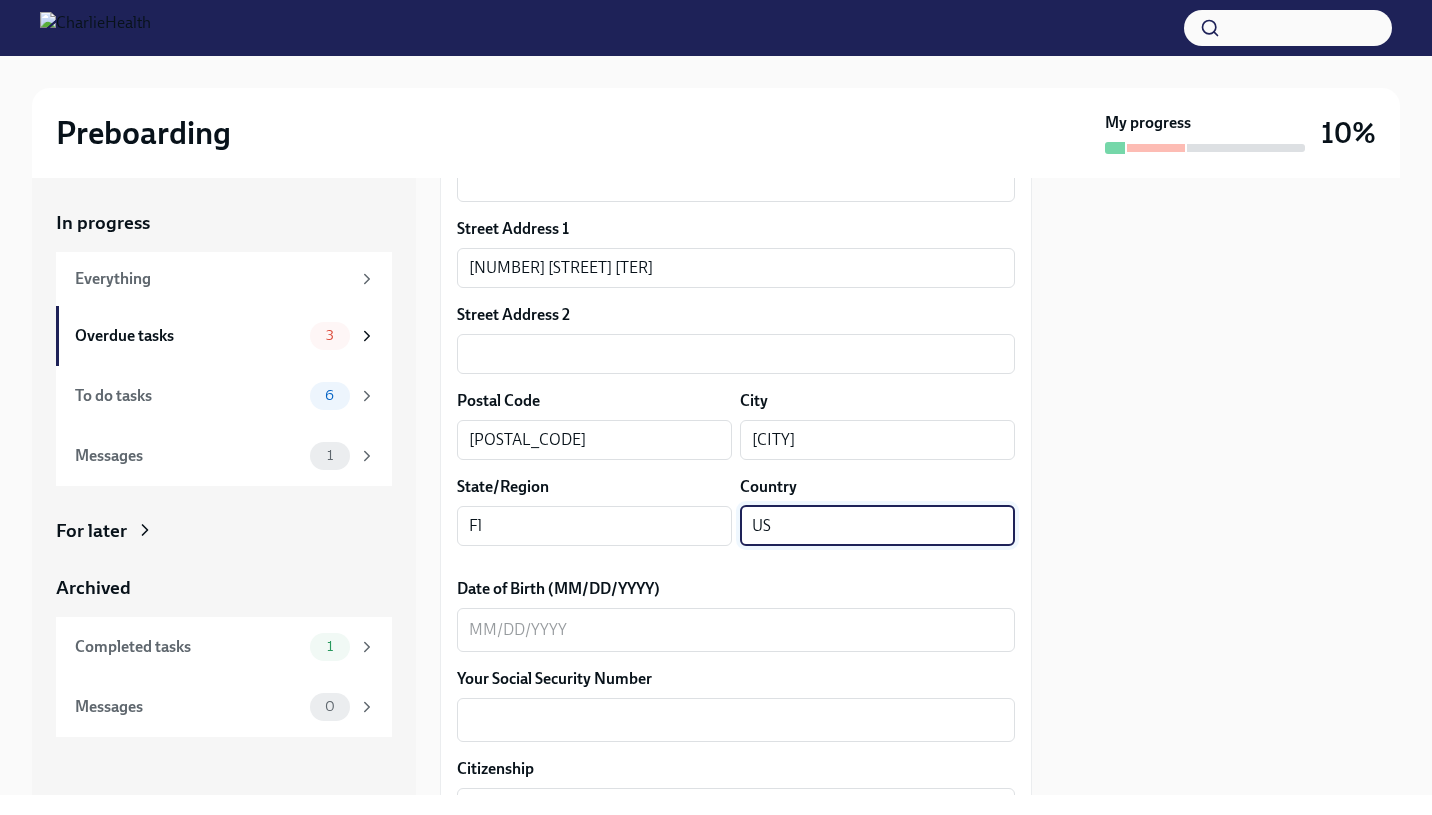 scroll, scrollTop: 596, scrollLeft: 0, axis: vertical 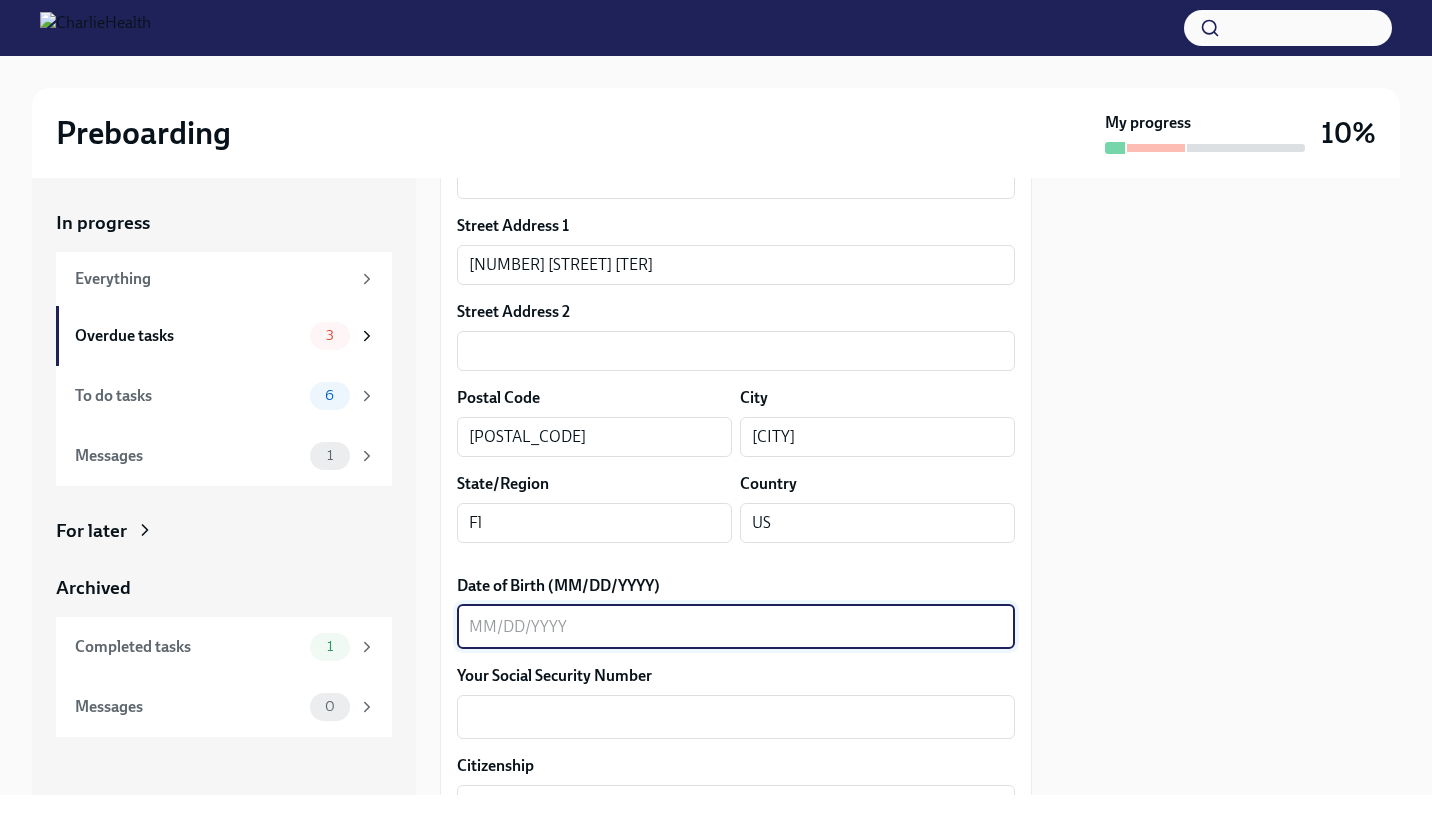 click on "Date of Birth (MM/DD/YYYY)" at bounding box center (736, 627) 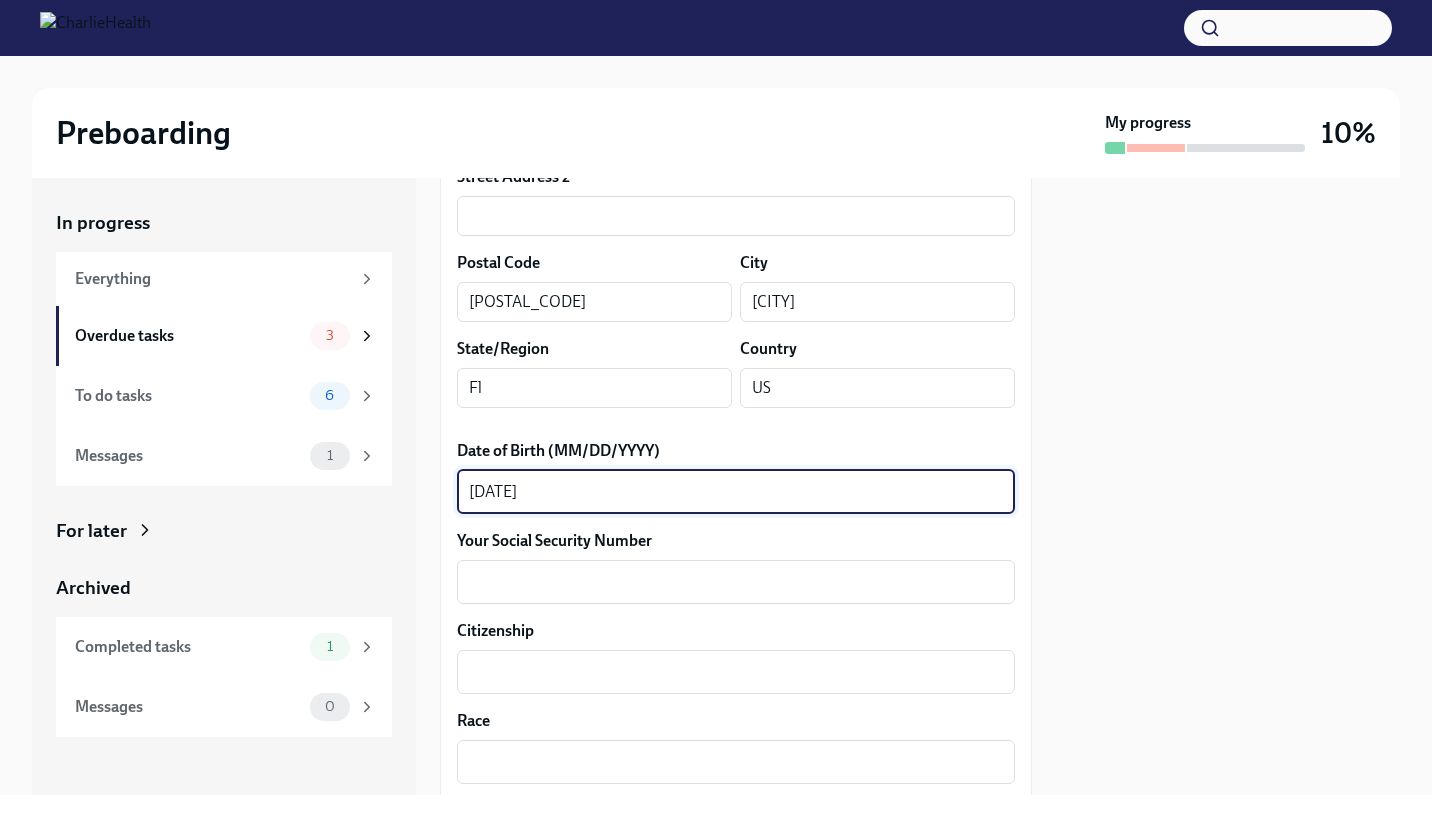 scroll, scrollTop: 732, scrollLeft: 0, axis: vertical 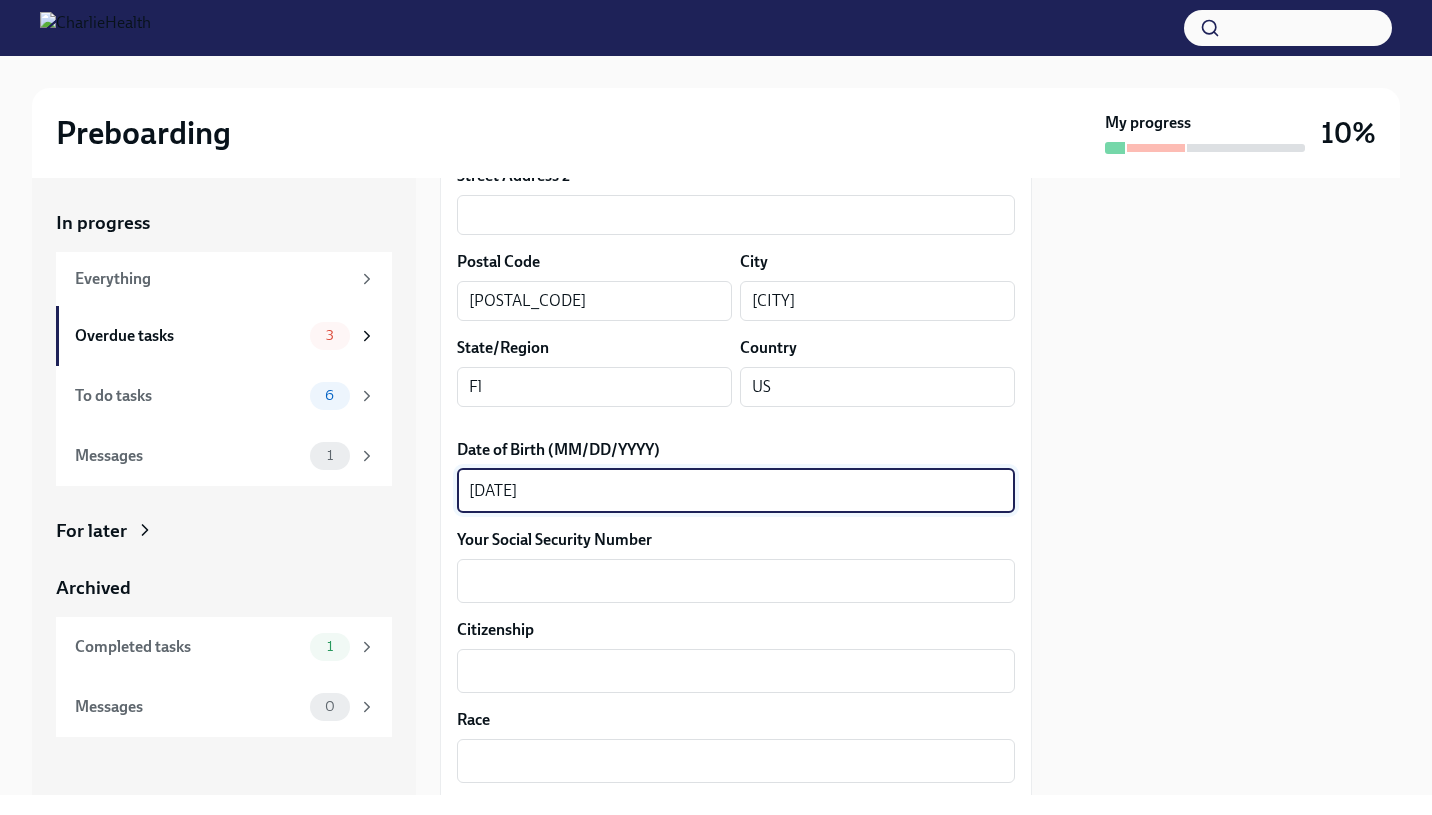 type on "[DATE]" 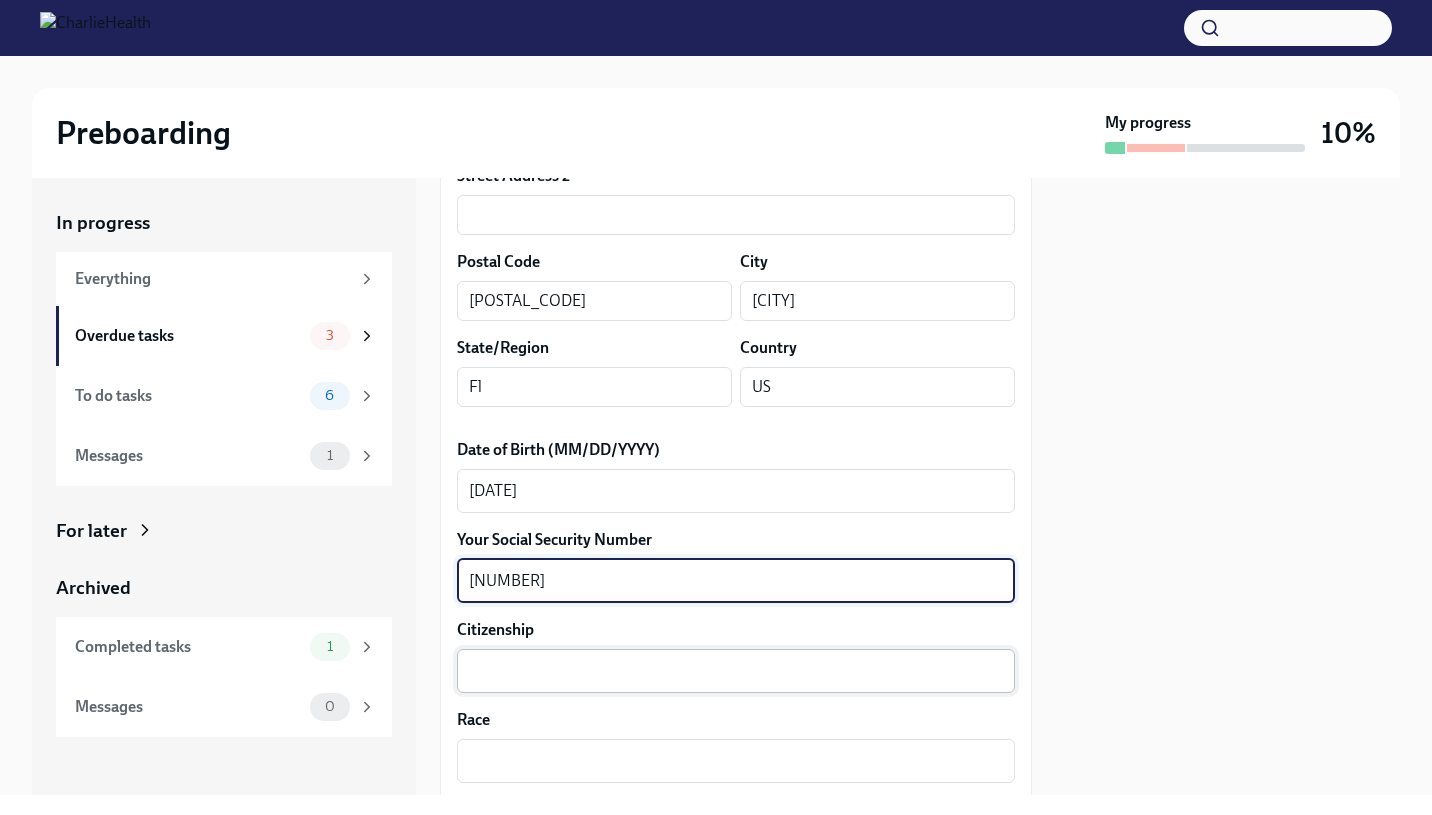 type on "[NUMBER]" 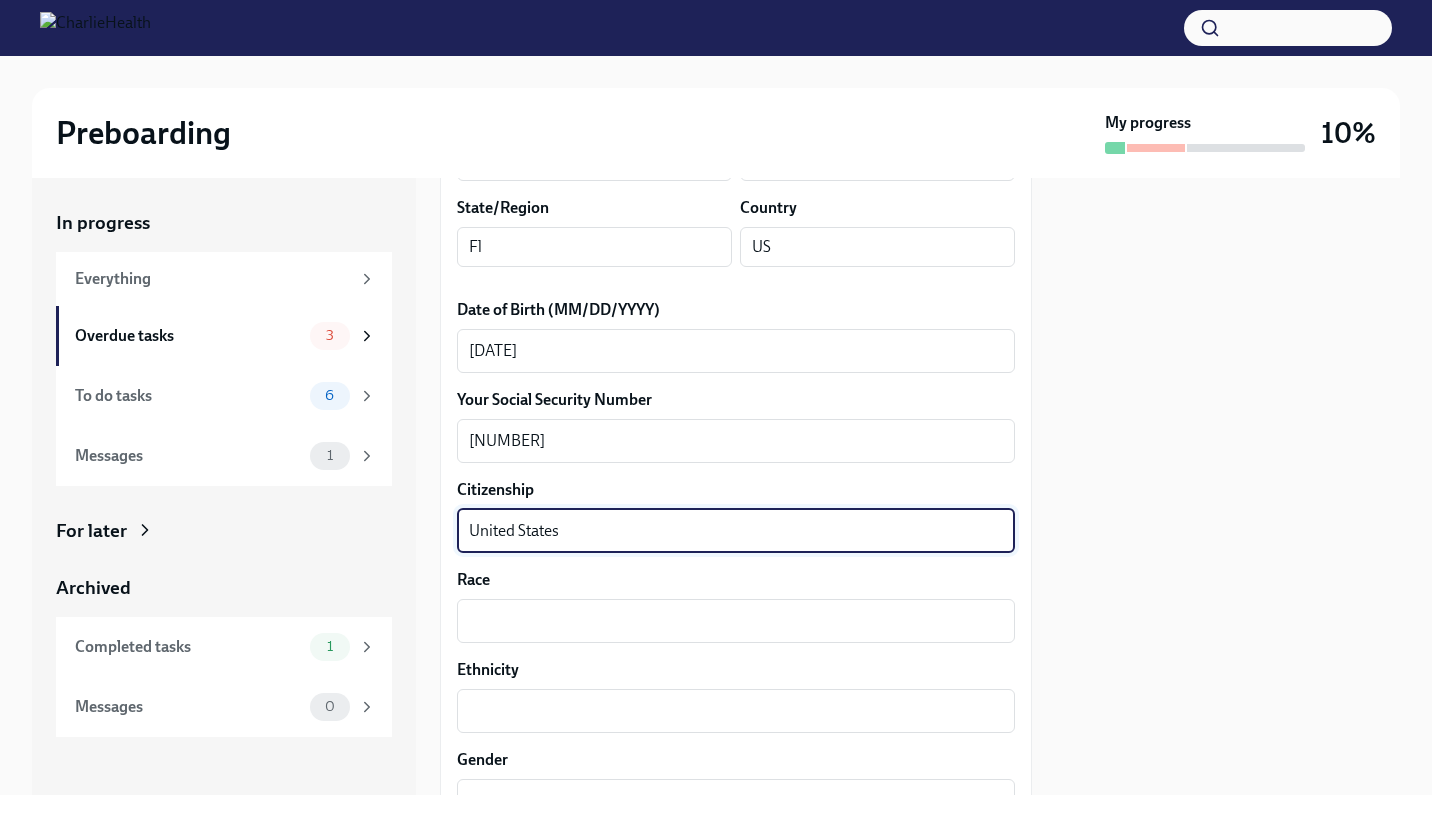 scroll, scrollTop: 874, scrollLeft: 0, axis: vertical 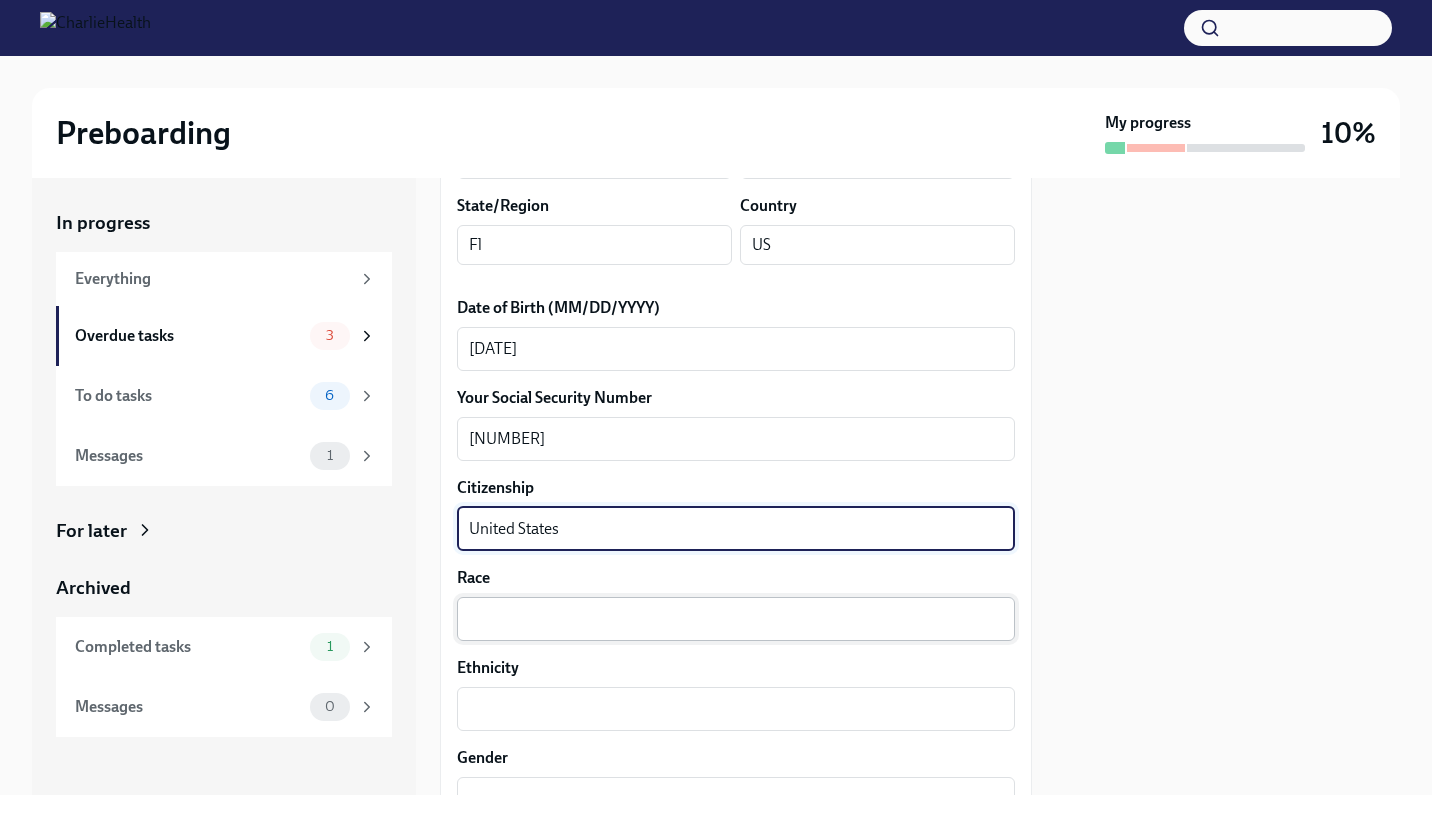 type on "United States" 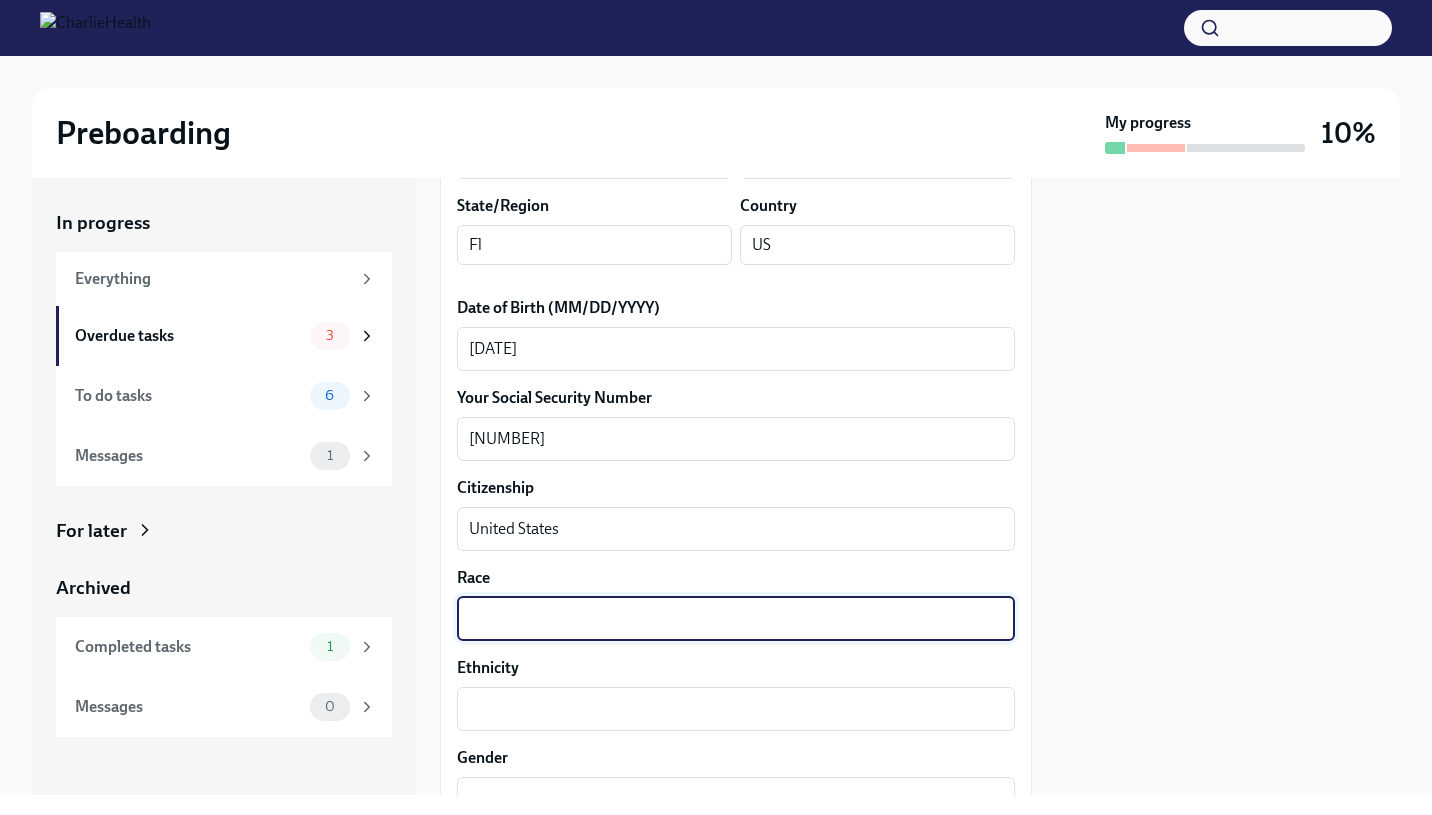 click on "Race" at bounding box center (736, 619) 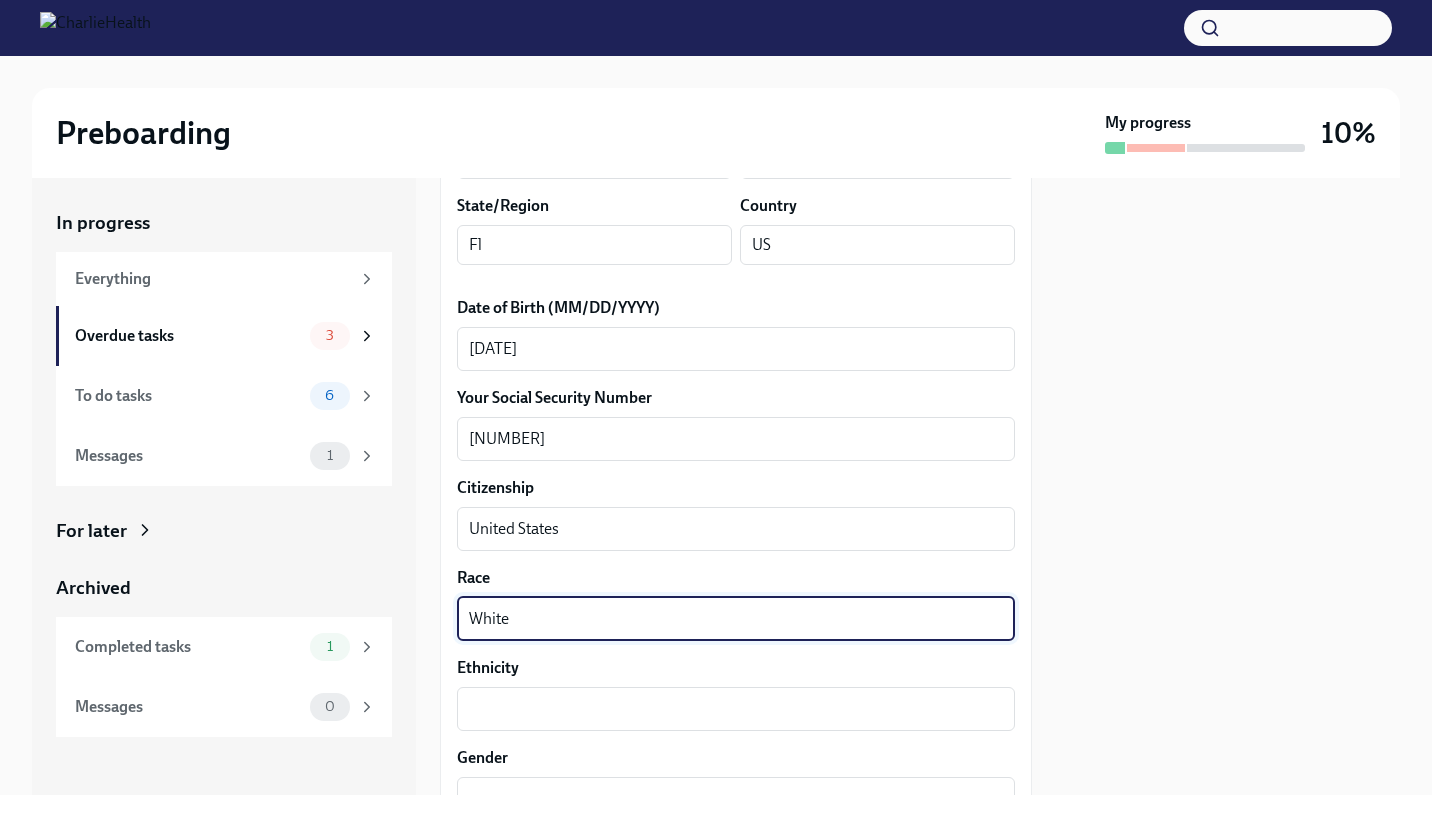 scroll, scrollTop: 974, scrollLeft: 0, axis: vertical 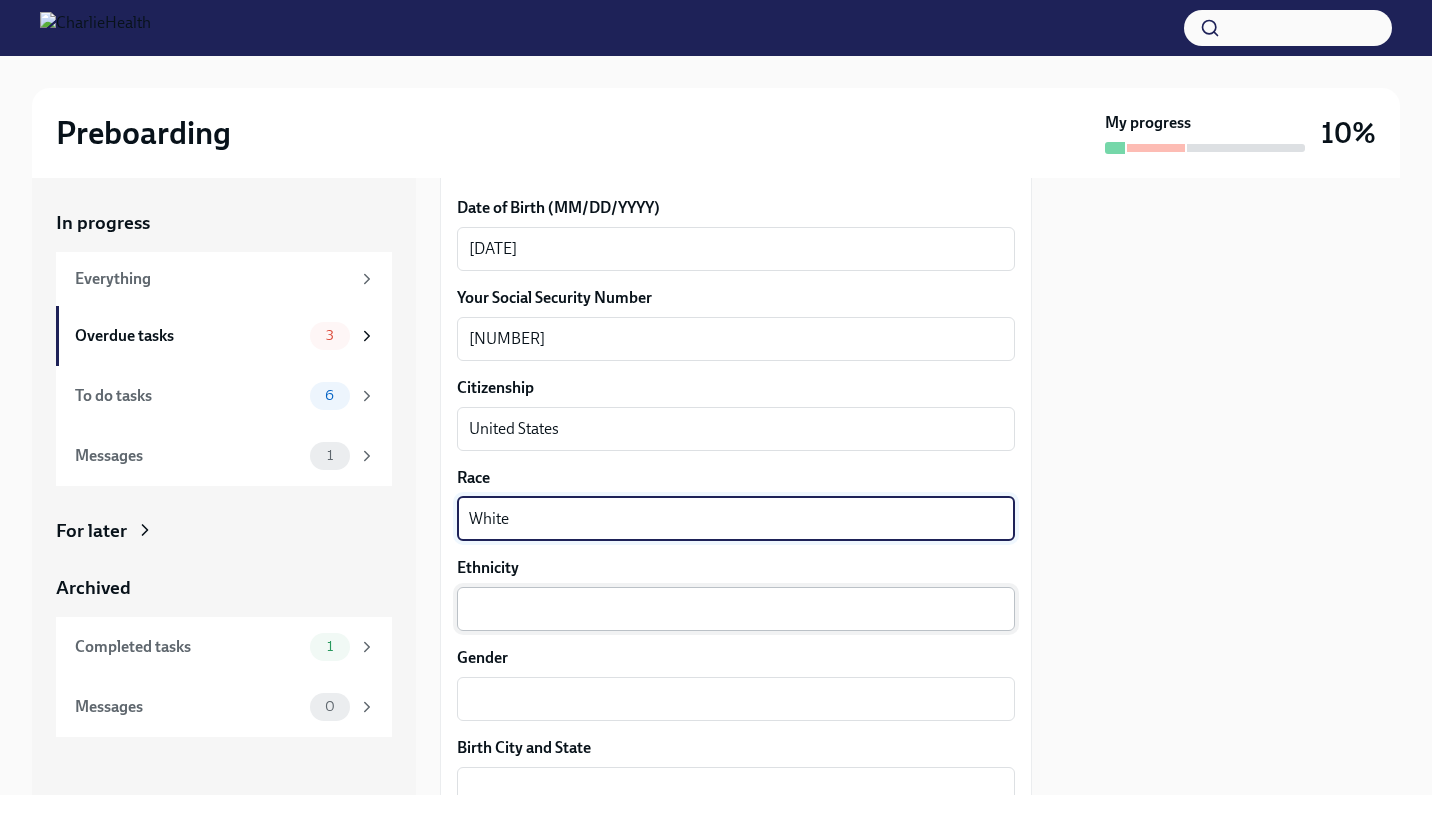 type on "White" 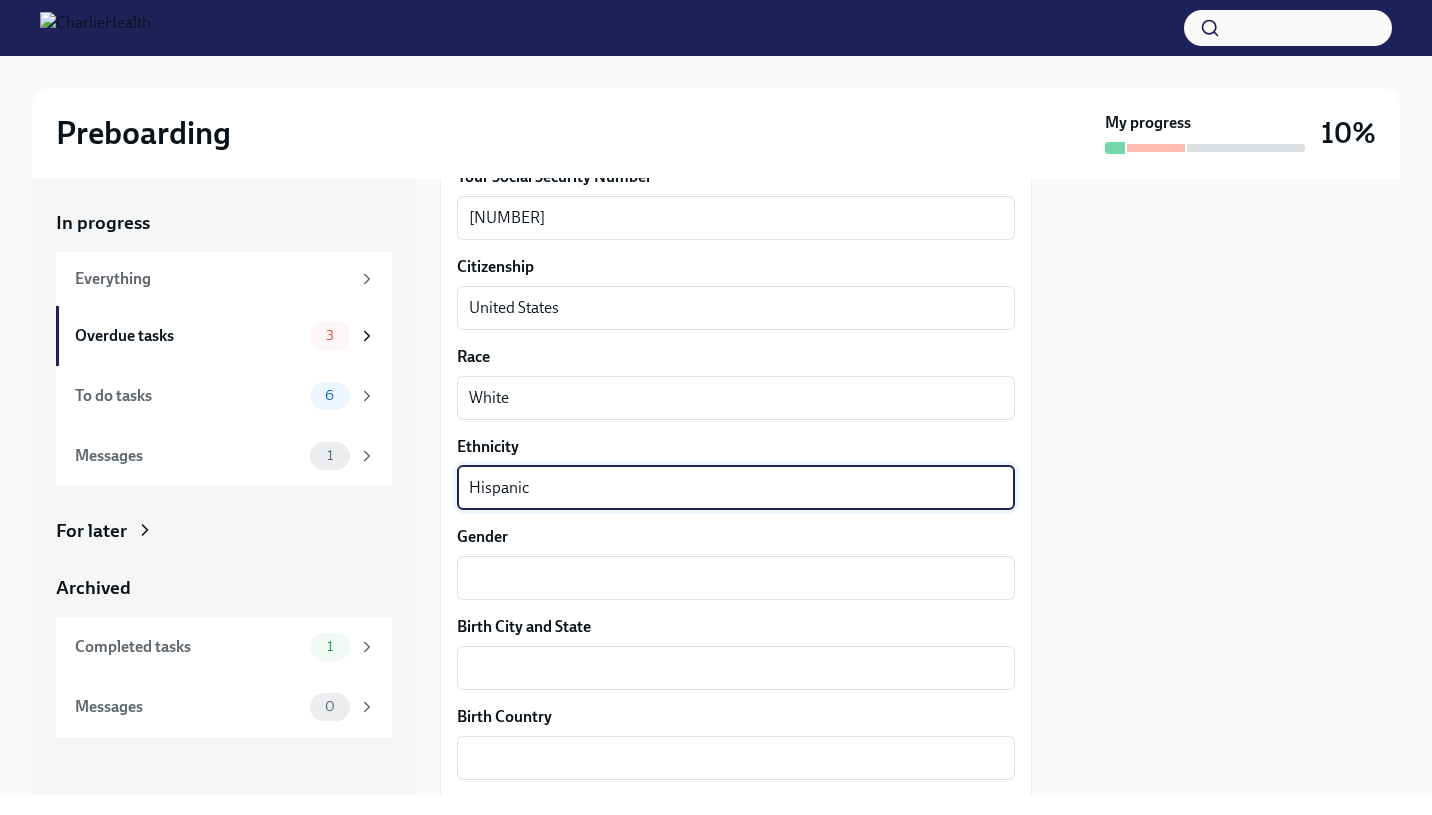 scroll, scrollTop: 1113, scrollLeft: 0, axis: vertical 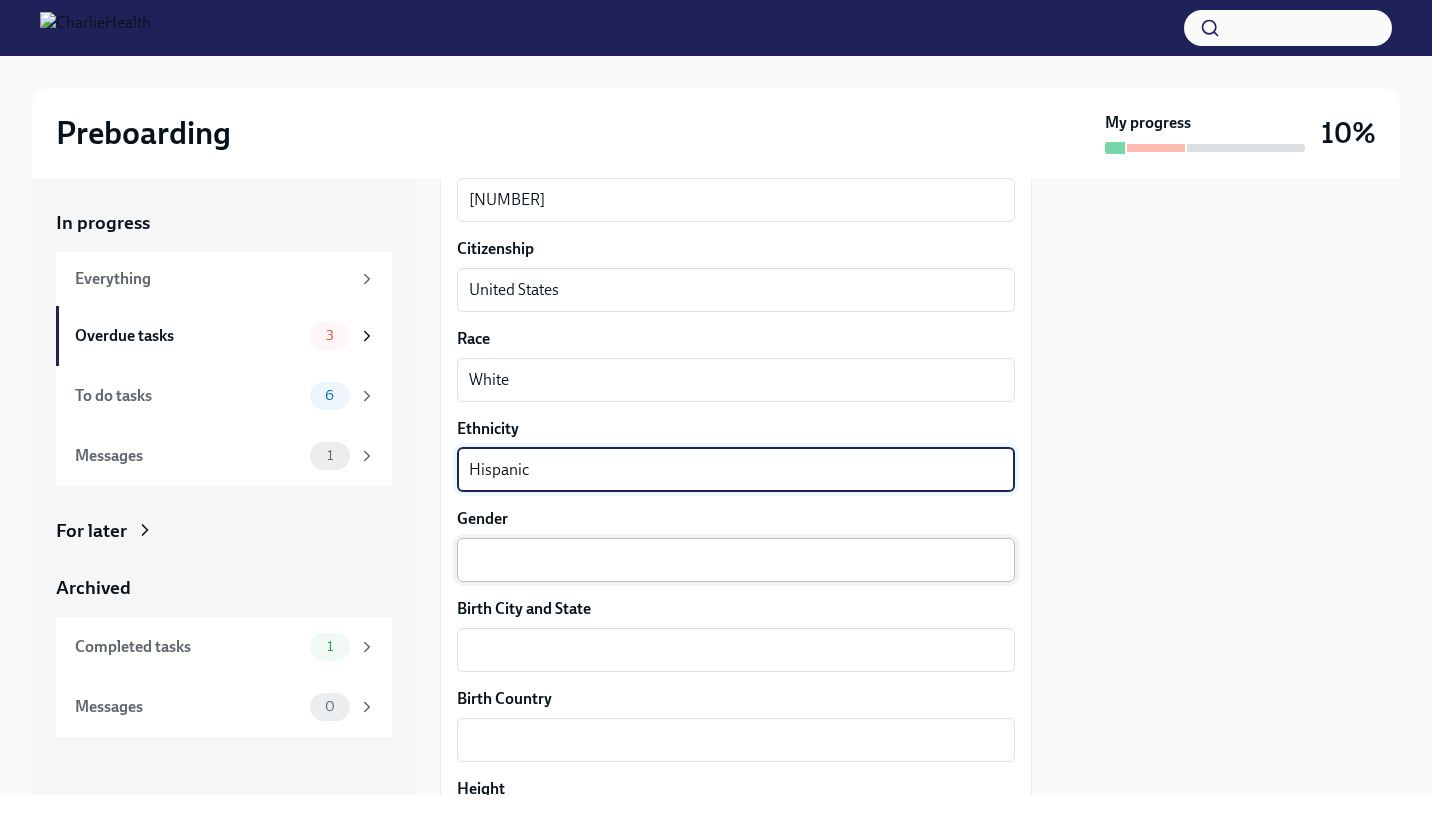 type on "Hispanic" 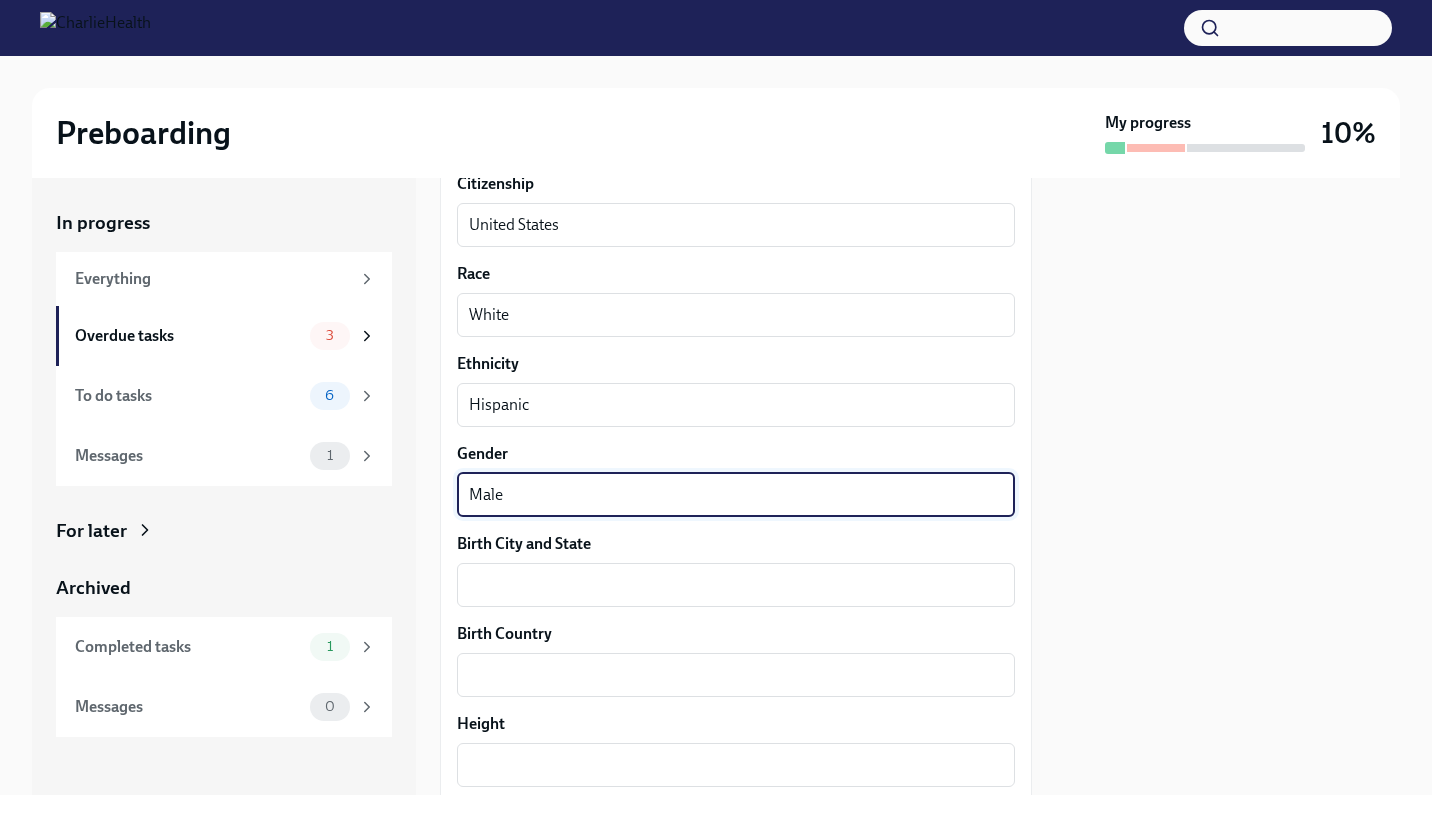 scroll, scrollTop: 1192, scrollLeft: 0, axis: vertical 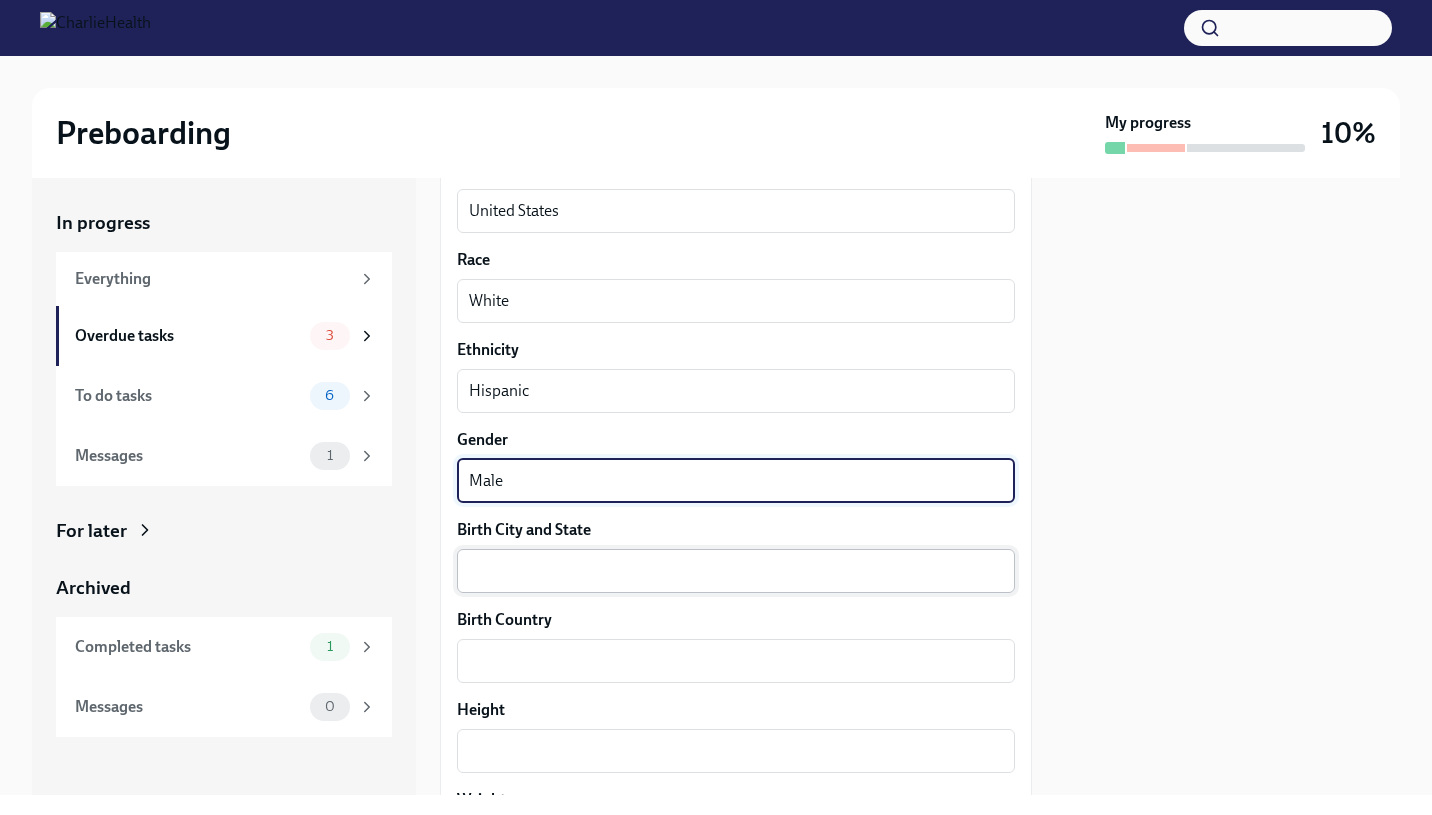 type on "Male" 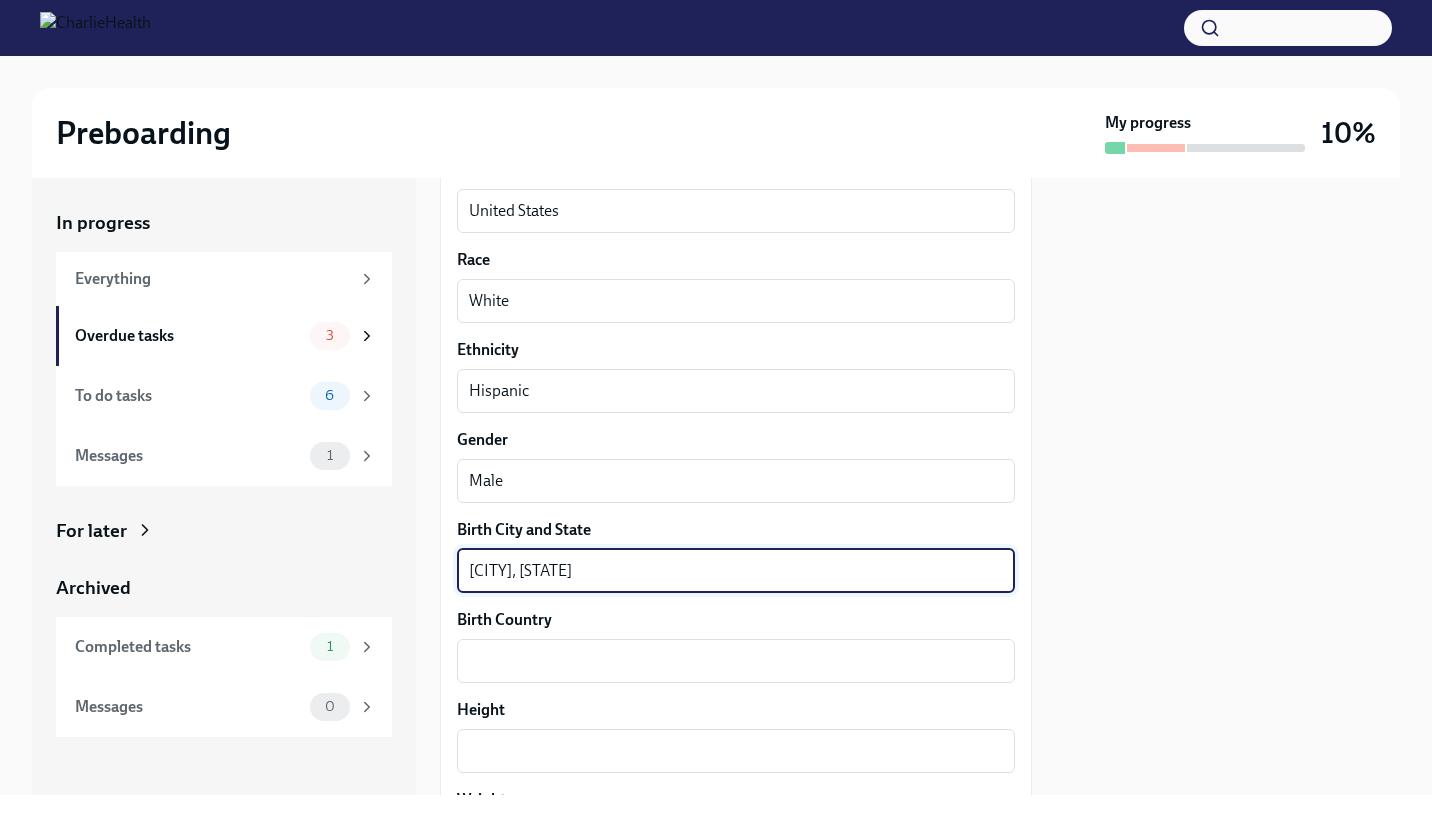 type on "[CITY], [STATE]" 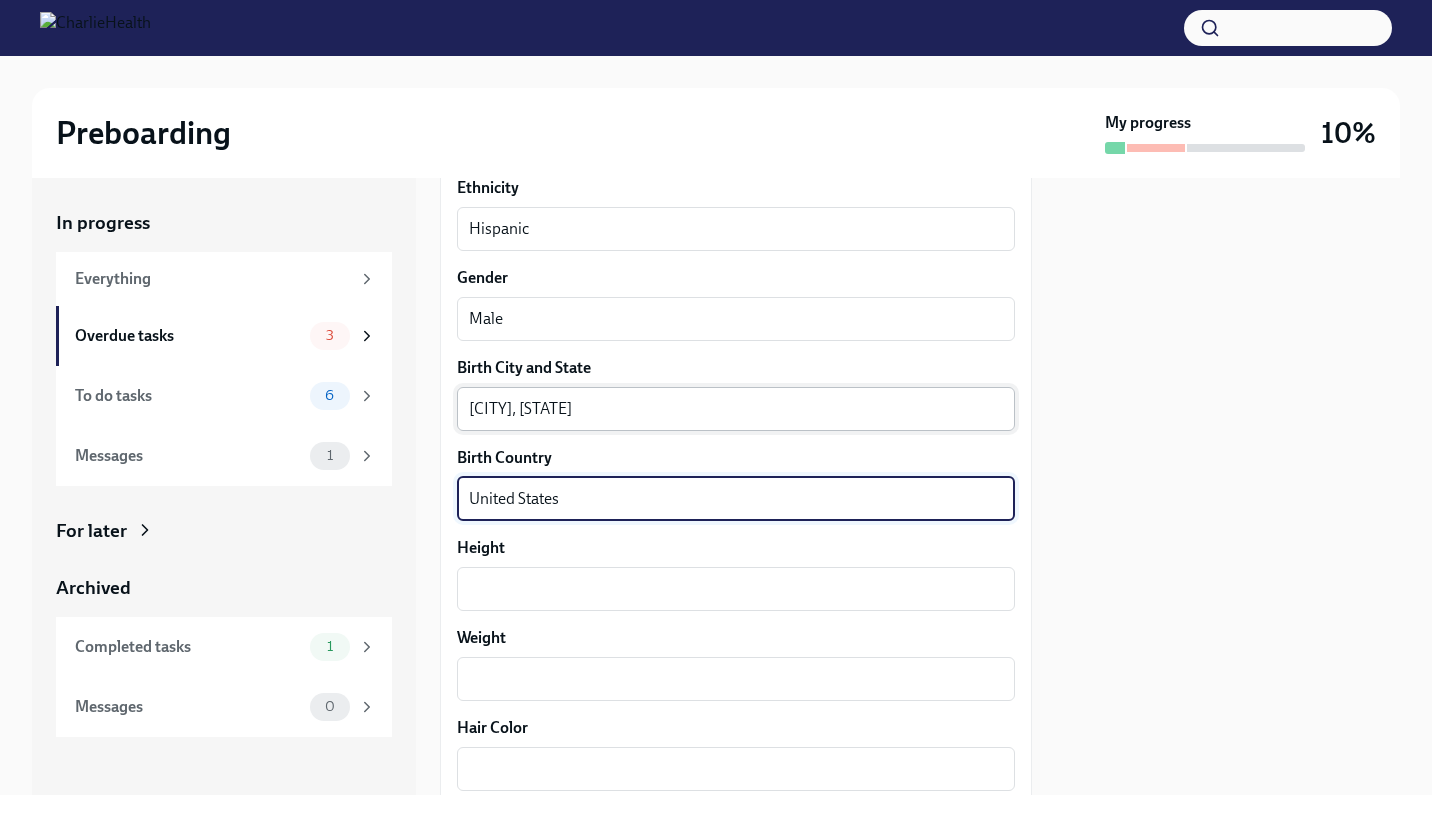 scroll, scrollTop: 1389, scrollLeft: 0, axis: vertical 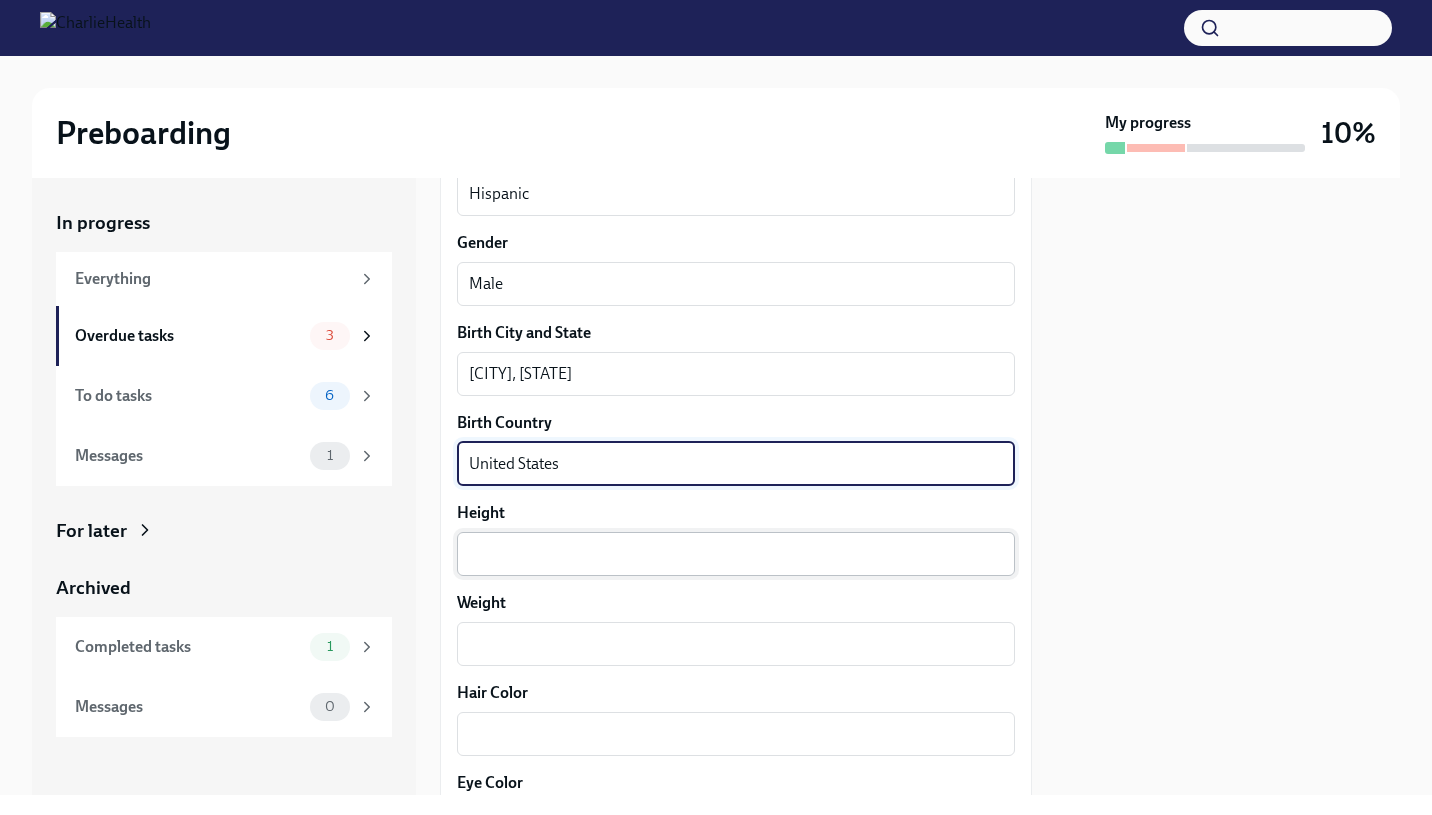 type on "United States" 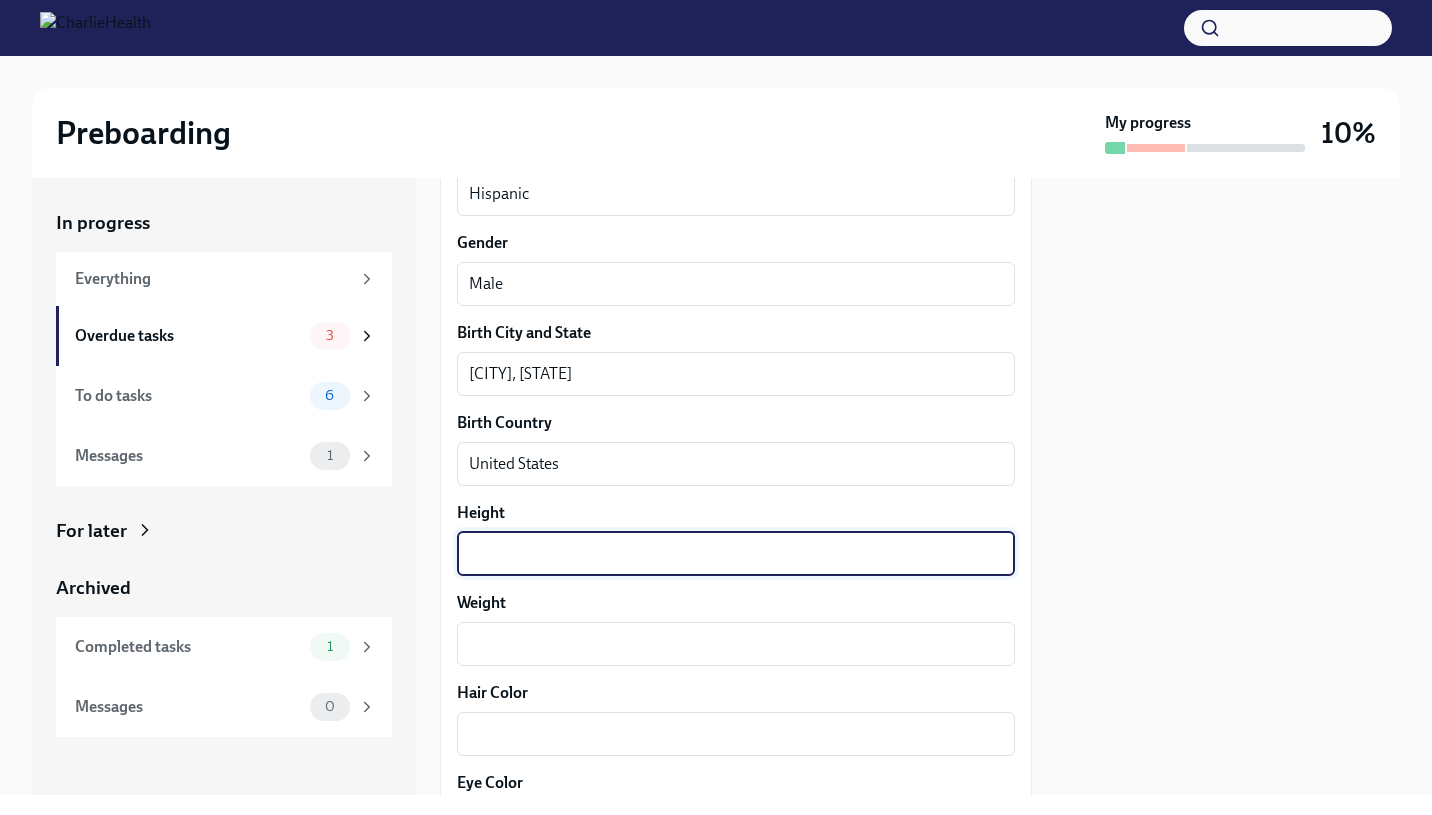 click on "Height" at bounding box center (736, 554) 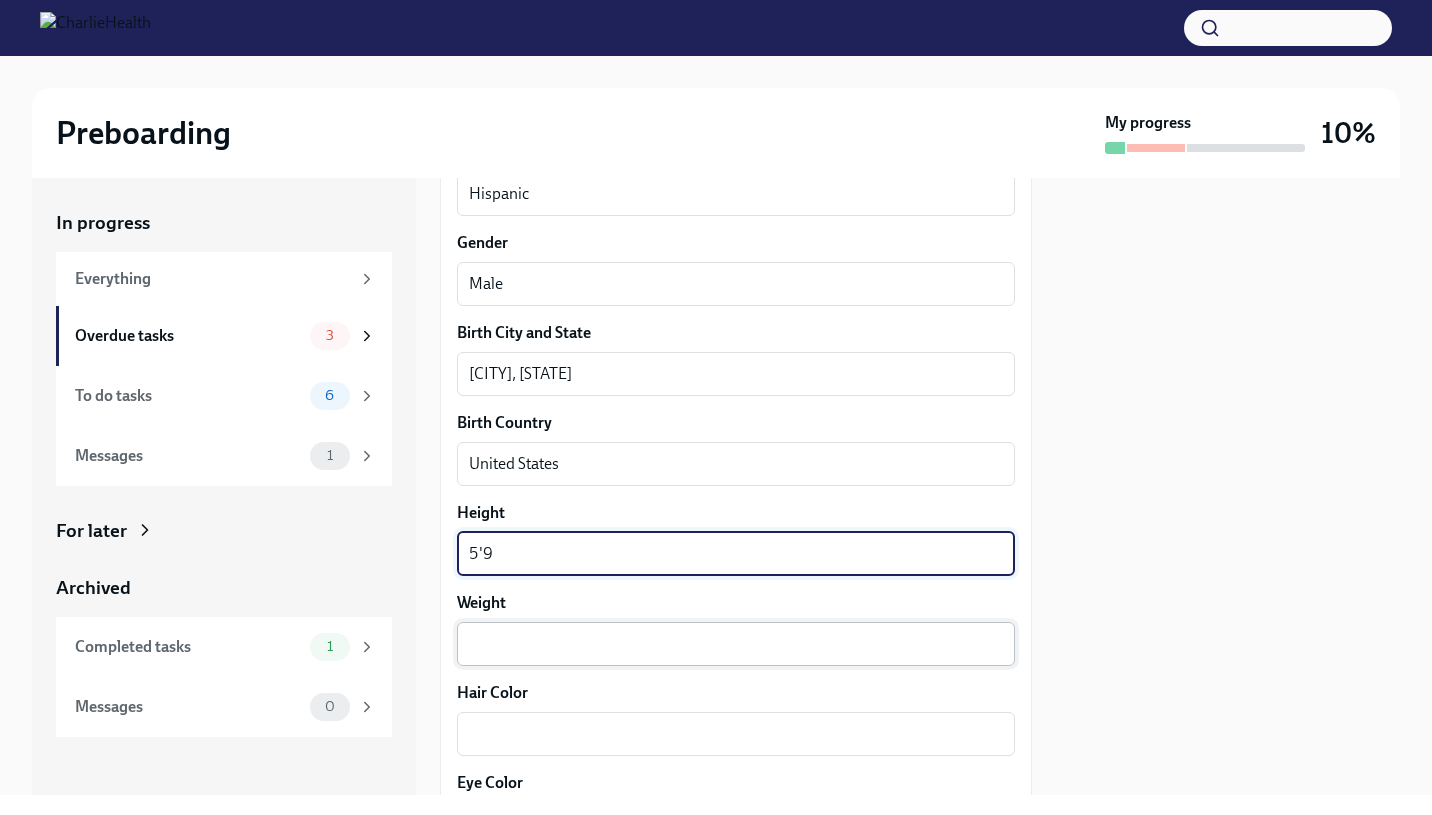 type on "5'9" 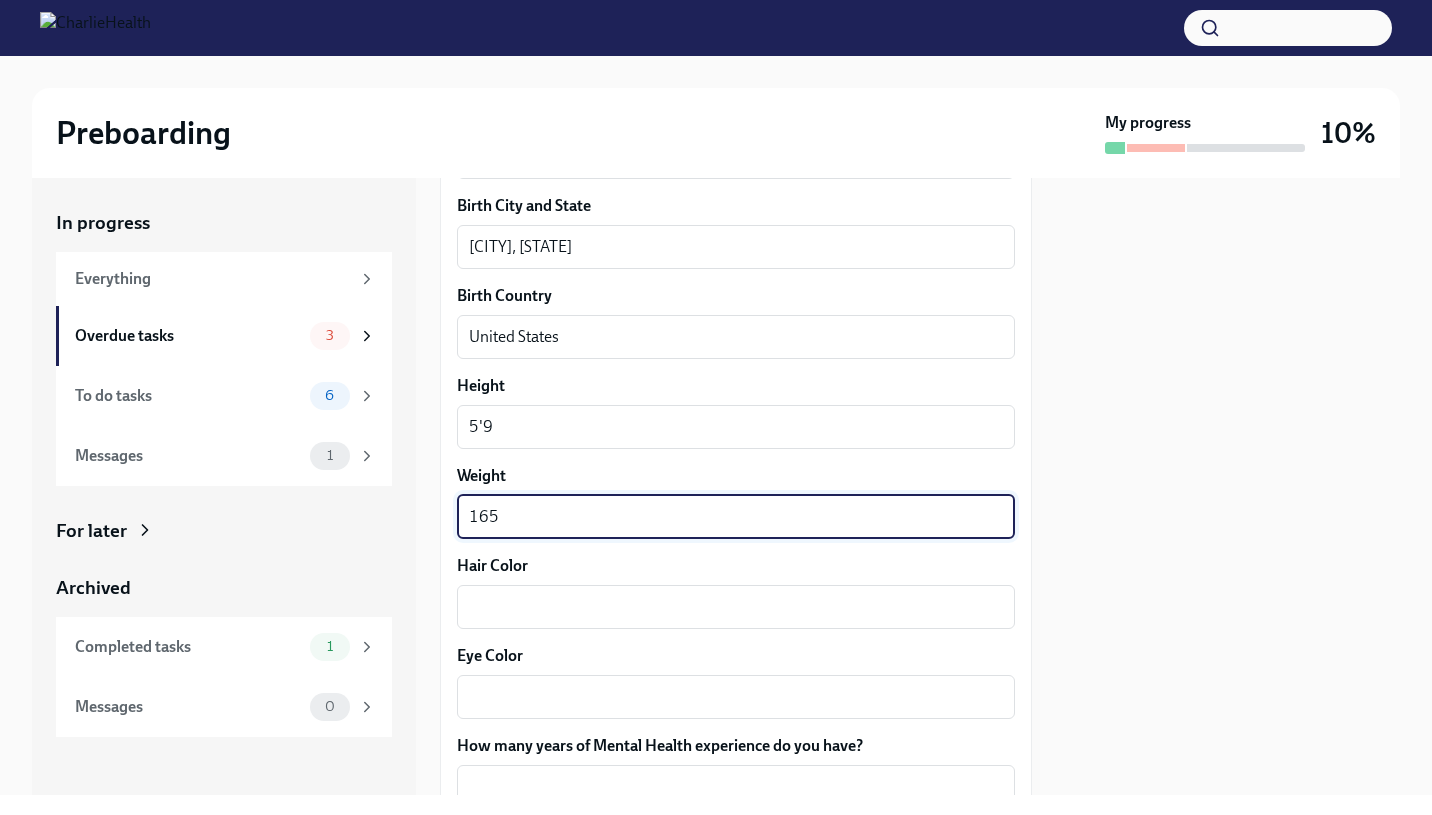 scroll, scrollTop: 1558, scrollLeft: 0, axis: vertical 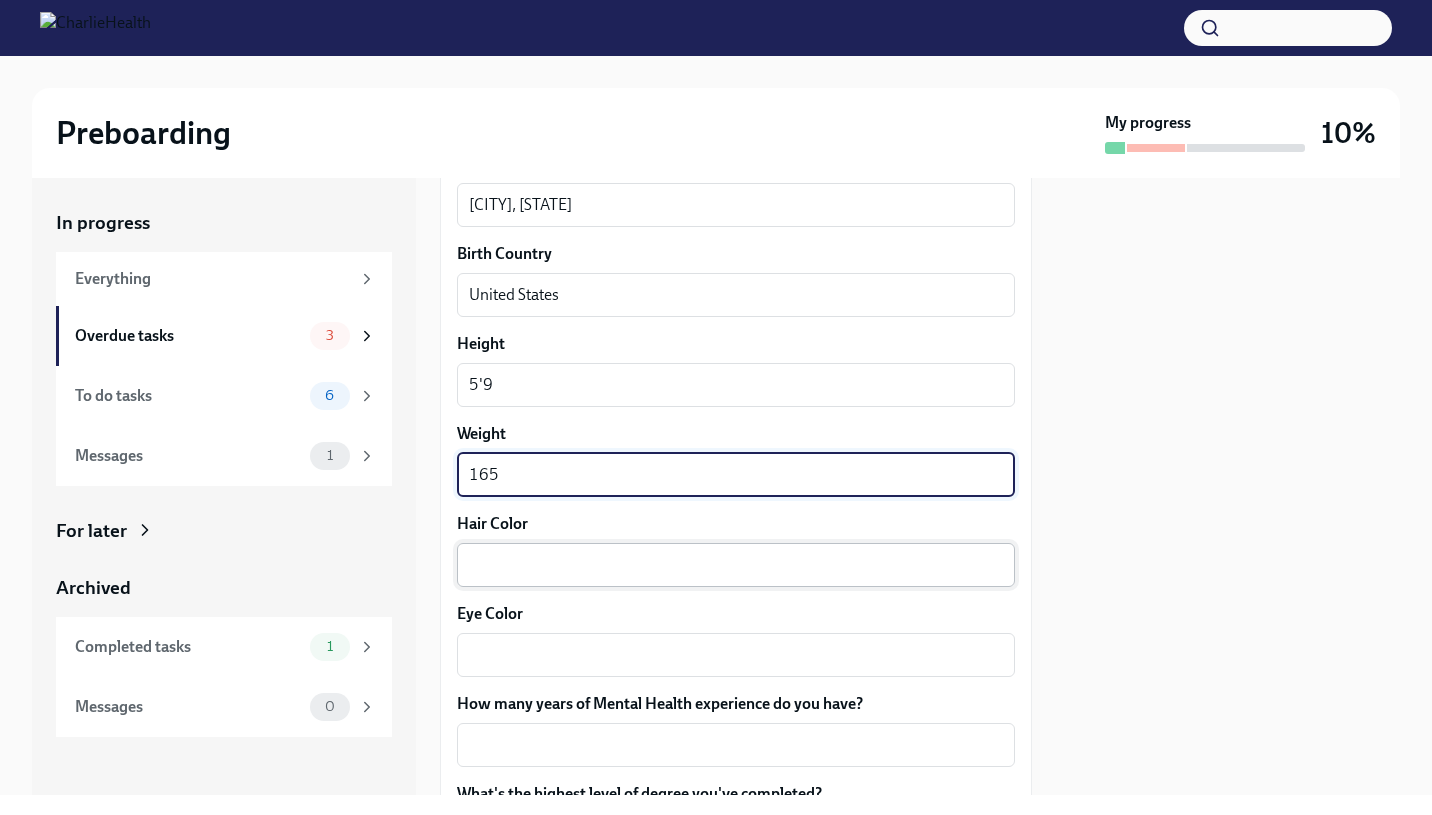 type on "165" 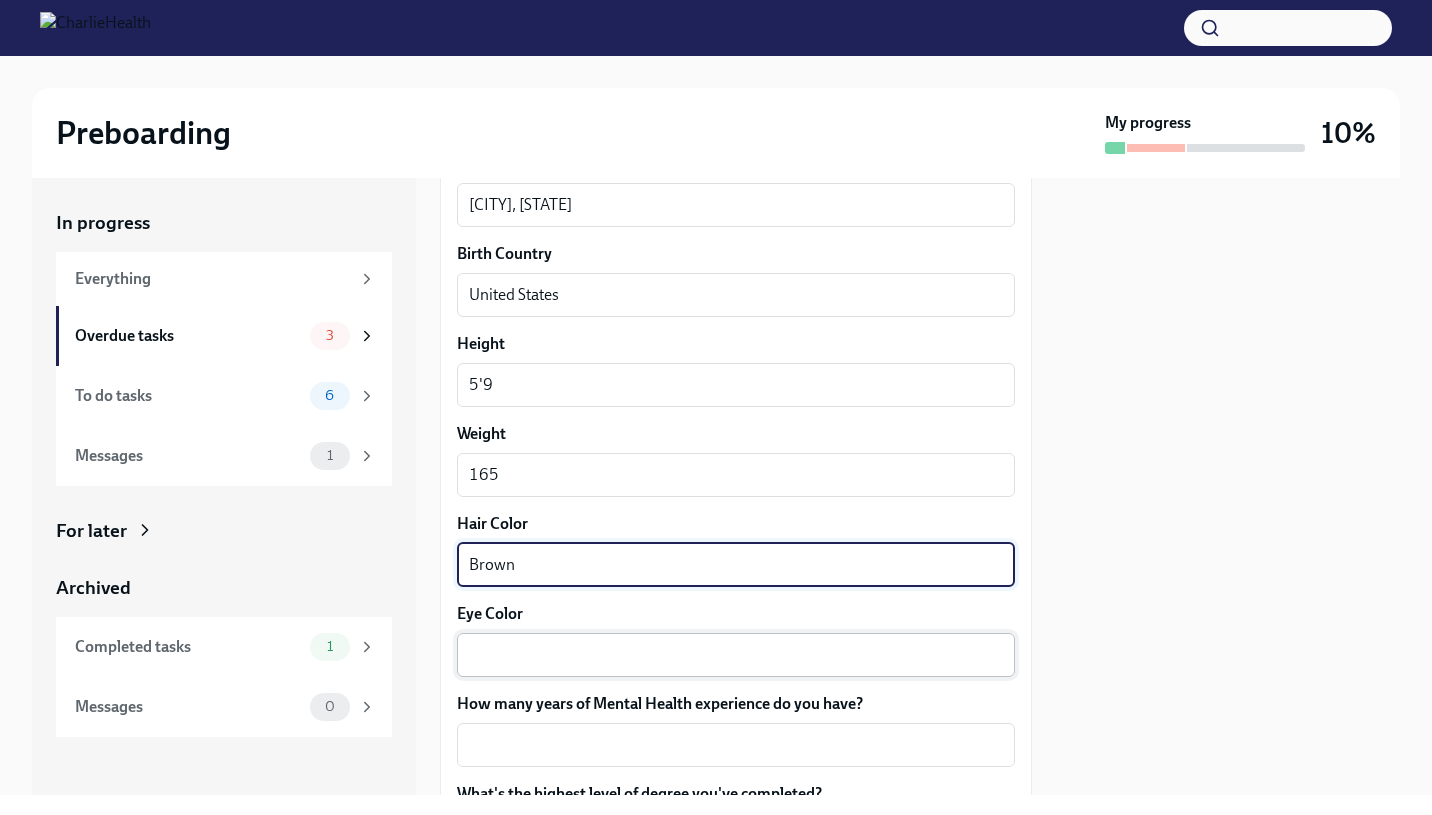 type on "Brown" 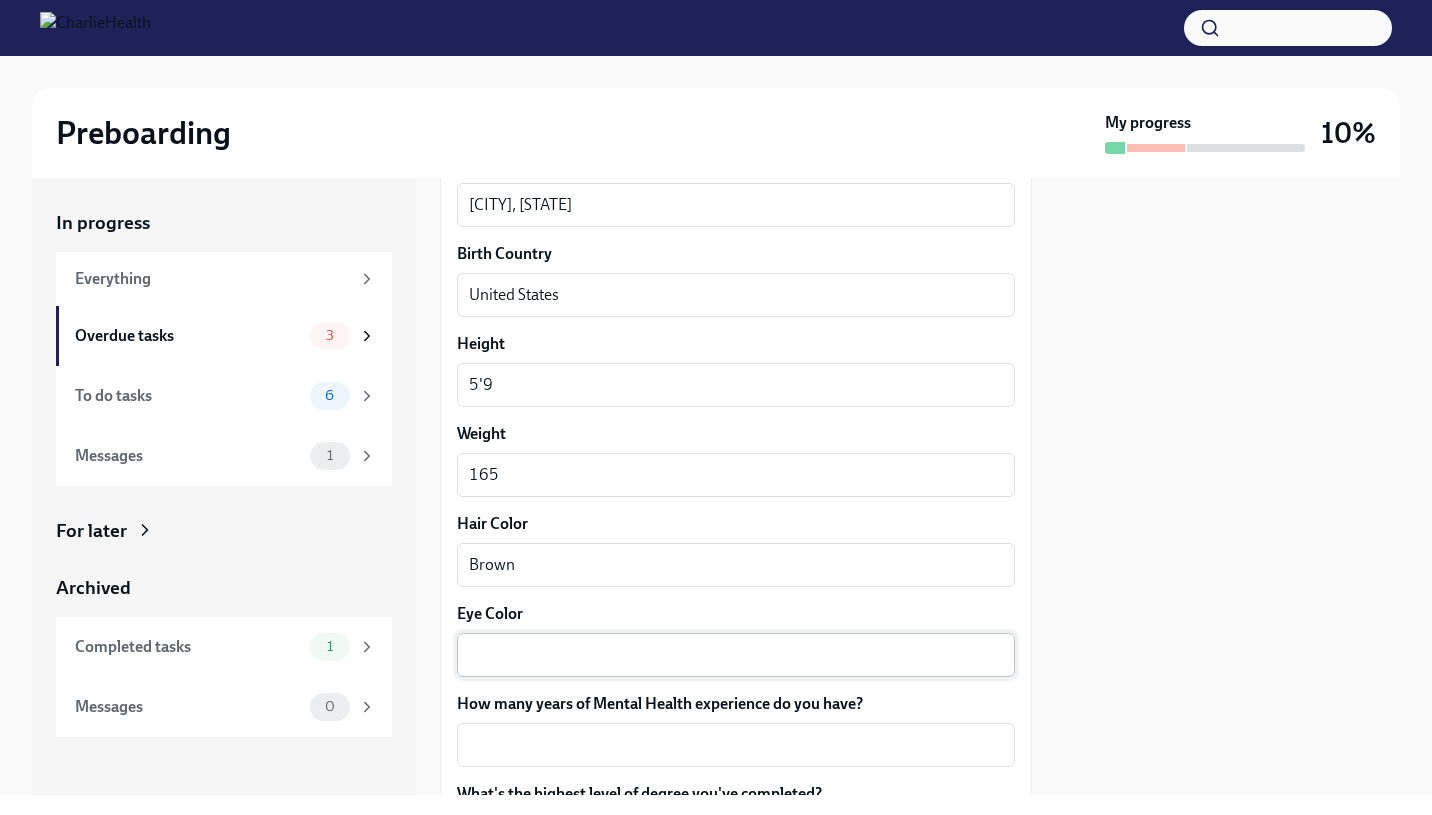 click on "x ​" at bounding box center [736, 655] 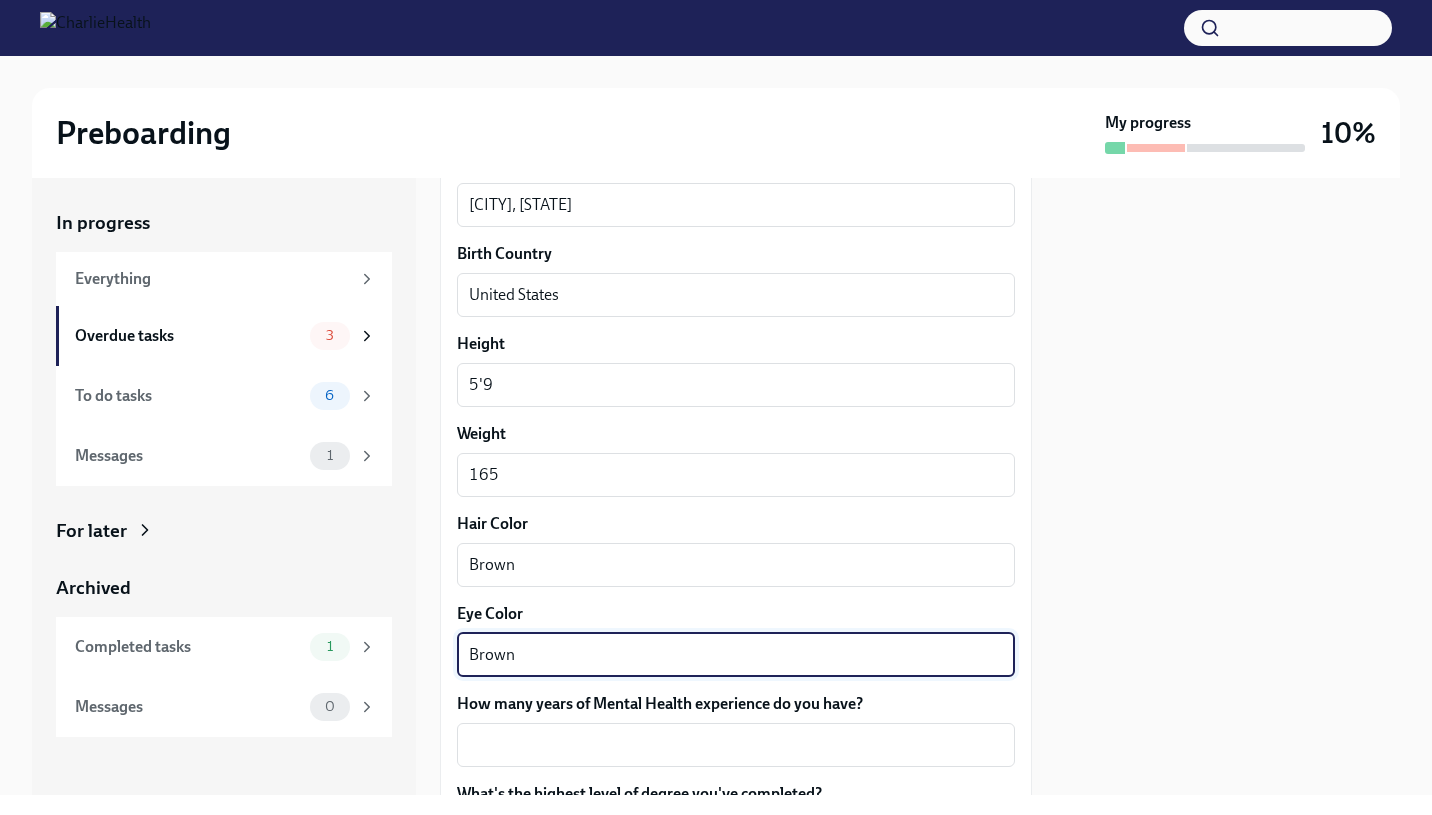 scroll, scrollTop: 1671, scrollLeft: 0, axis: vertical 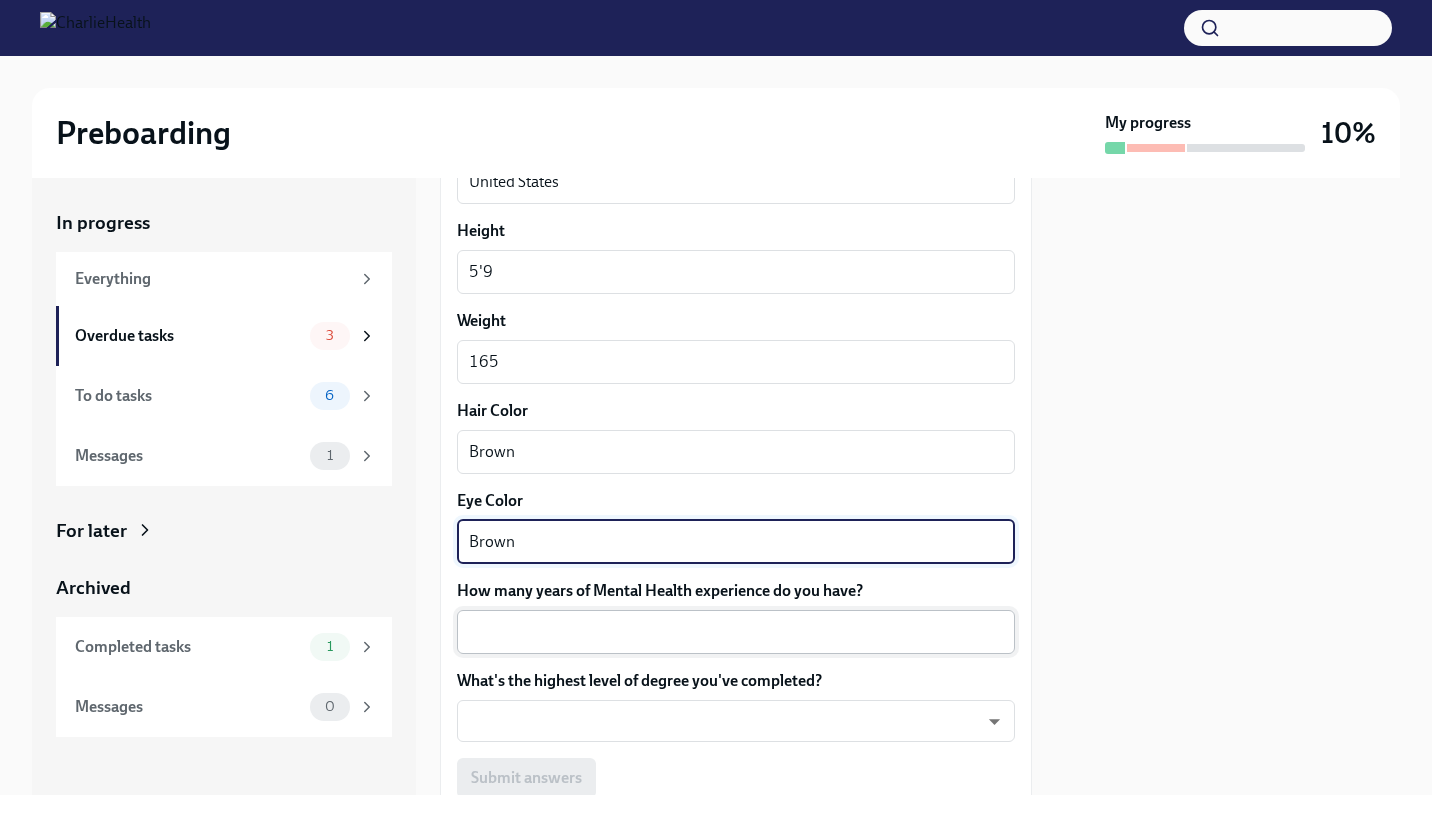 type on "Brown" 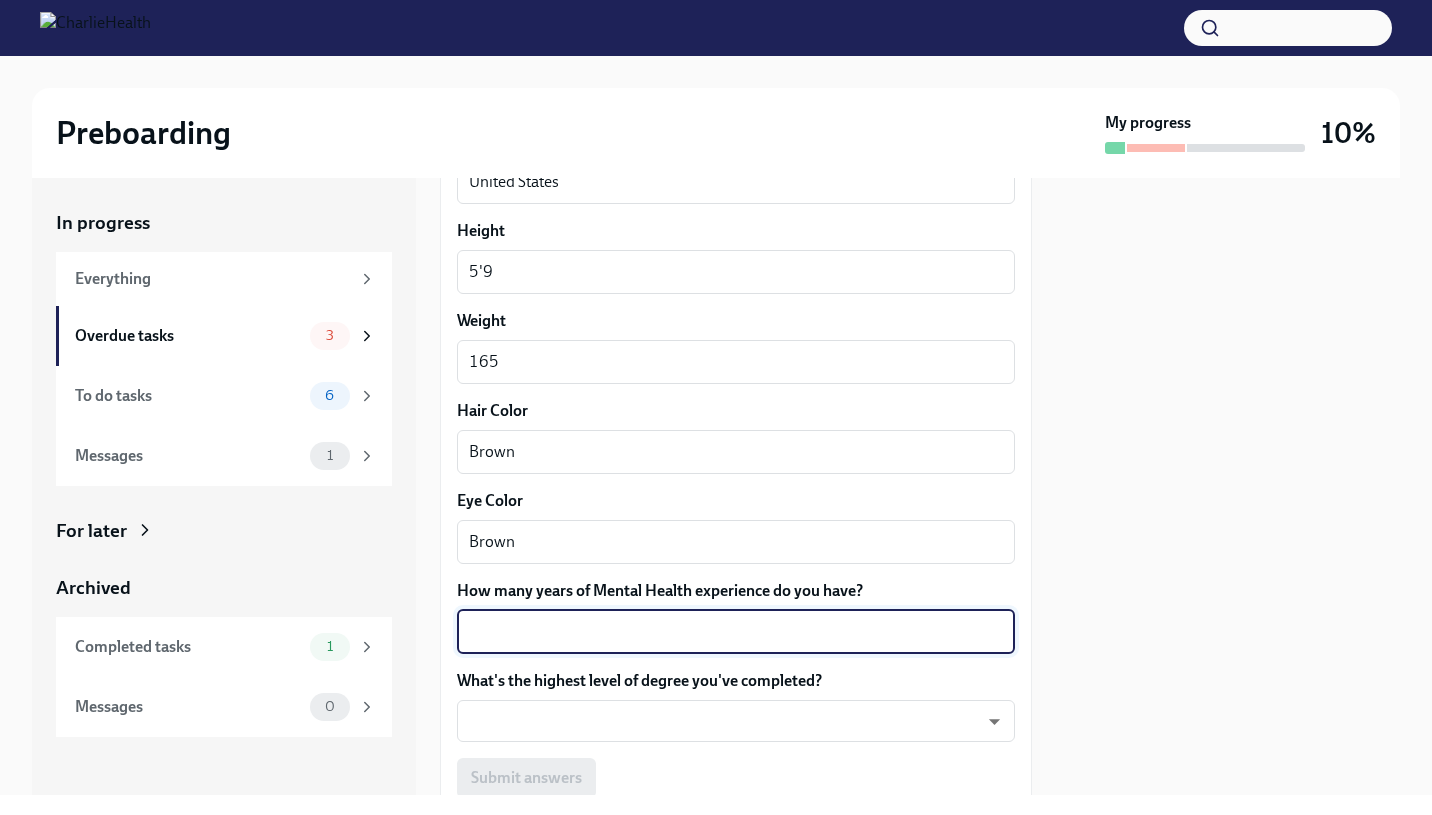 click on "How many years of Mental Health experience do you have?" at bounding box center [736, 632] 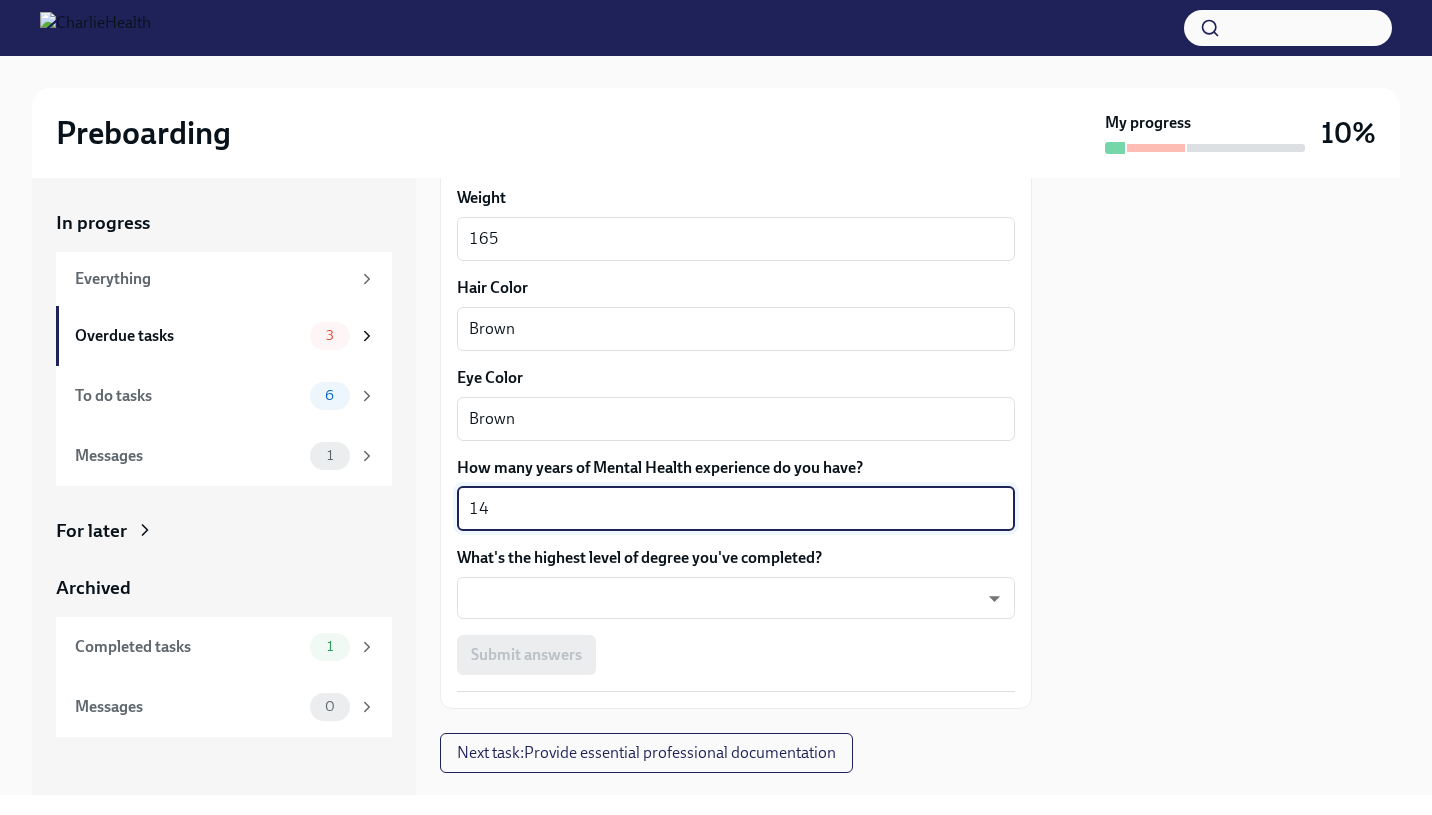 scroll, scrollTop: 1797, scrollLeft: 0, axis: vertical 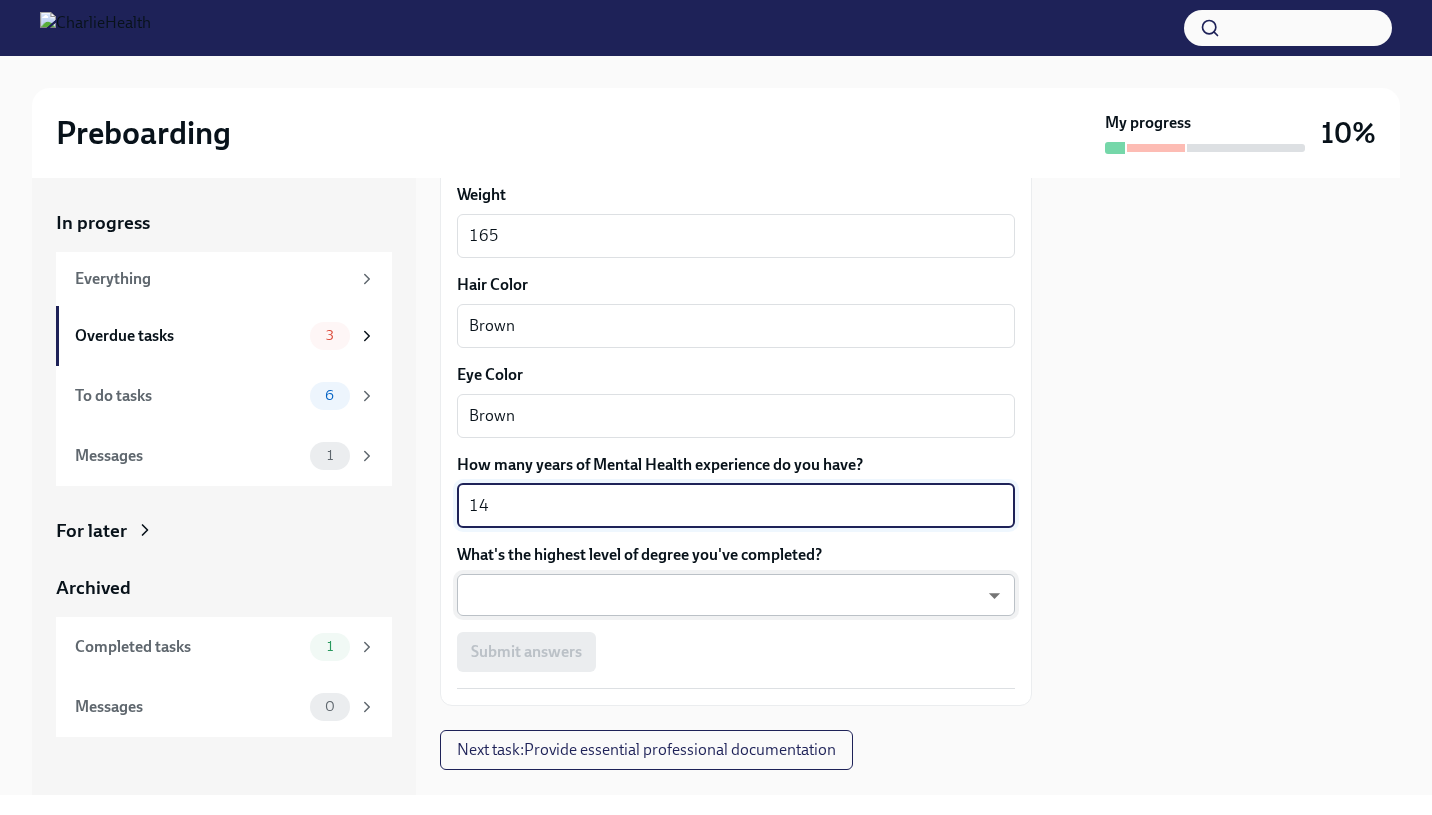 type on "14" 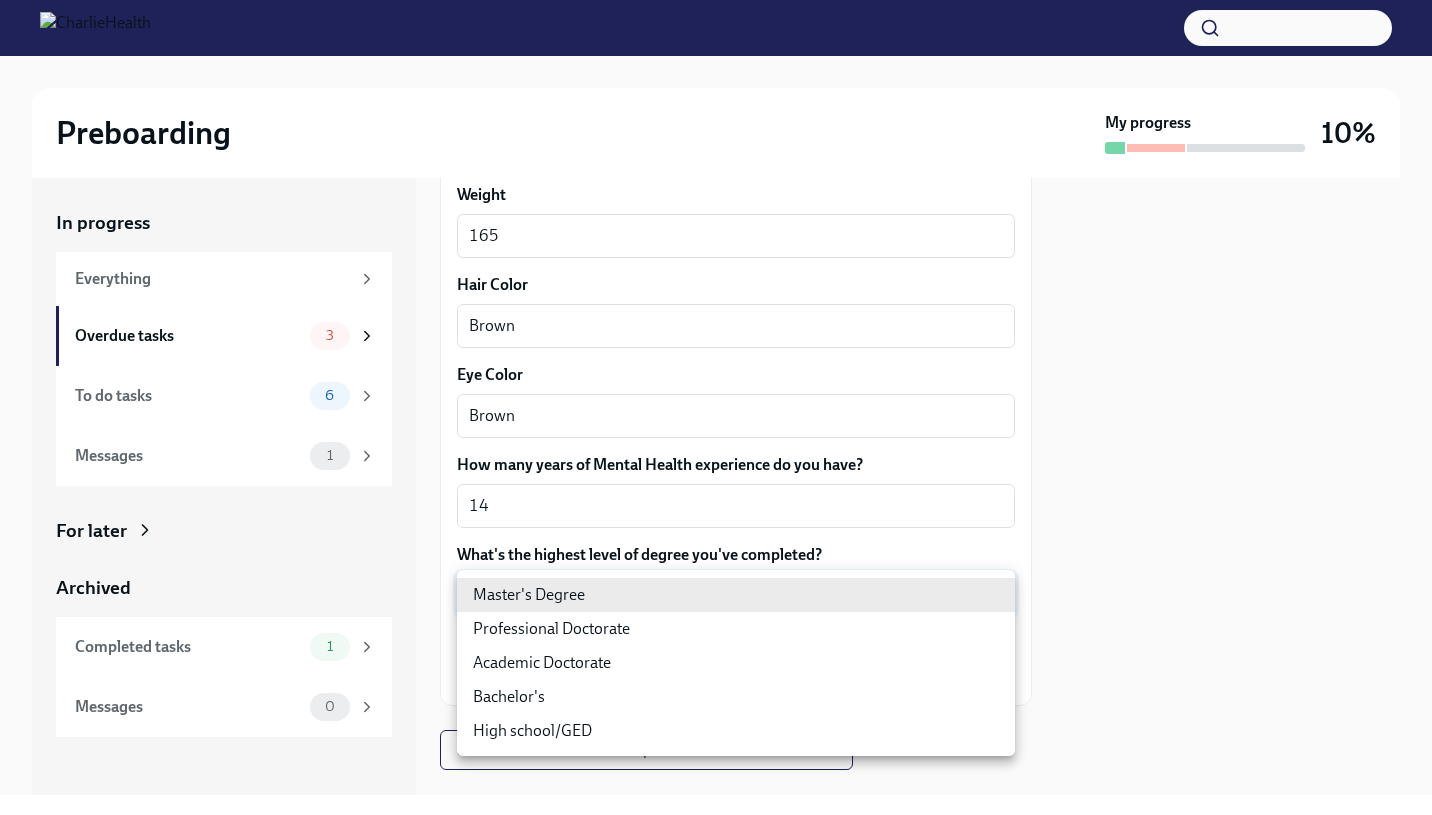 click on "About you Your preferred first name [FIRST] x ​ Your legal last name [LAST] x ​ Please provide any previous names/ aliases-put None if N/A x ​ Street Address 1 [NUMBER] [STREET] [TER] ​ Street Address 2 ​ Postal Code [POSTAL_CODE] ​ City [CITY] ​ State/Region [STATE] ​ Country US ​ Date of Birth (MM/DD/YYYY) [DATE] x ​" at bounding box center [716, 407] 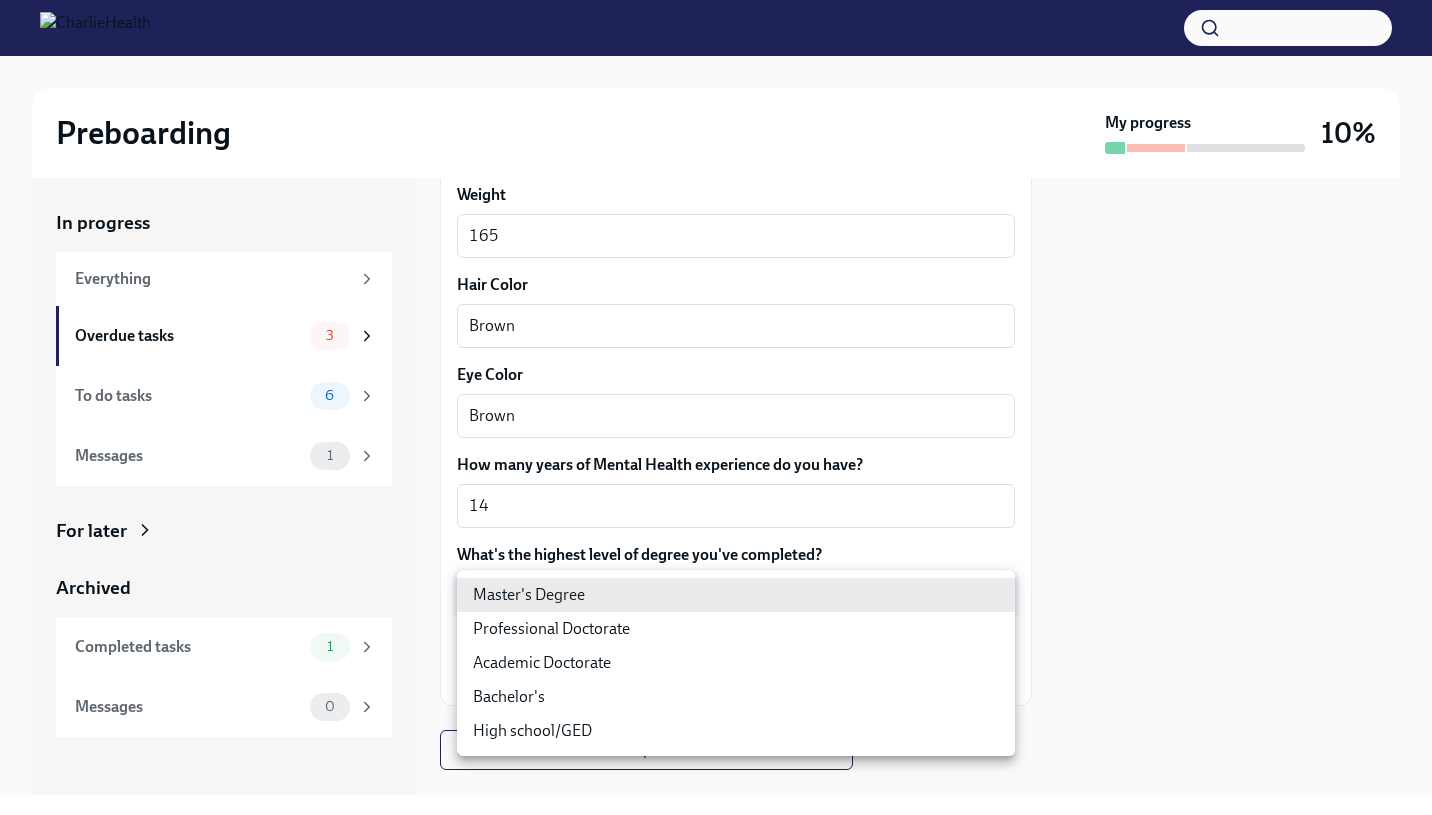 type on "2vBr-ghkD" 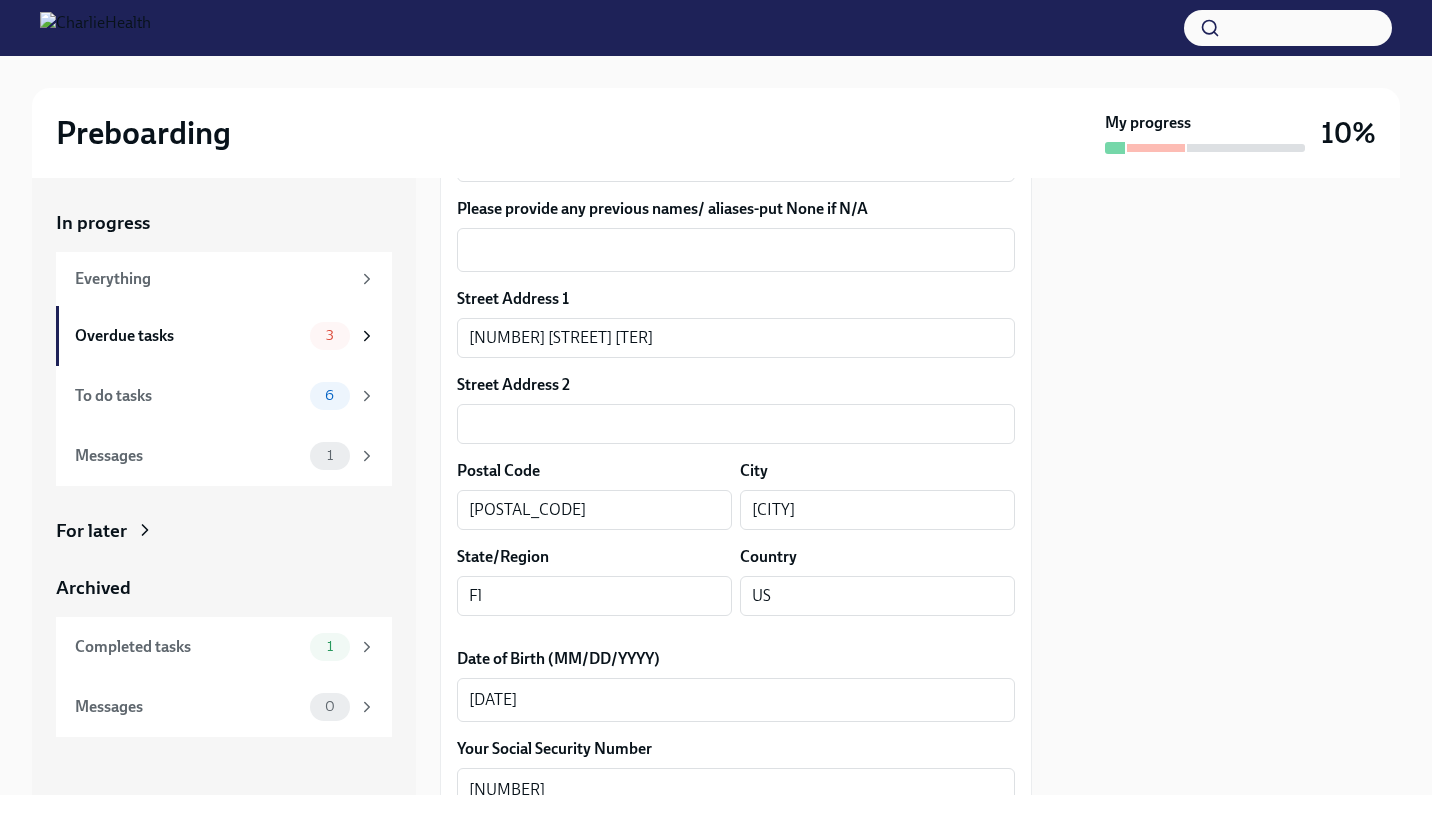 scroll, scrollTop: 516, scrollLeft: 0, axis: vertical 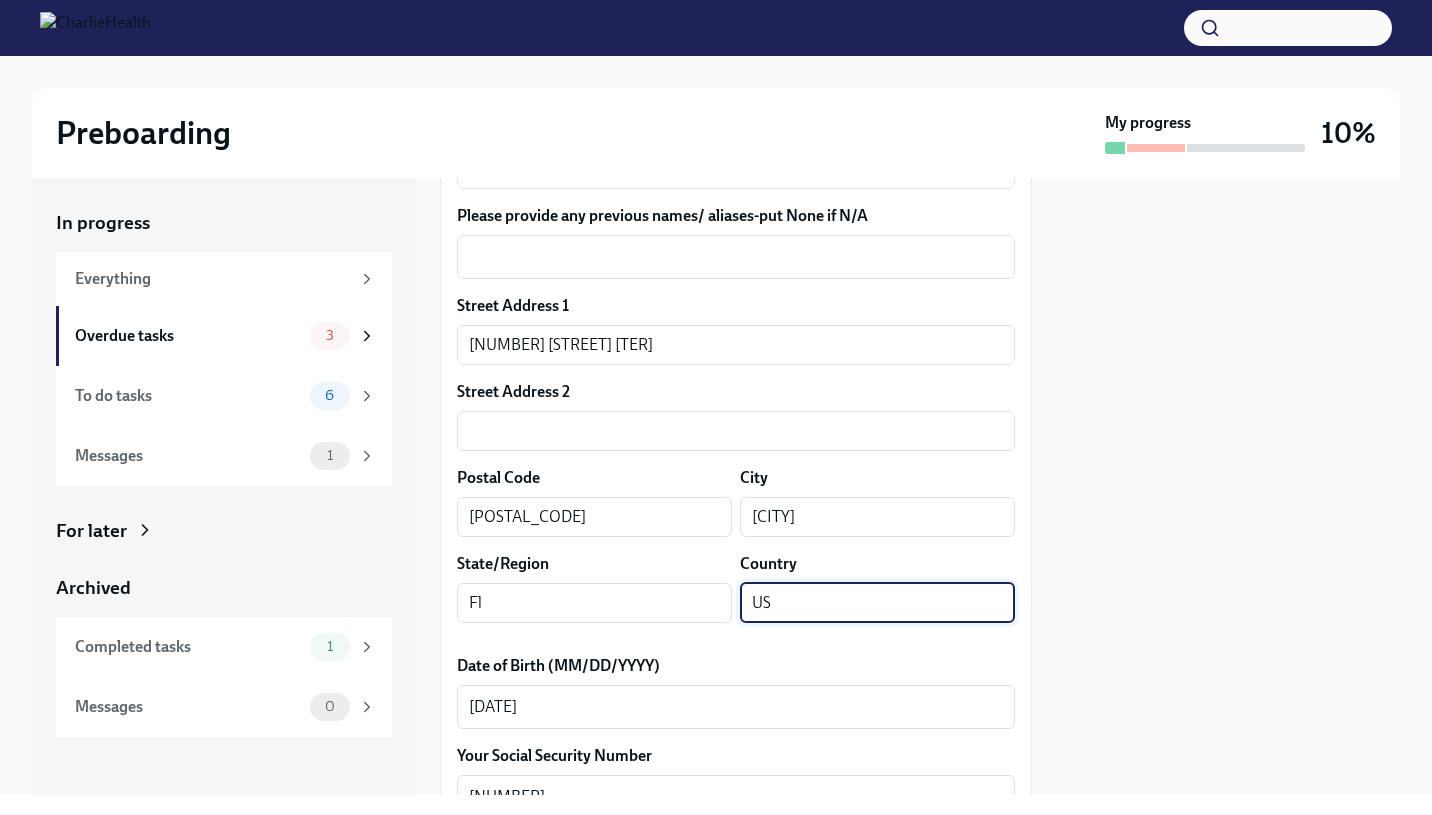 click on "US" at bounding box center [877, 603] 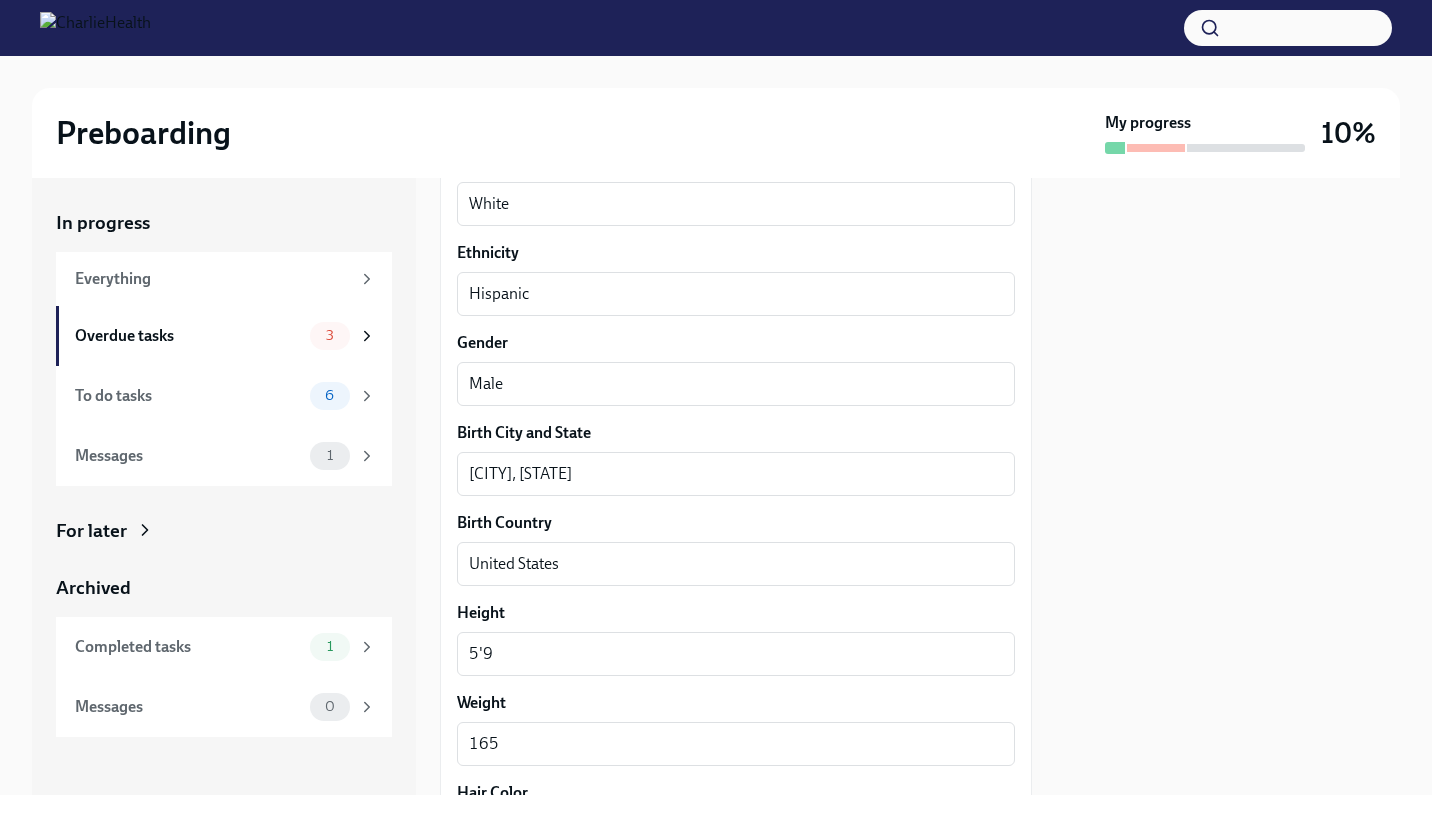 scroll, scrollTop: 1836, scrollLeft: 0, axis: vertical 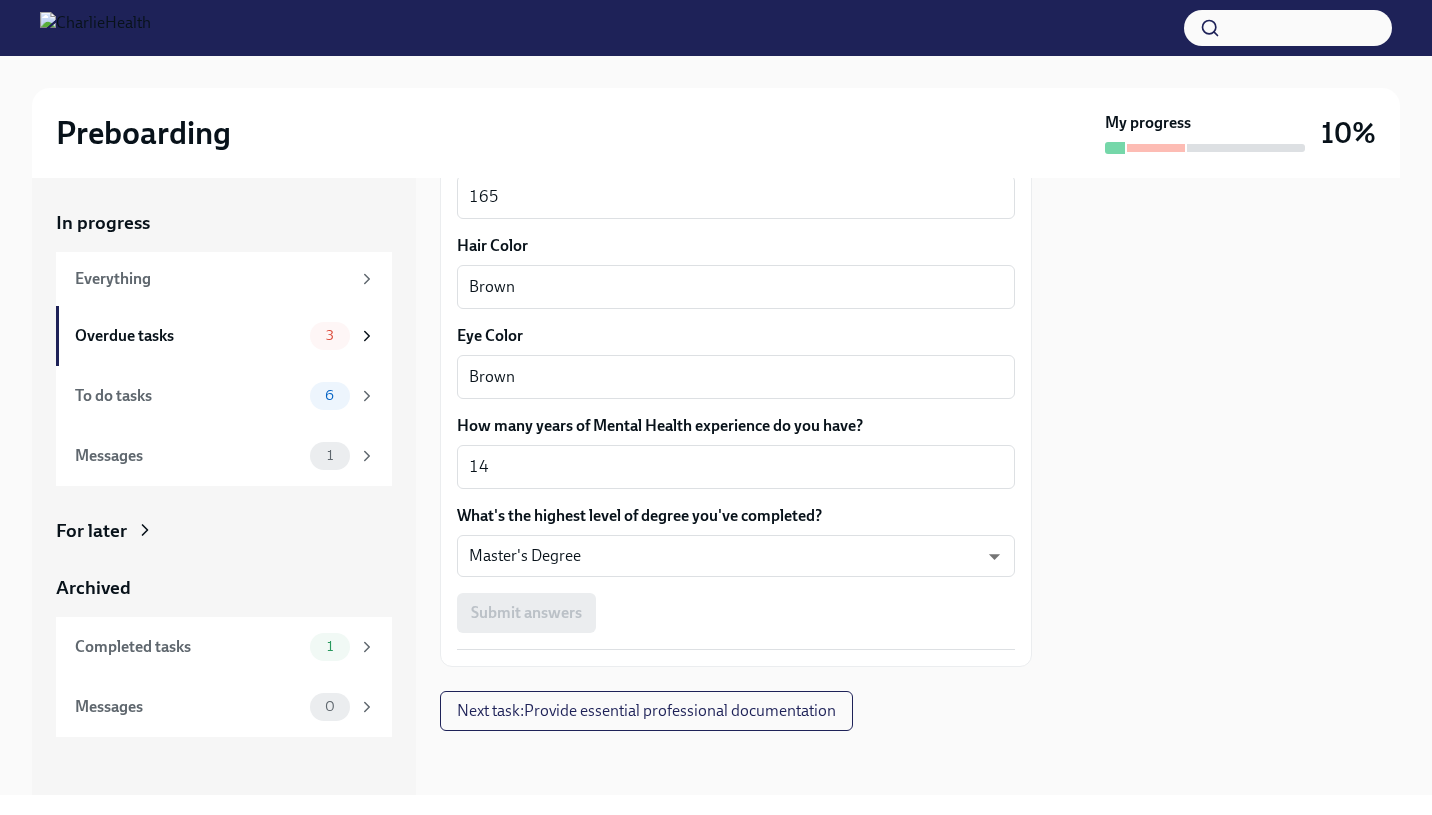 click on "Submit answers" at bounding box center [736, 613] 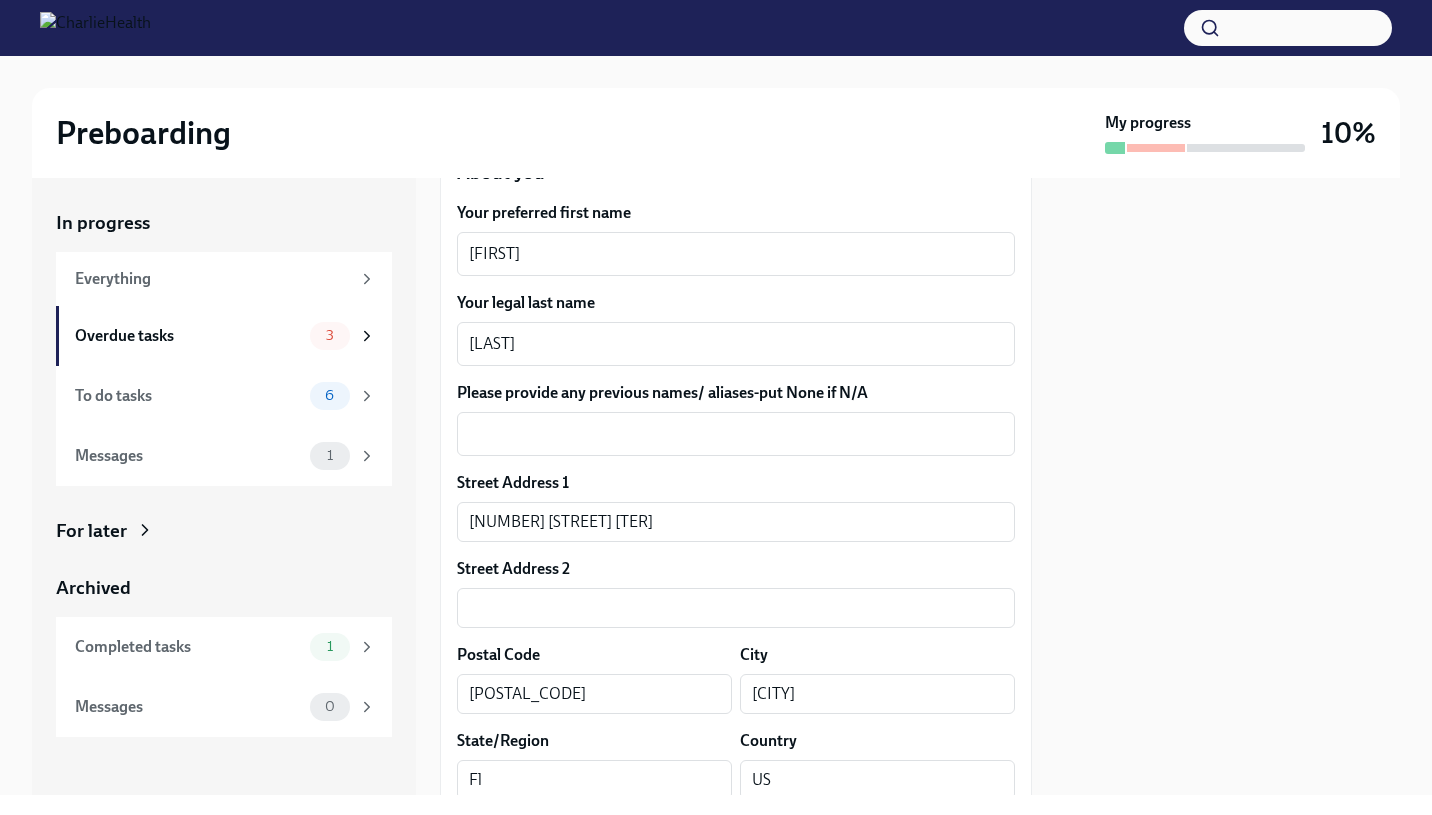 scroll, scrollTop: 481, scrollLeft: 0, axis: vertical 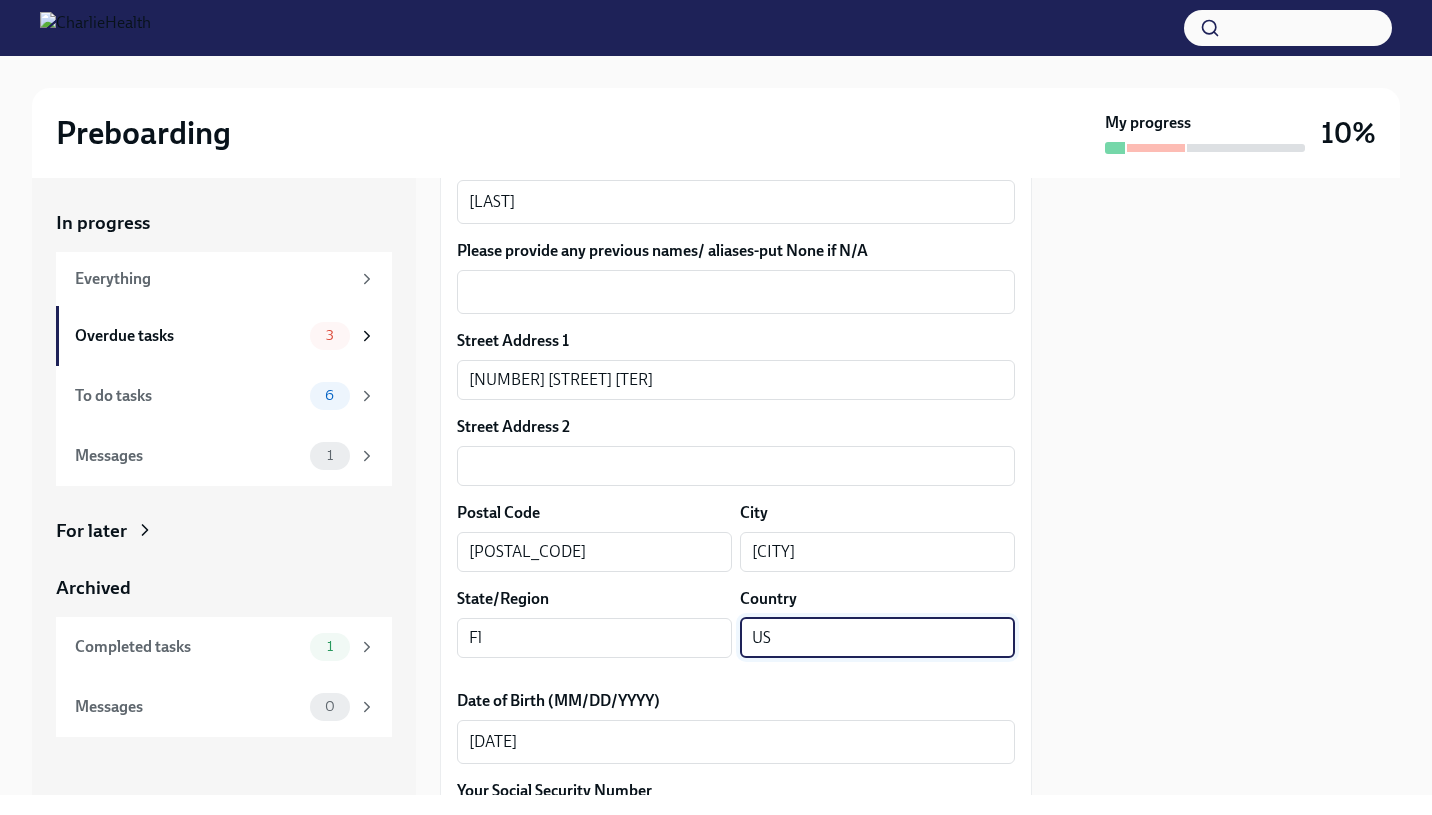 click on "US" at bounding box center [877, 638] 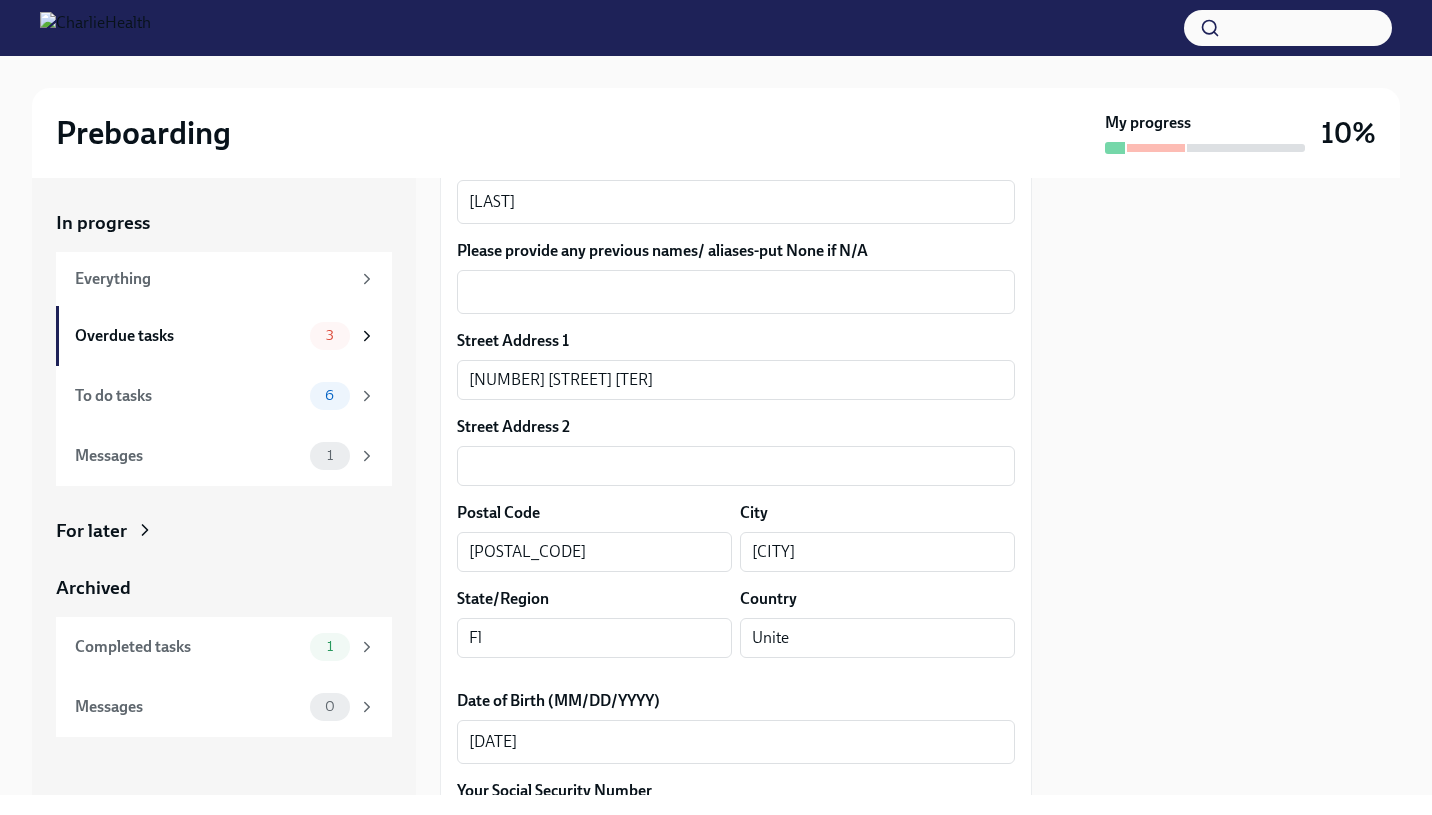 click at bounding box center (1228, 486) 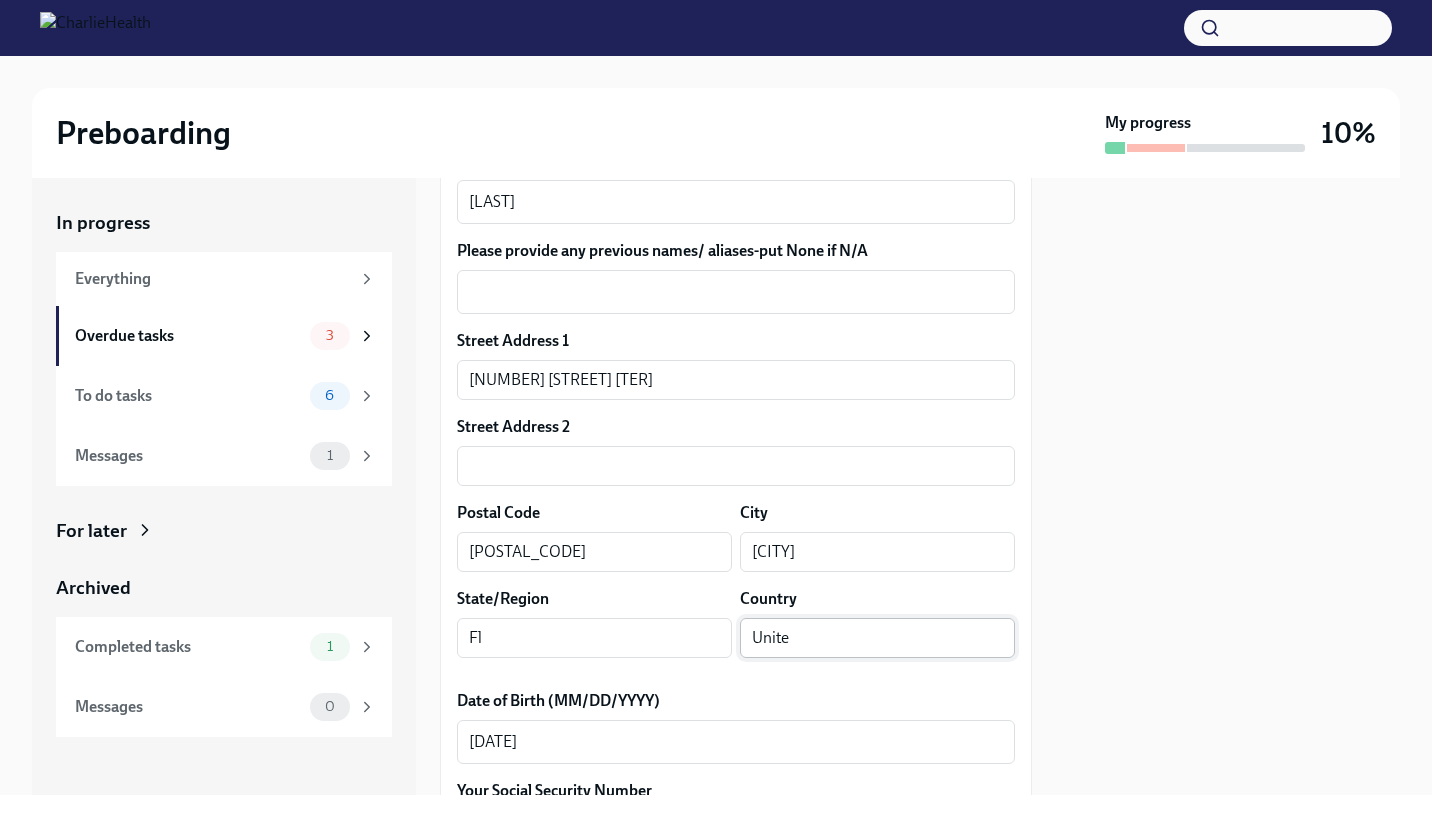 click on "Unite" at bounding box center (877, 638) 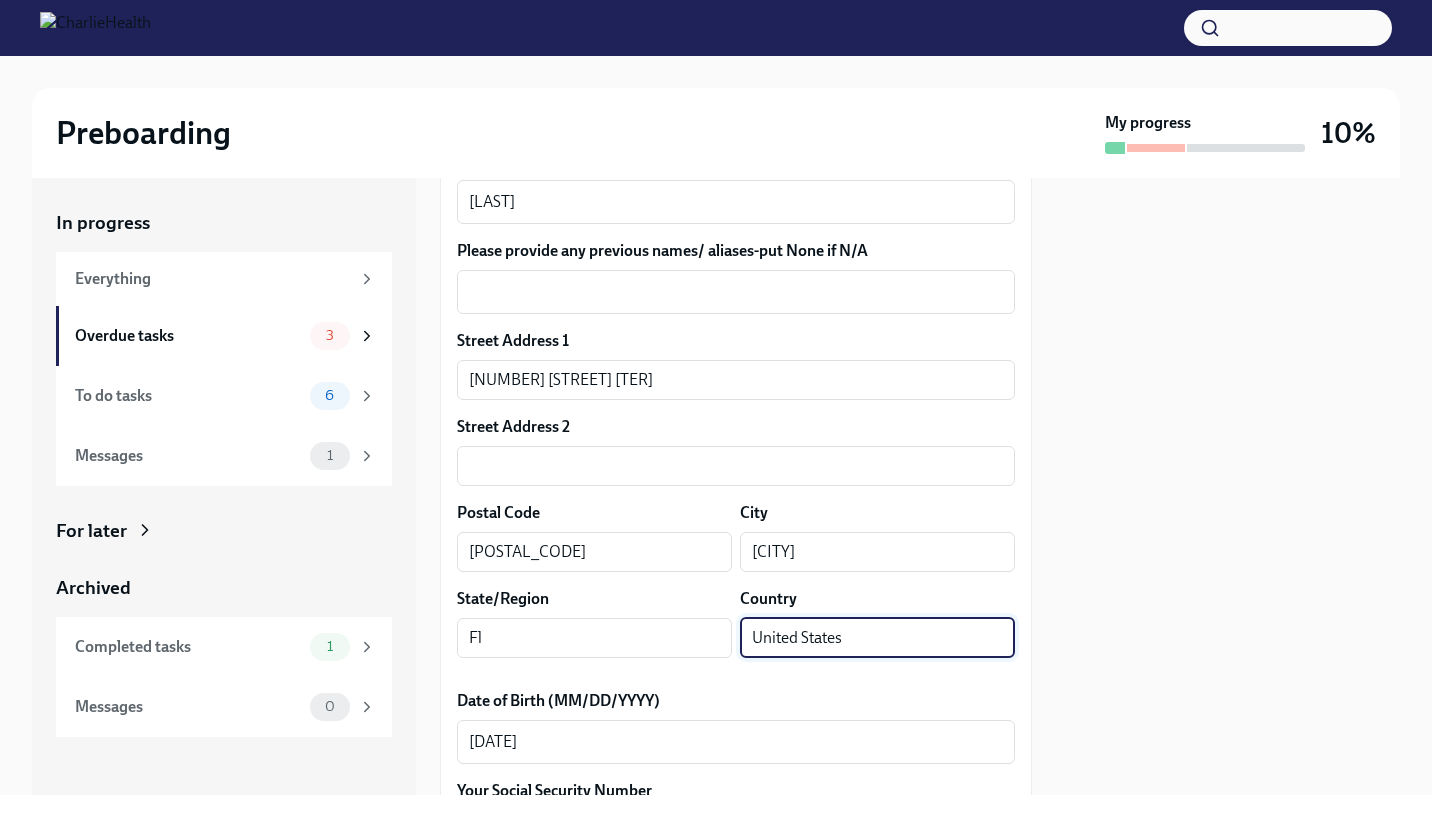 type on "United States" 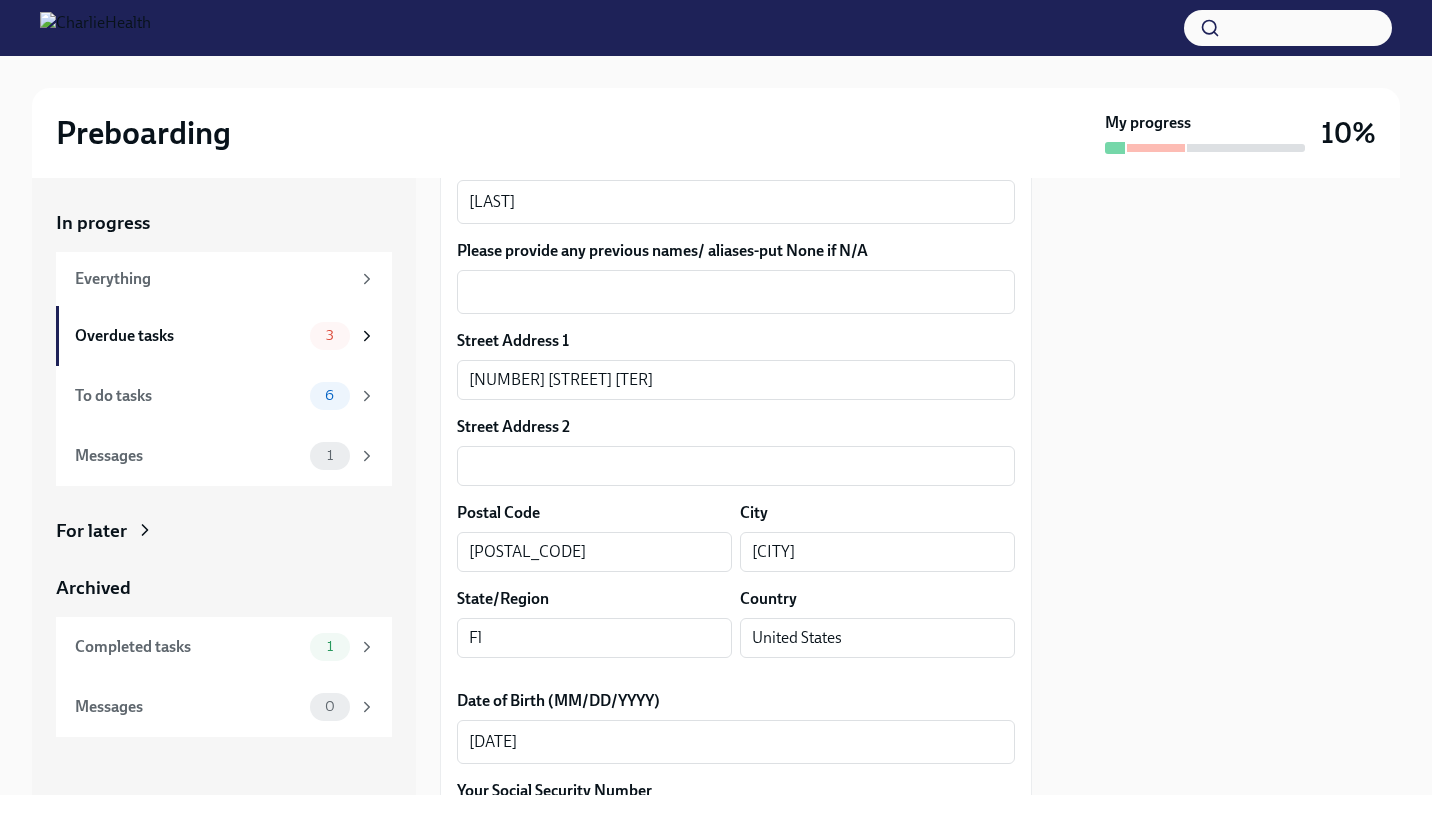 scroll, scrollTop: 1836, scrollLeft: 0, axis: vertical 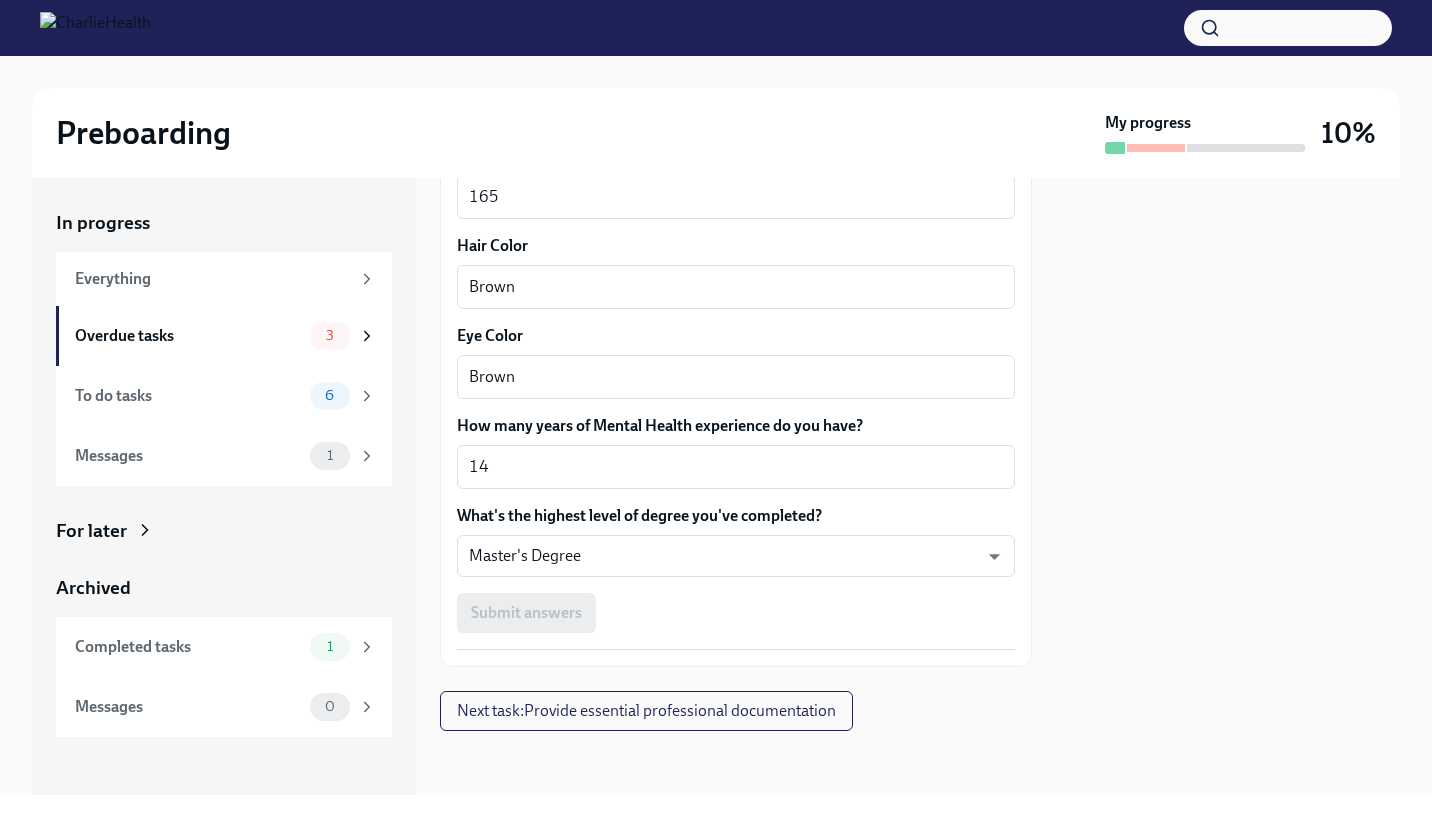click on "Submit answers" at bounding box center [736, 613] 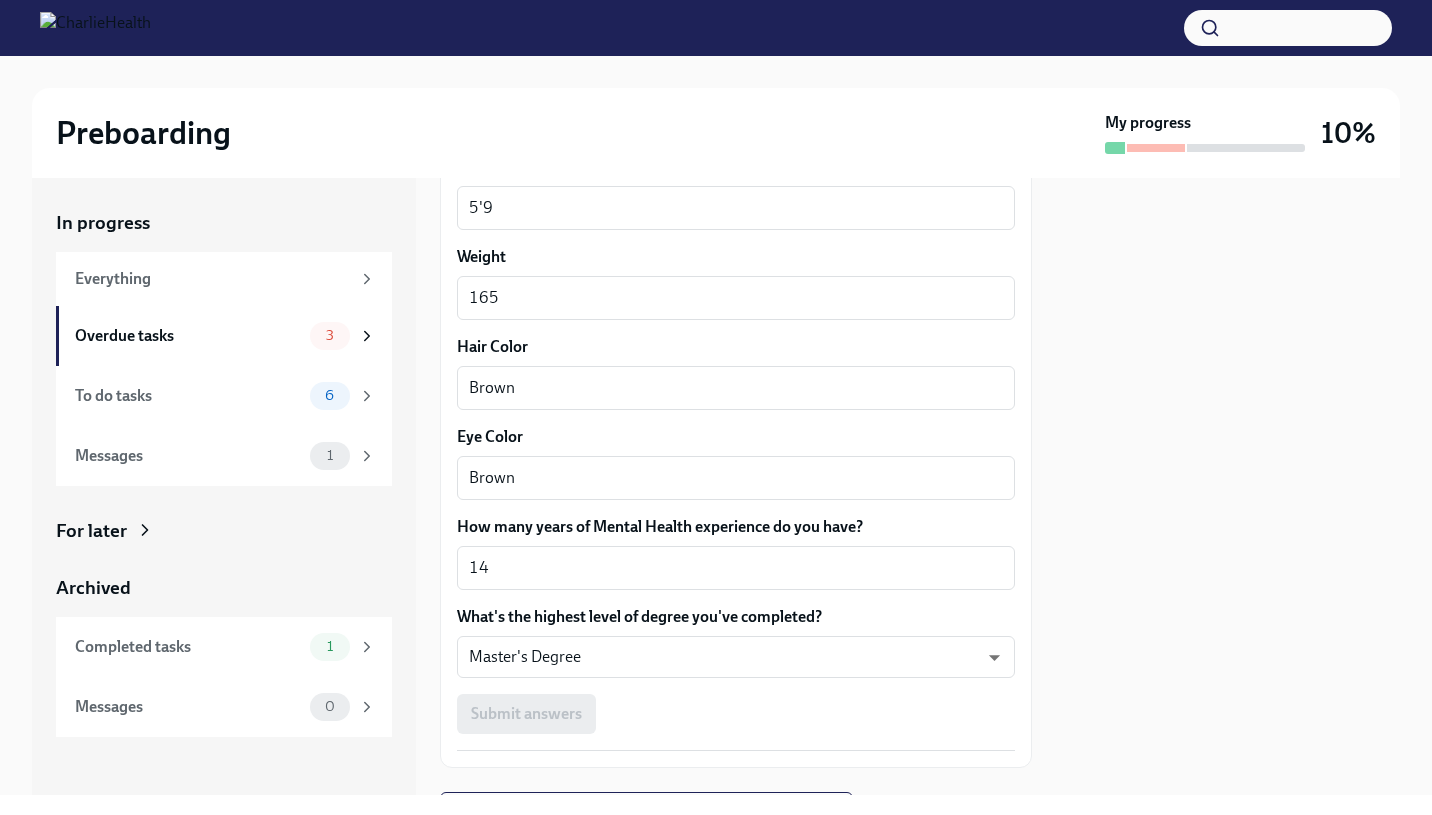 scroll, scrollTop: 1836, scrollLeft: 0, axis: vertical 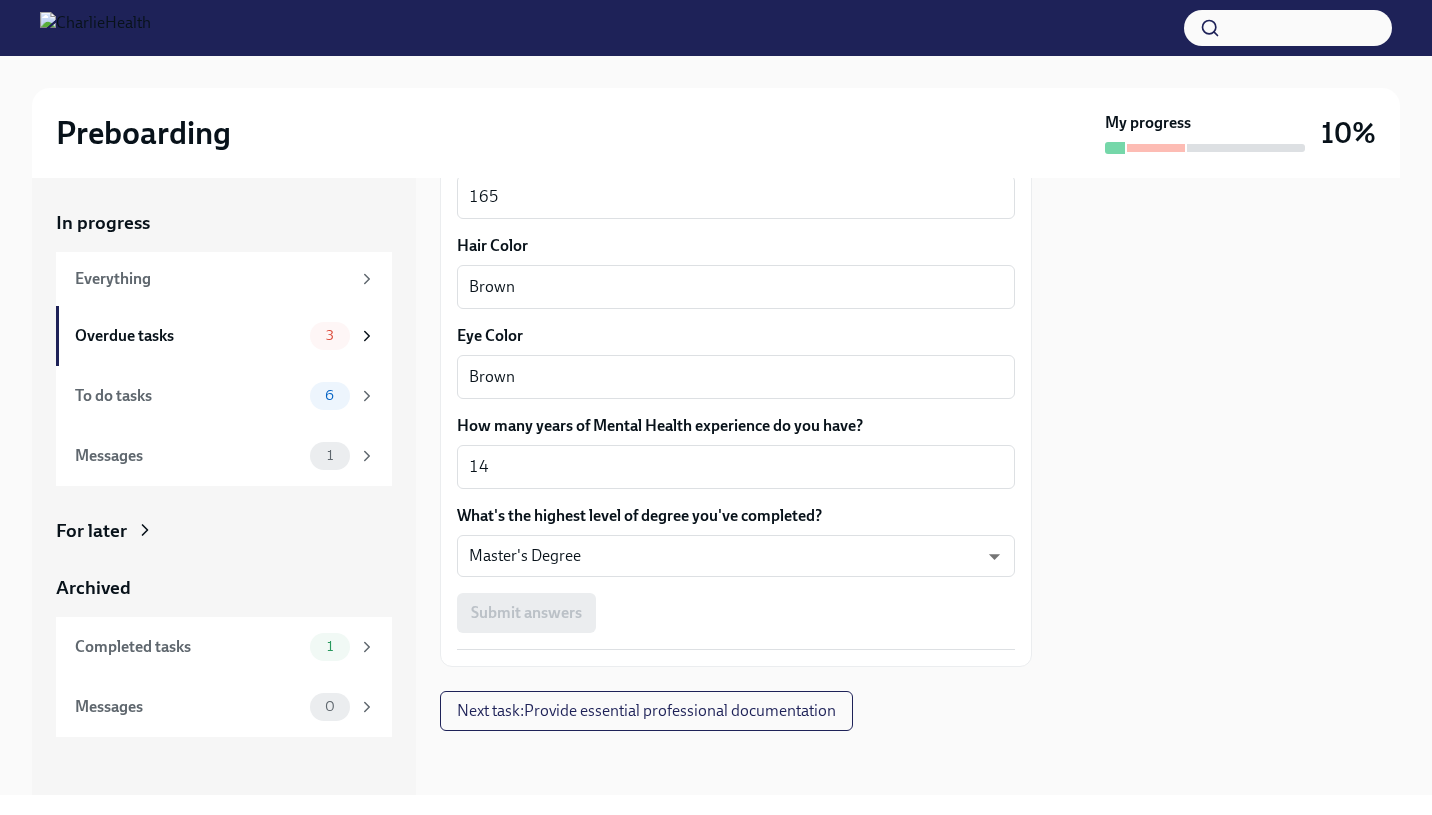click on "Submit answers" at bounding box center [736, 613] 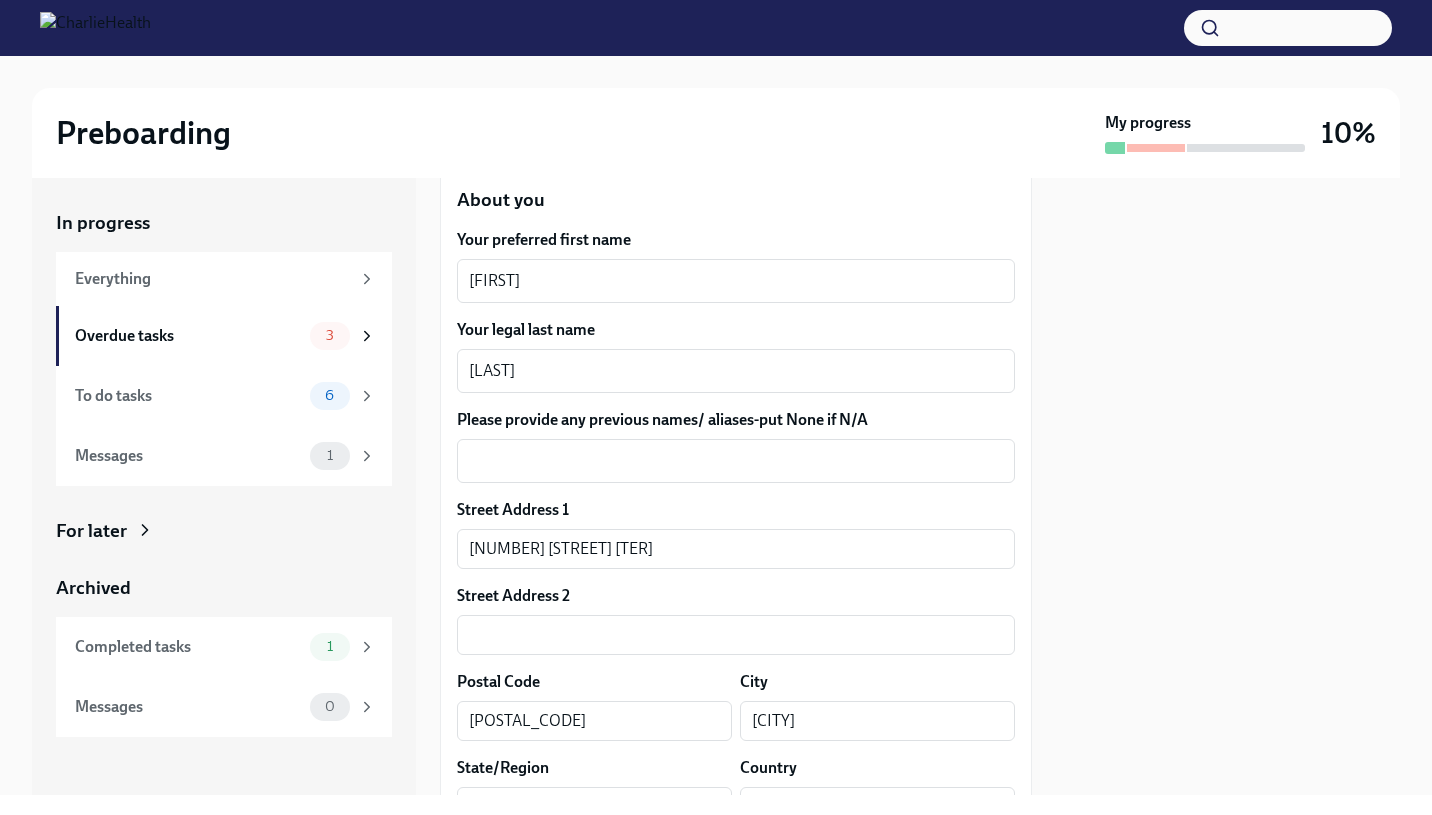 scroll, scrollTop: 0, scrollLeft: 0, axis: both 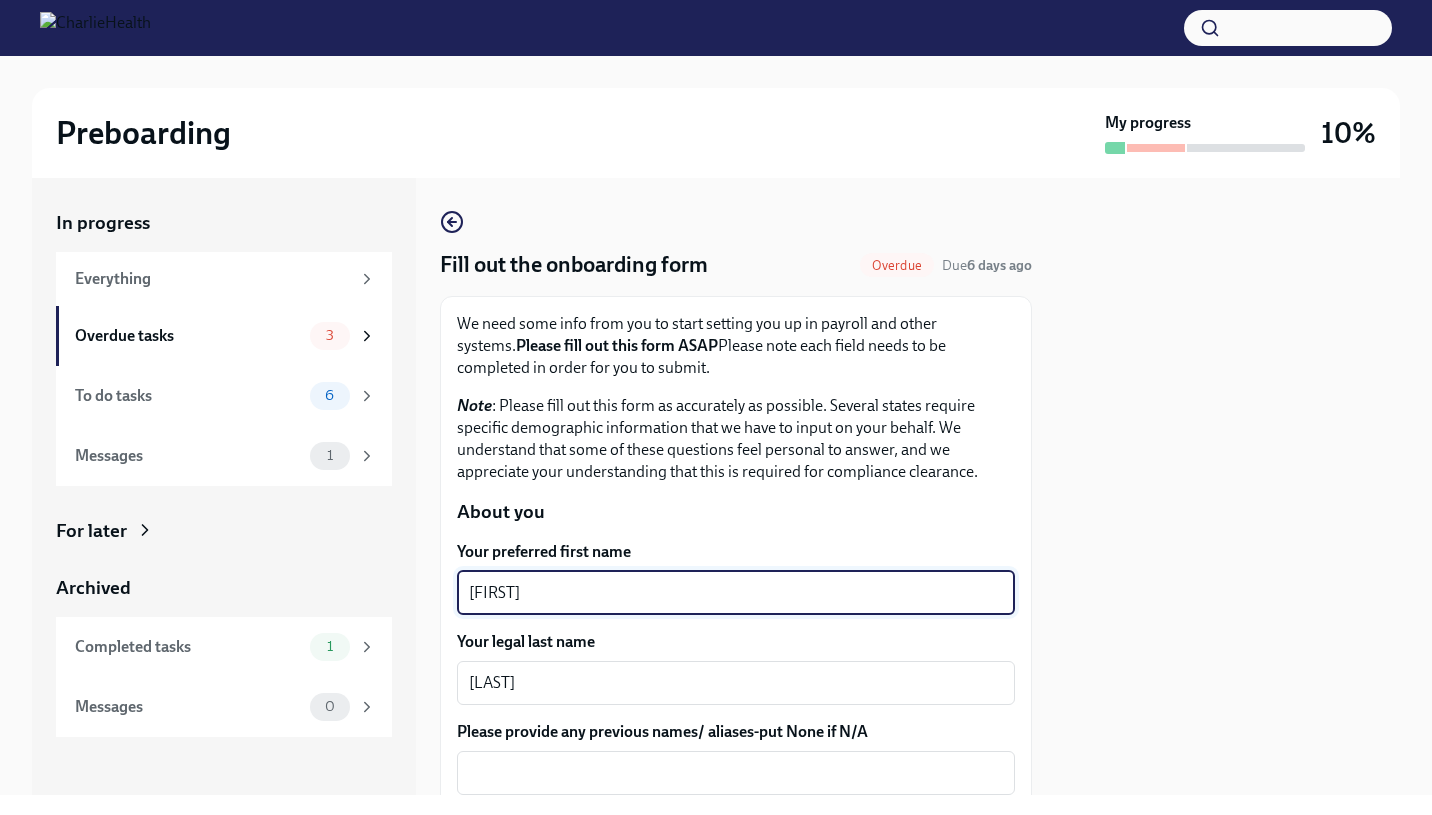 click on "[FIRST]" at bounding box center [736, 593] 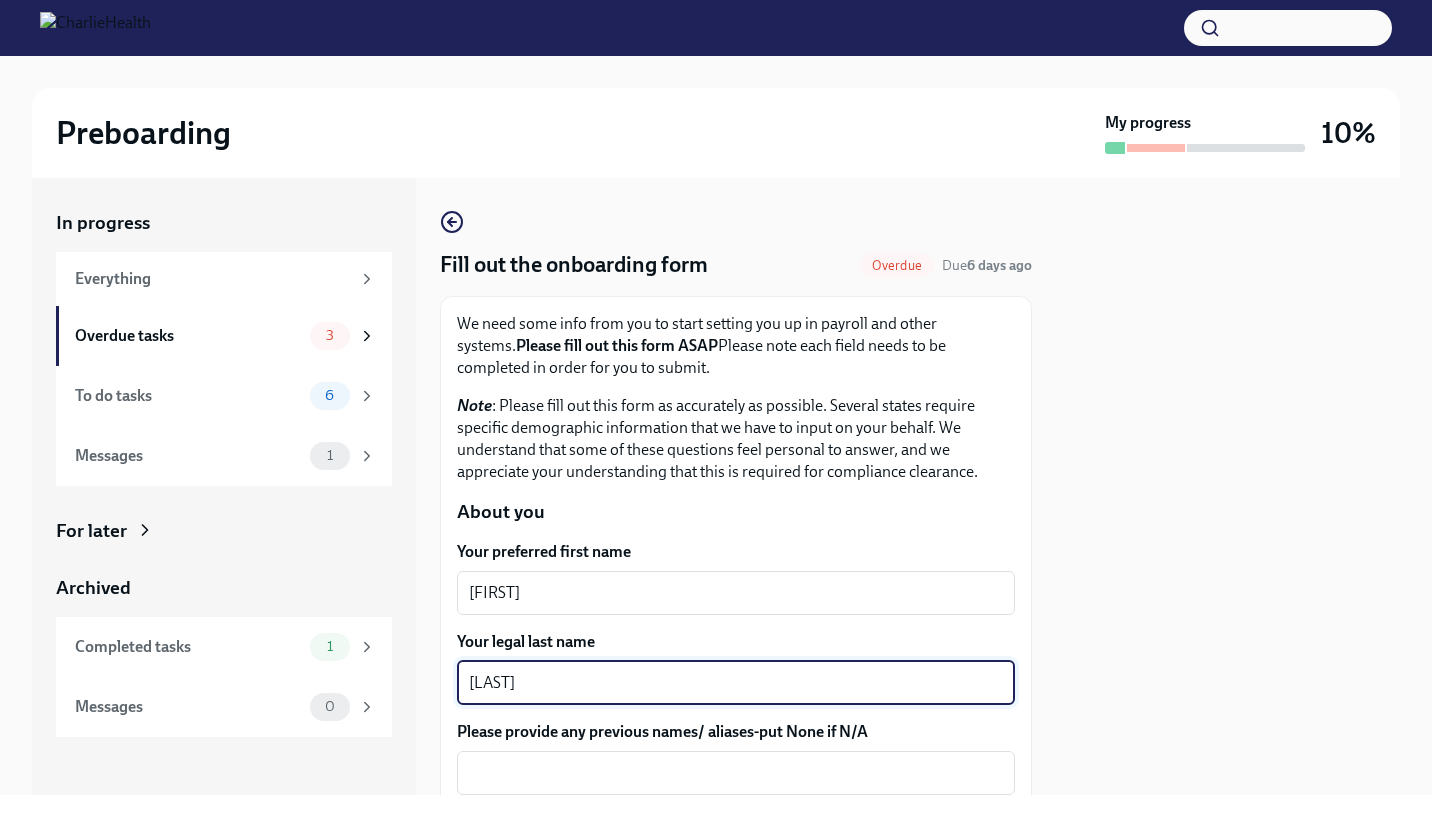 click on "[LAST]" at bounding box center (736, 683) 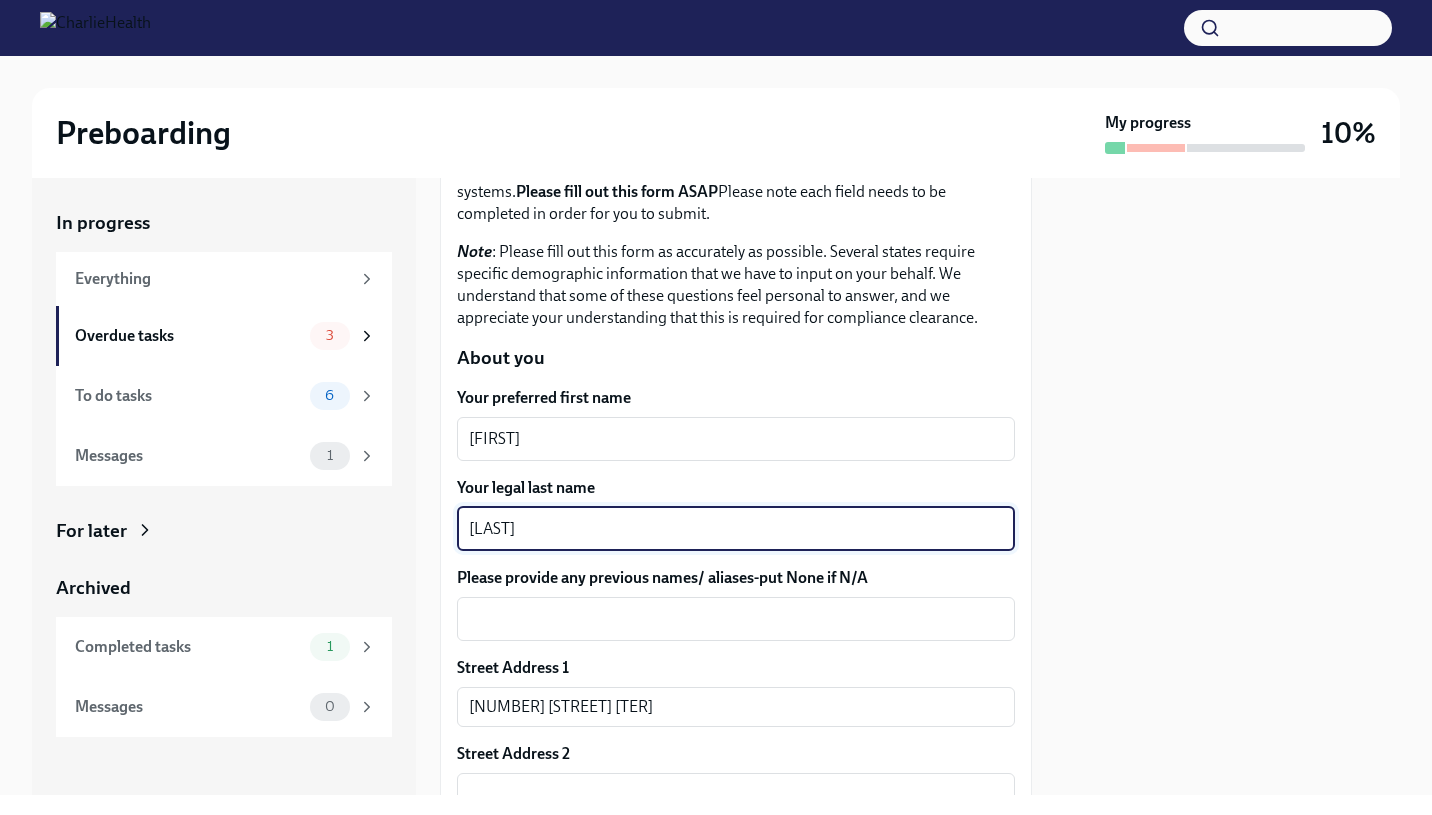scroll, scrollTop: 154, scrollLeft: 0, axis: vertical 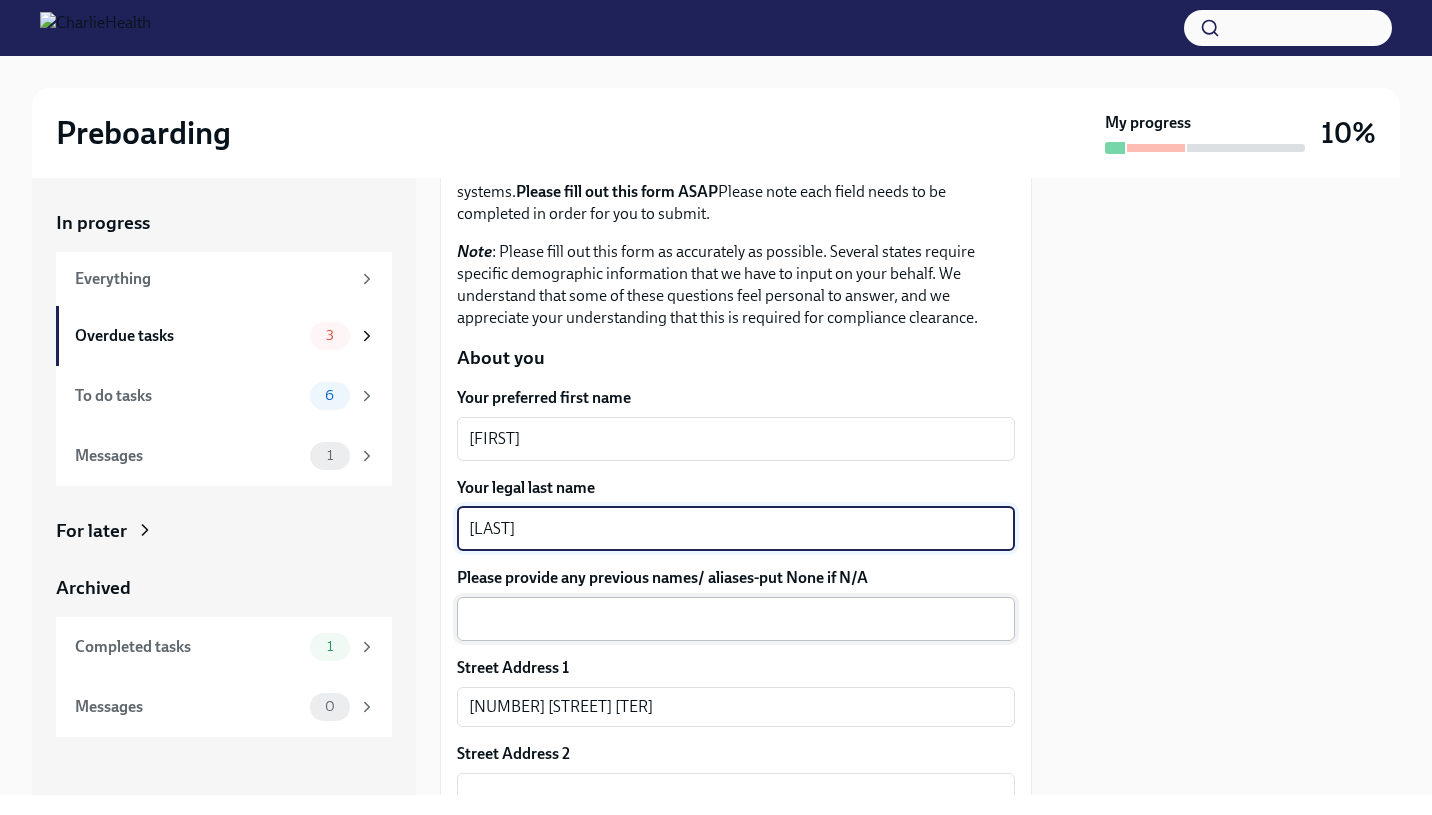 click on "Please provide any previous names/ aliases-put None if N/A" at bounding box center [736, 619] 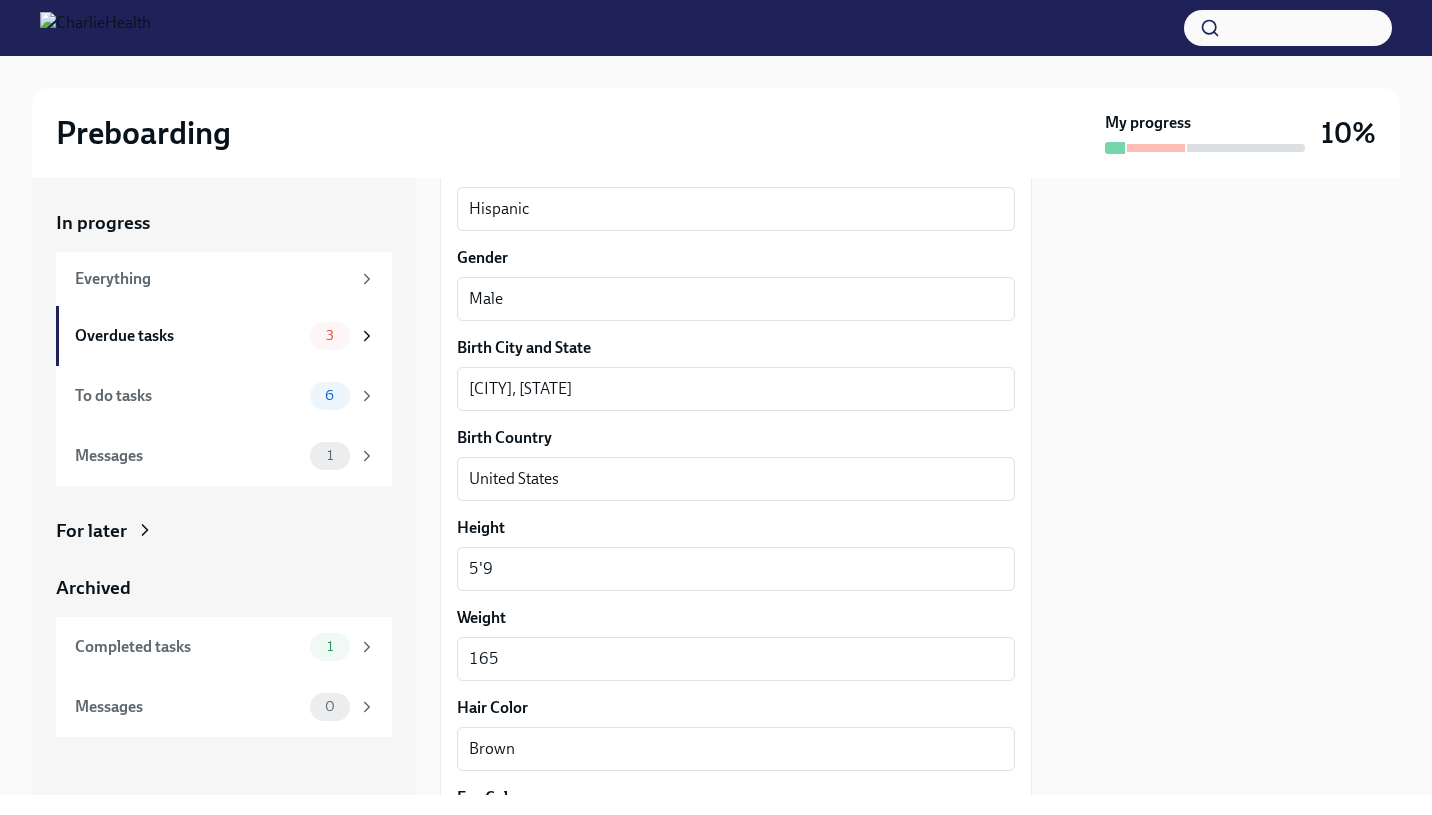 scroll, scrollTop: 1836, scrollLeft: 0, axis: vertical 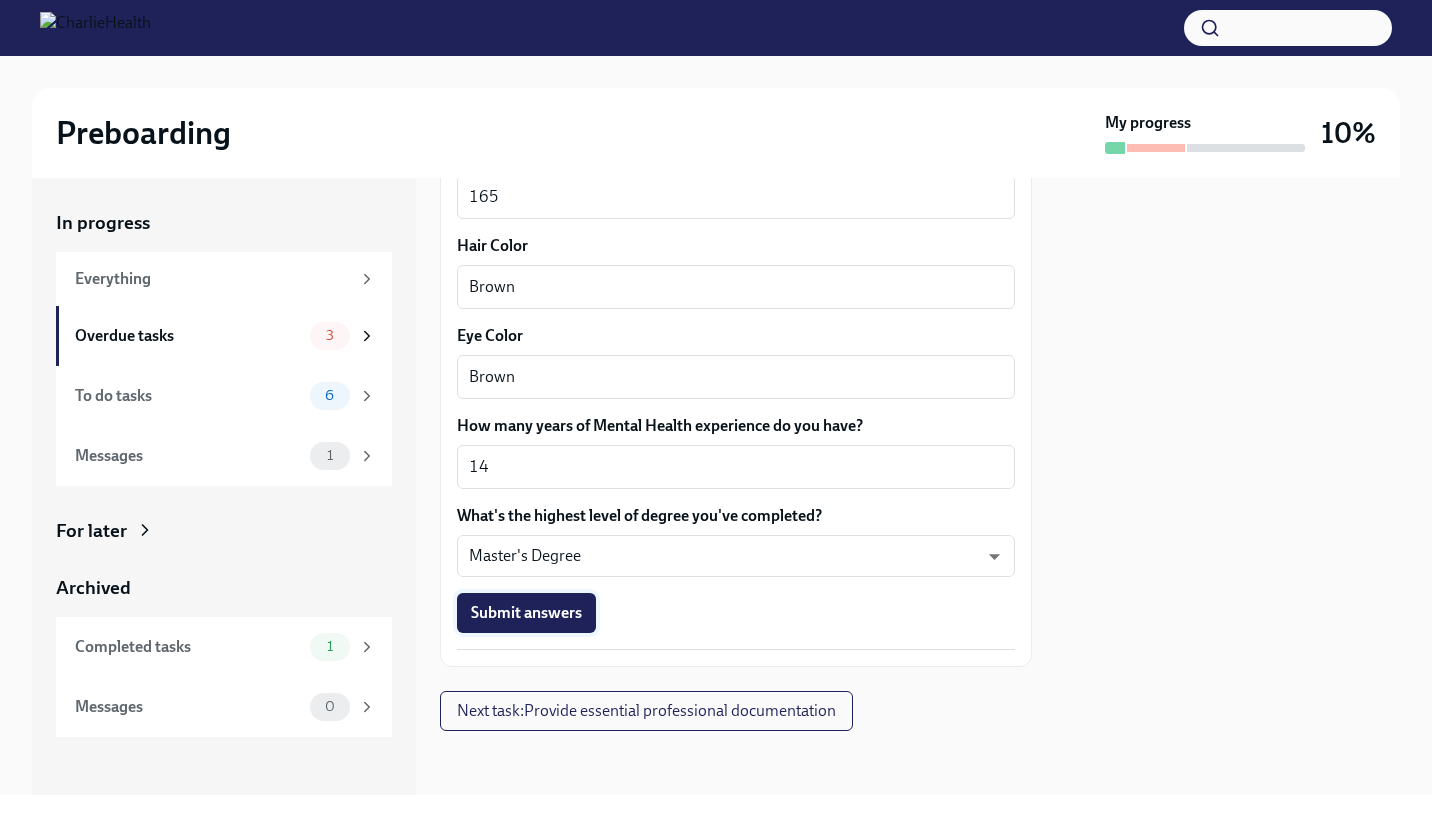 type on "N/A" 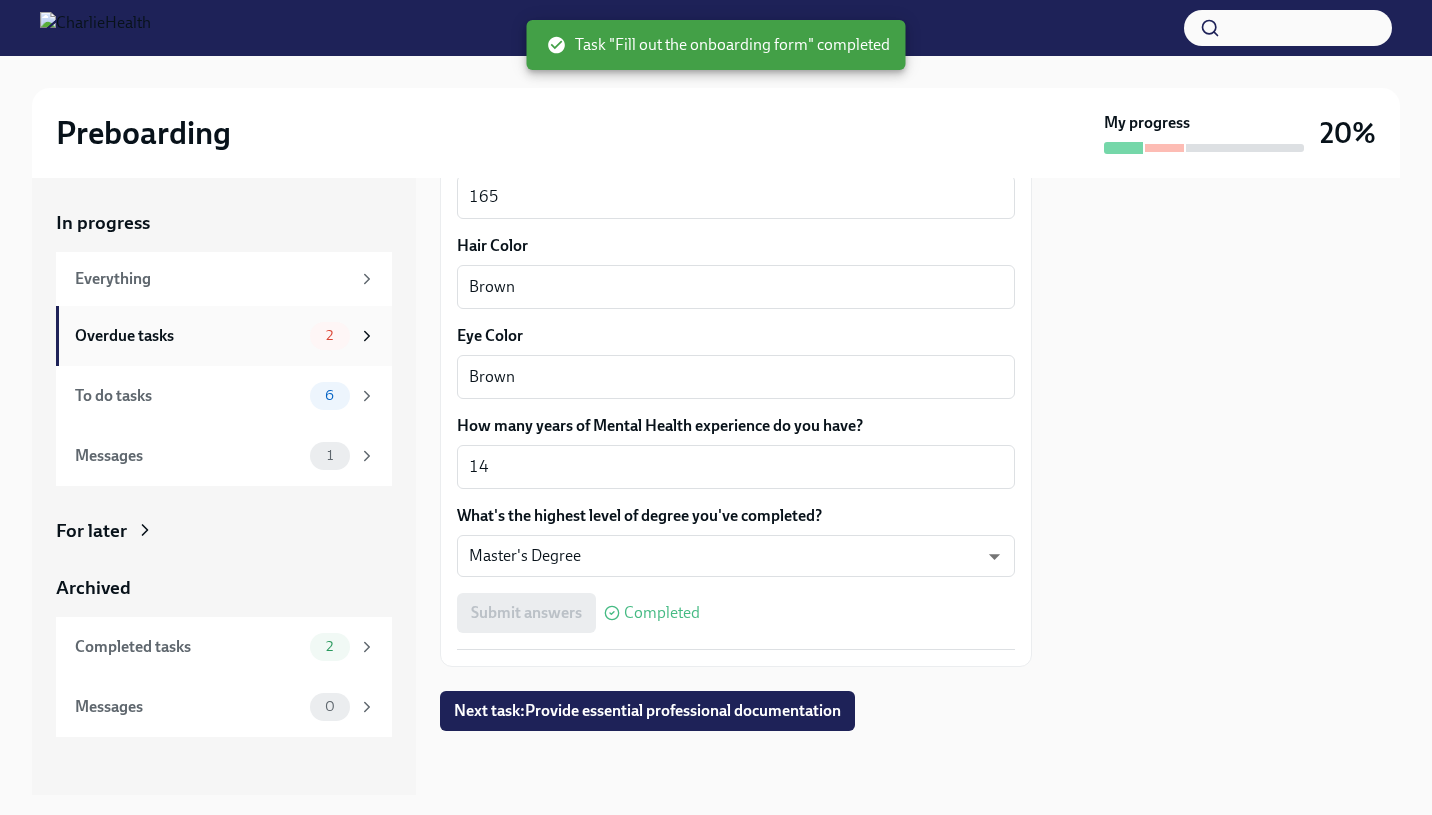 click on "Overdue tasks" at bounding box center [188, 336] 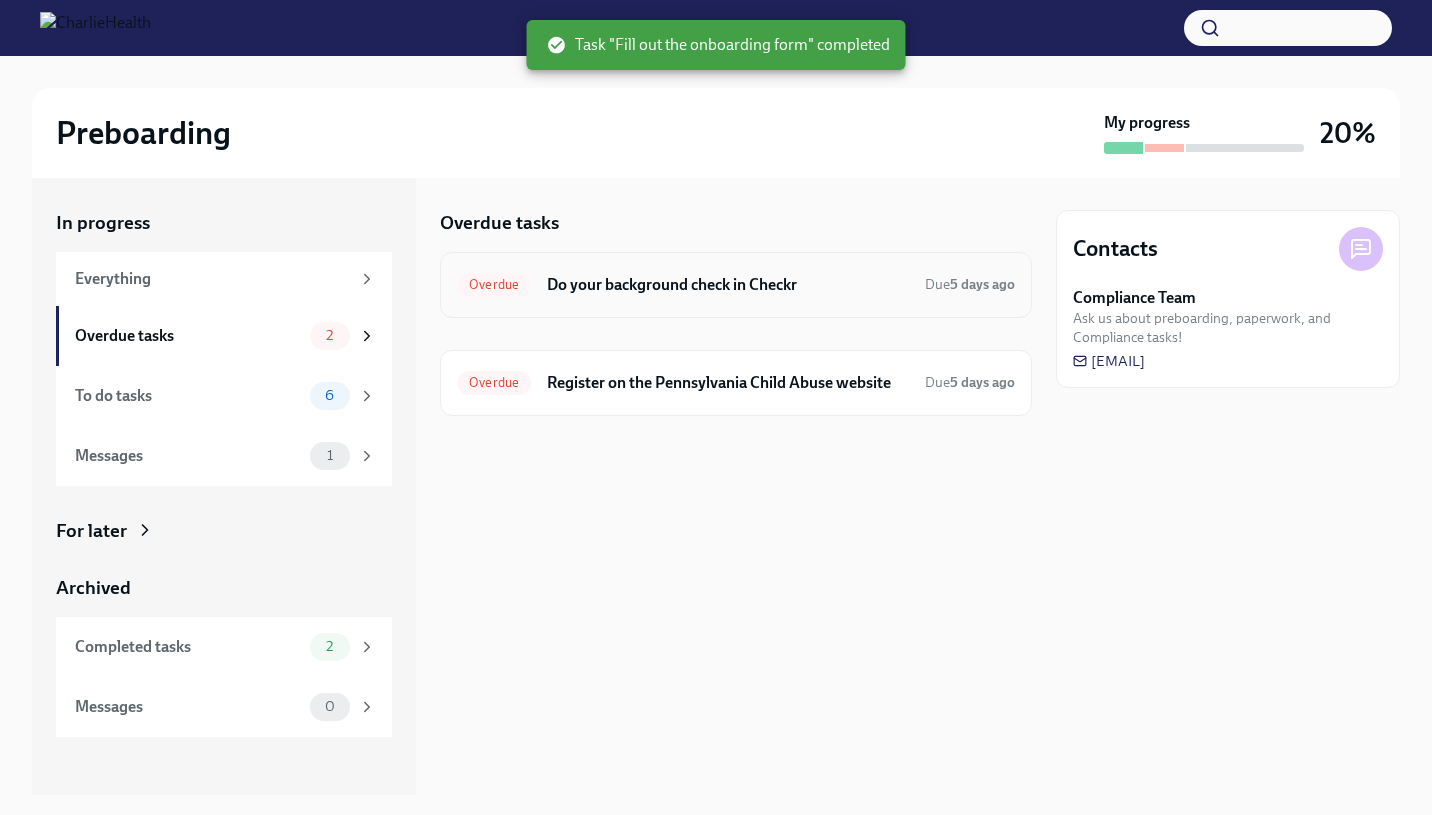click on "Do your background check in Checkr" at bounding box center (728, 285) 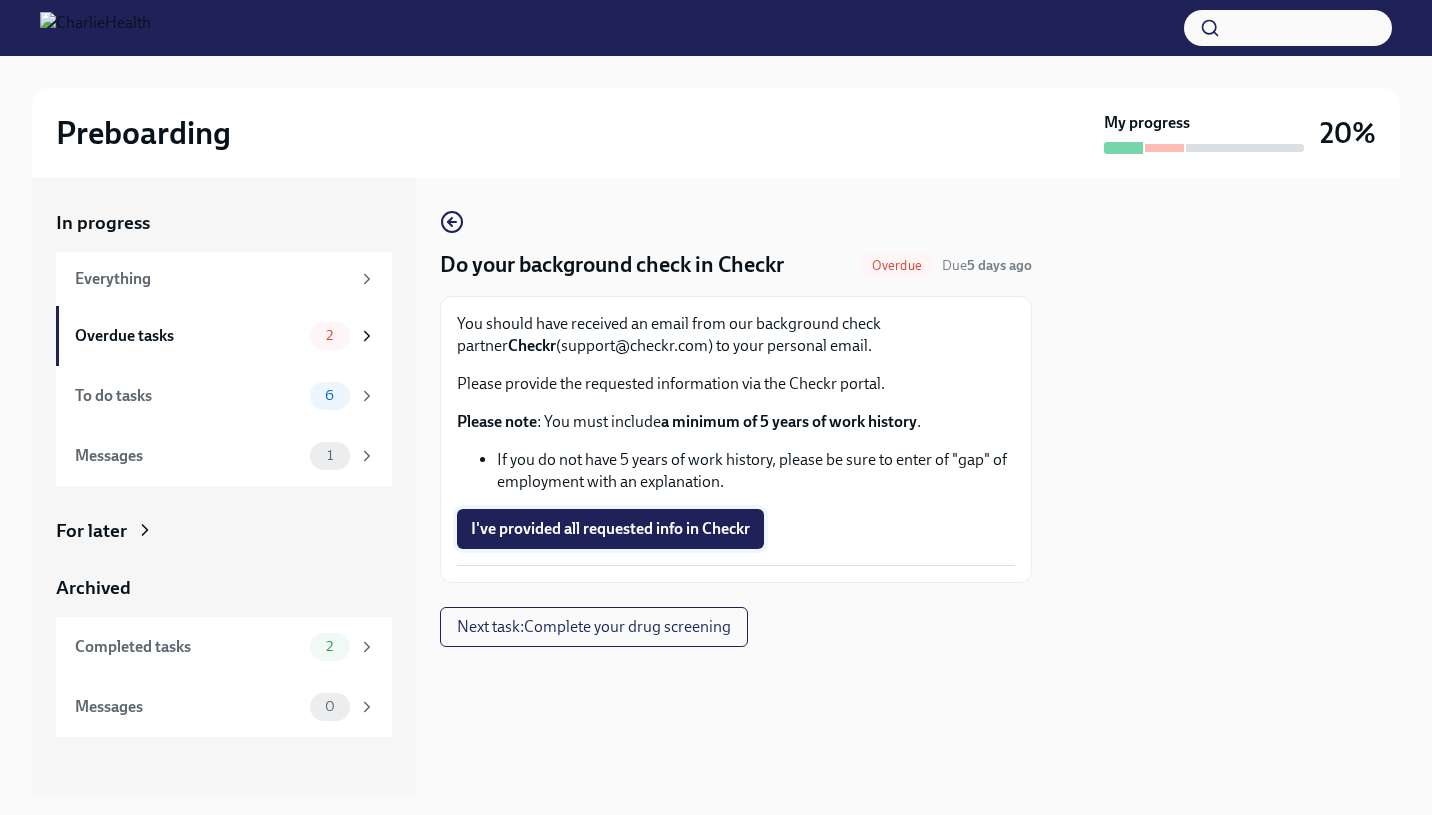 click on "I've provided all requested info in Checkr" at bounding box center (610, 529) 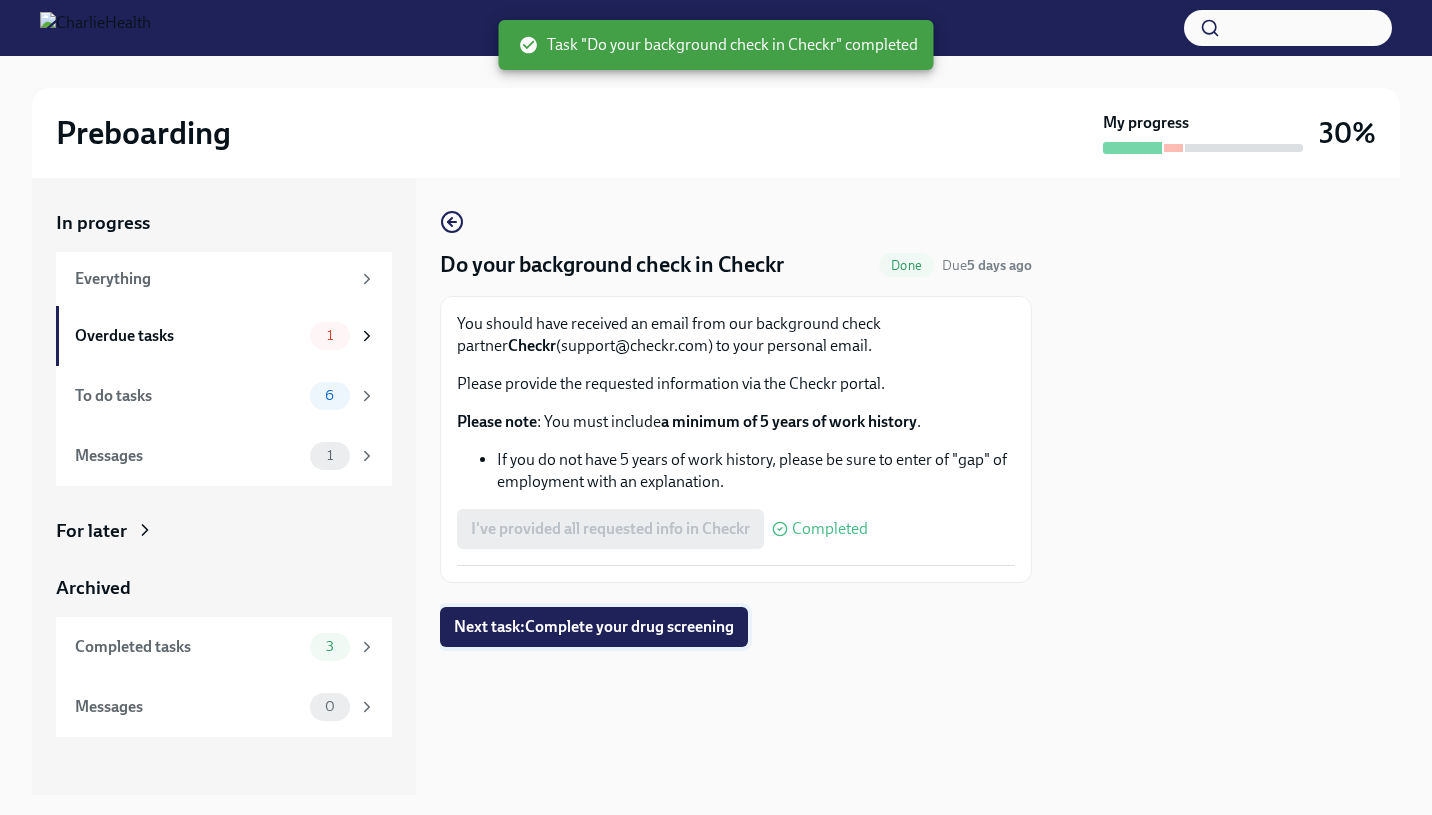 click on "Next task :  Complete your drug screening" at bounding box center [594, 627] 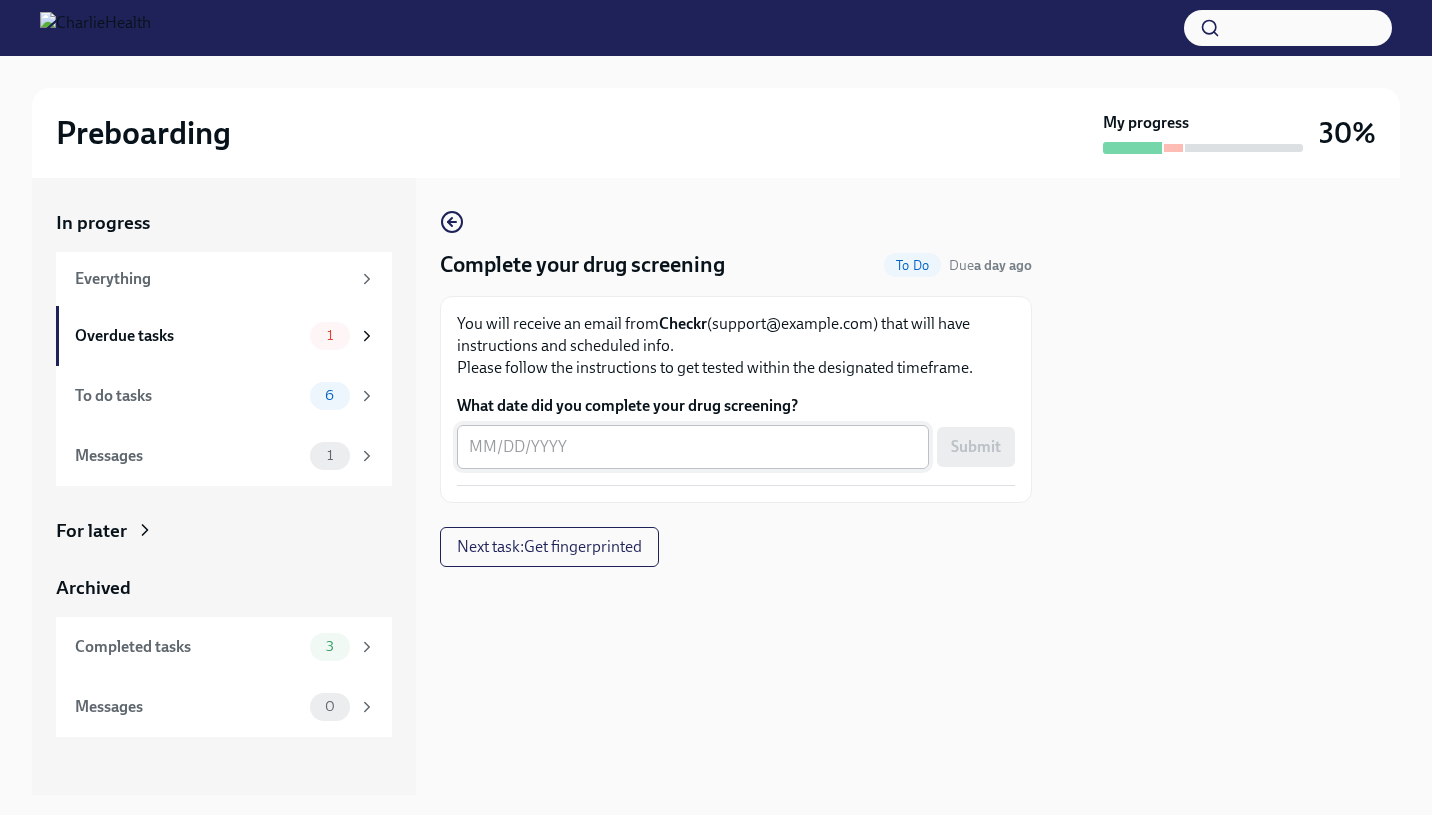 click on "What date did you complete your drug screening?" at bounding box center (693, 447) 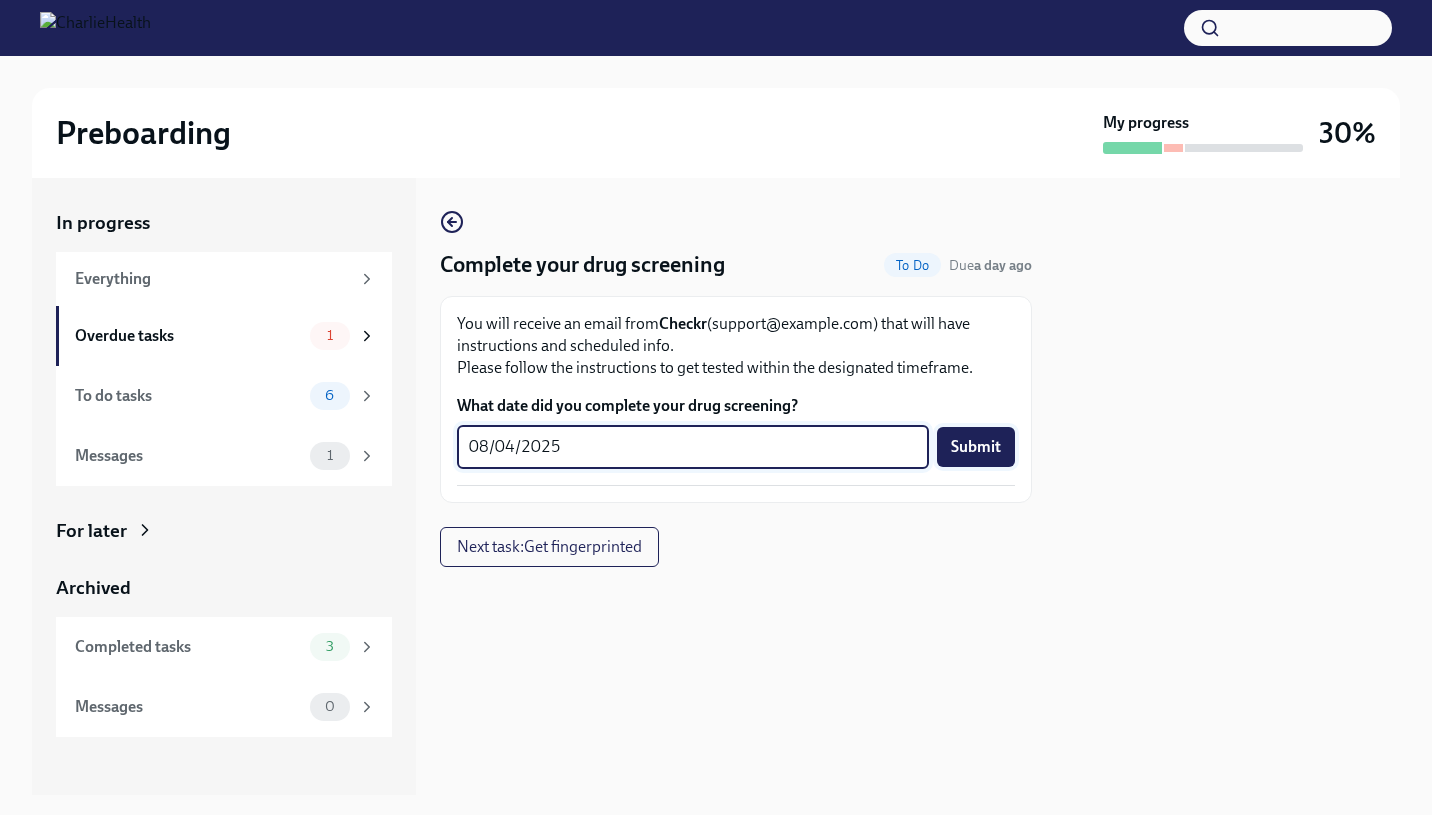type on "08/04/2025" 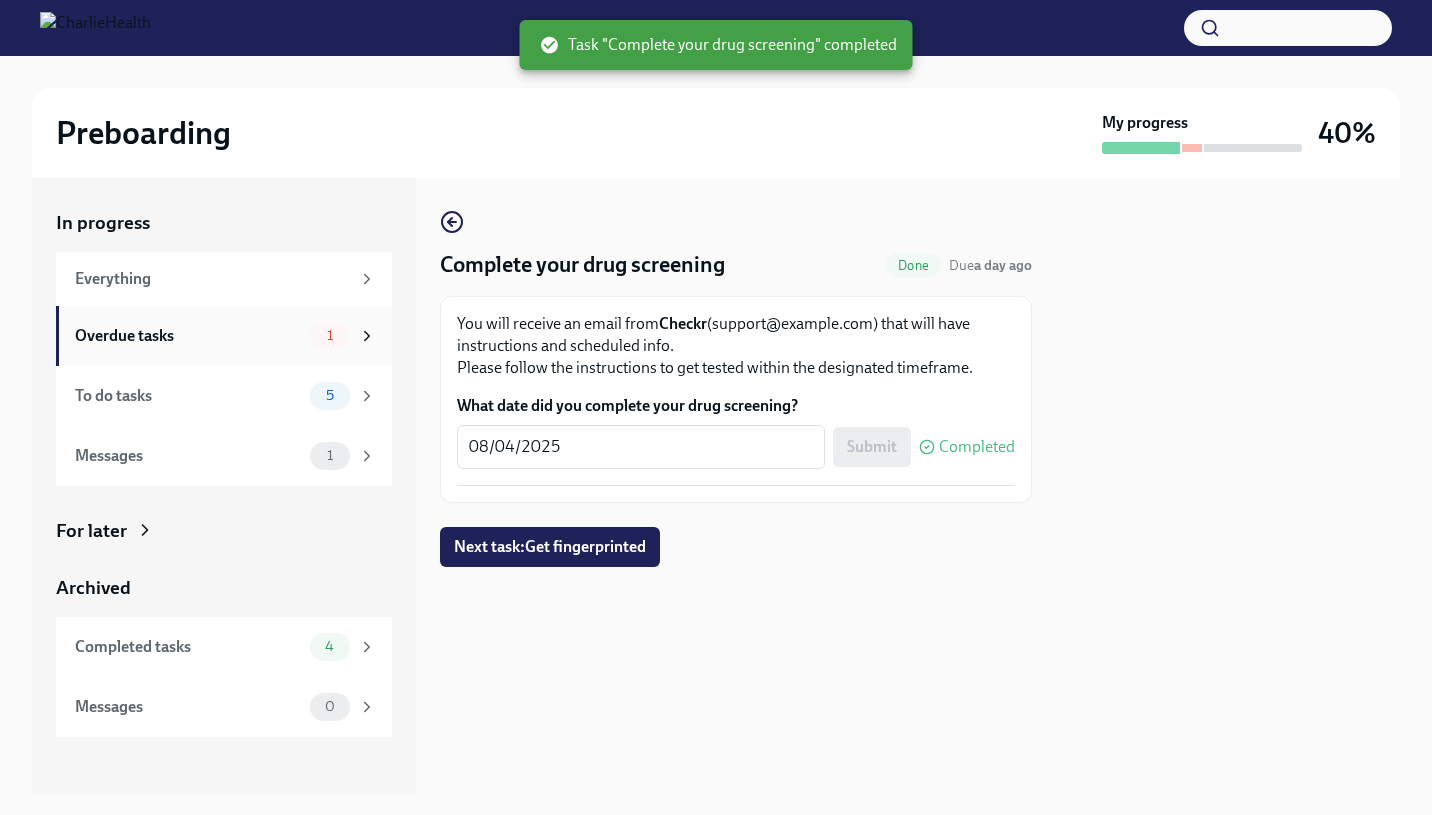 click on "1" at bounding box center [330, 335] 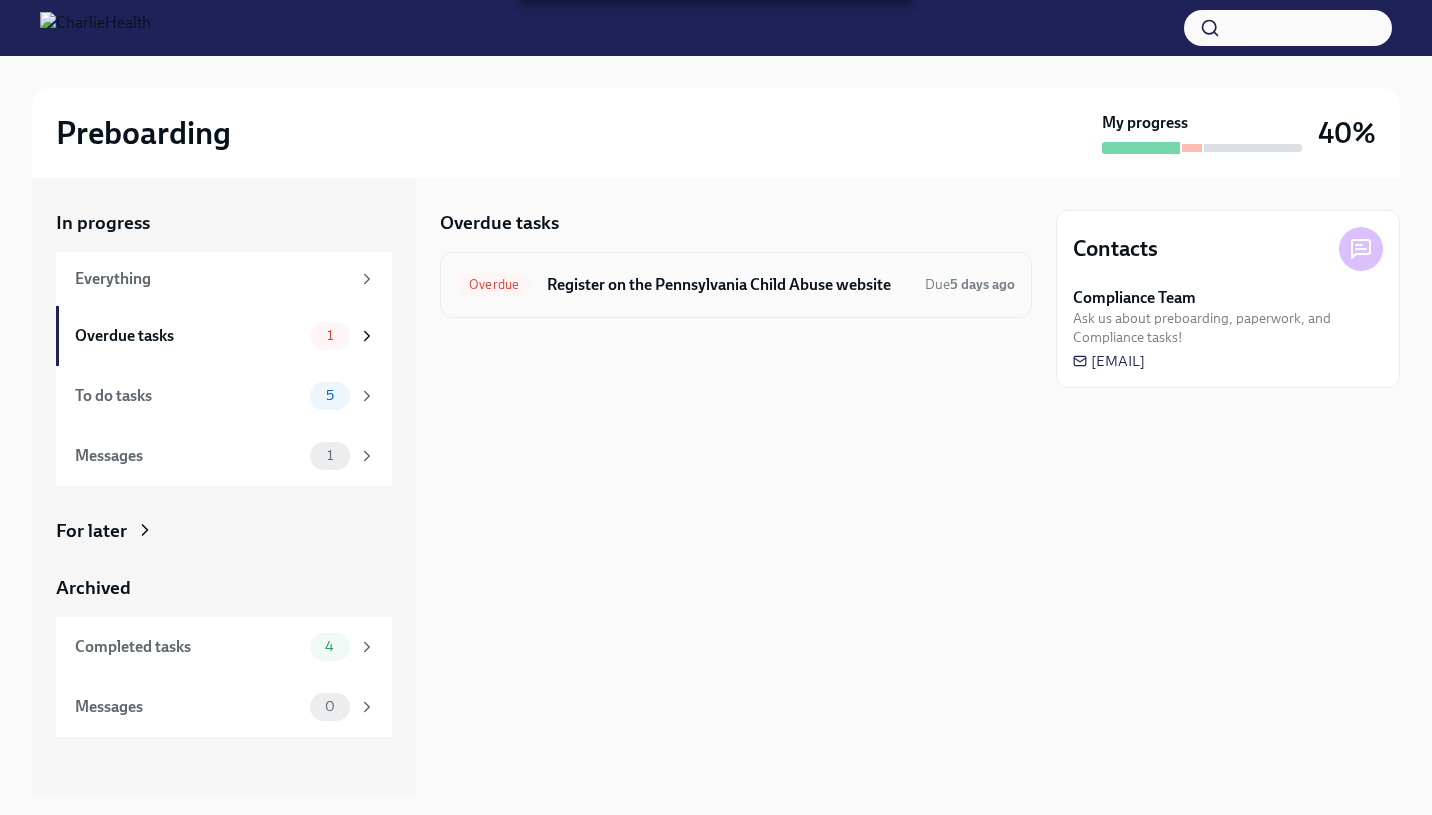 click on "Register on the Pennsylvania Child Abuse website" at bounding box center [728, 285] 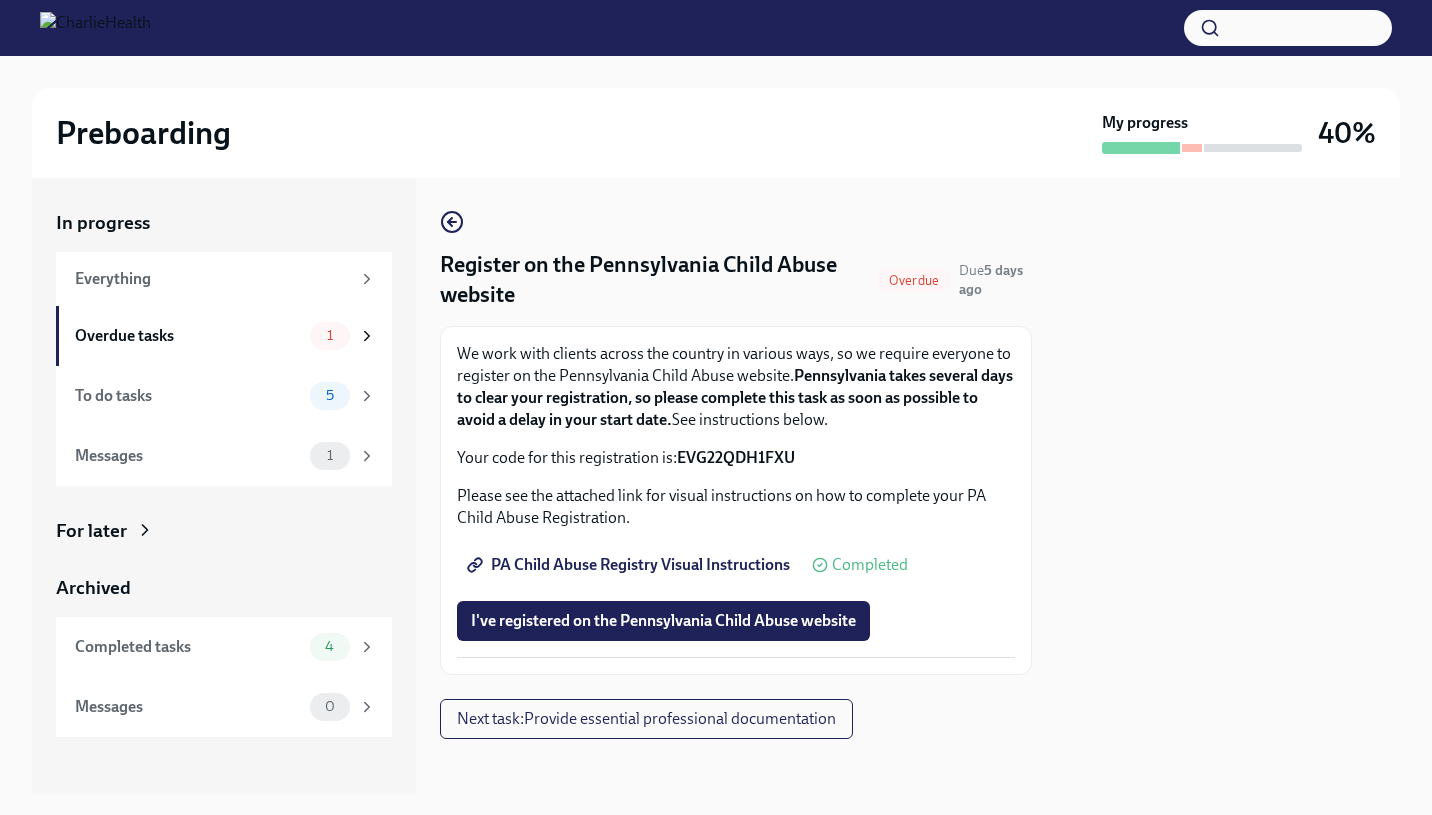 click on "Please see the attached link for visual instructions on how to complete your PA Child Abuse Registration." at bounding box center (736, 507) 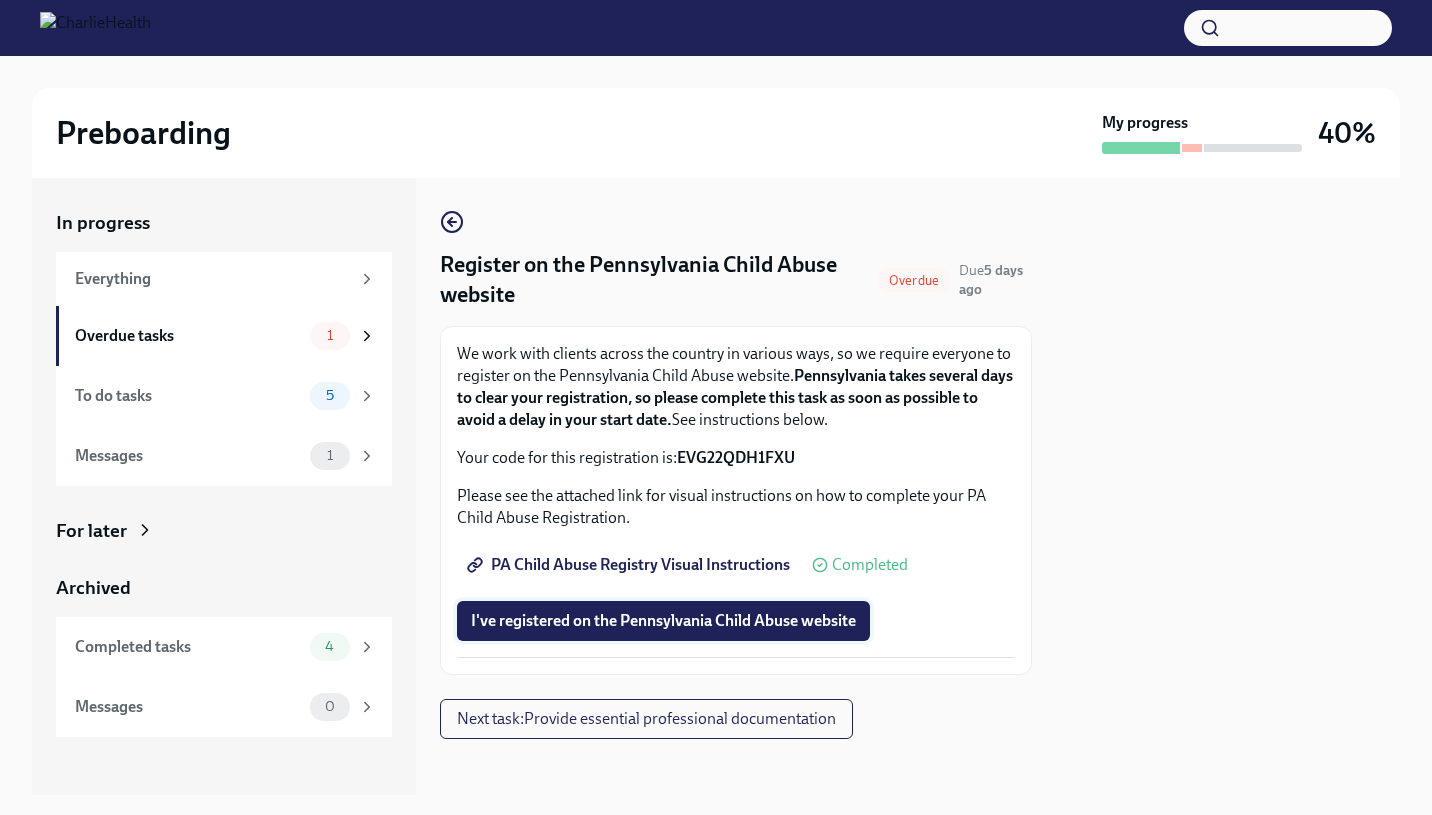 click on "I've registered on the Pennsylvania Child Abuse website" at bounding box center [663, 621] 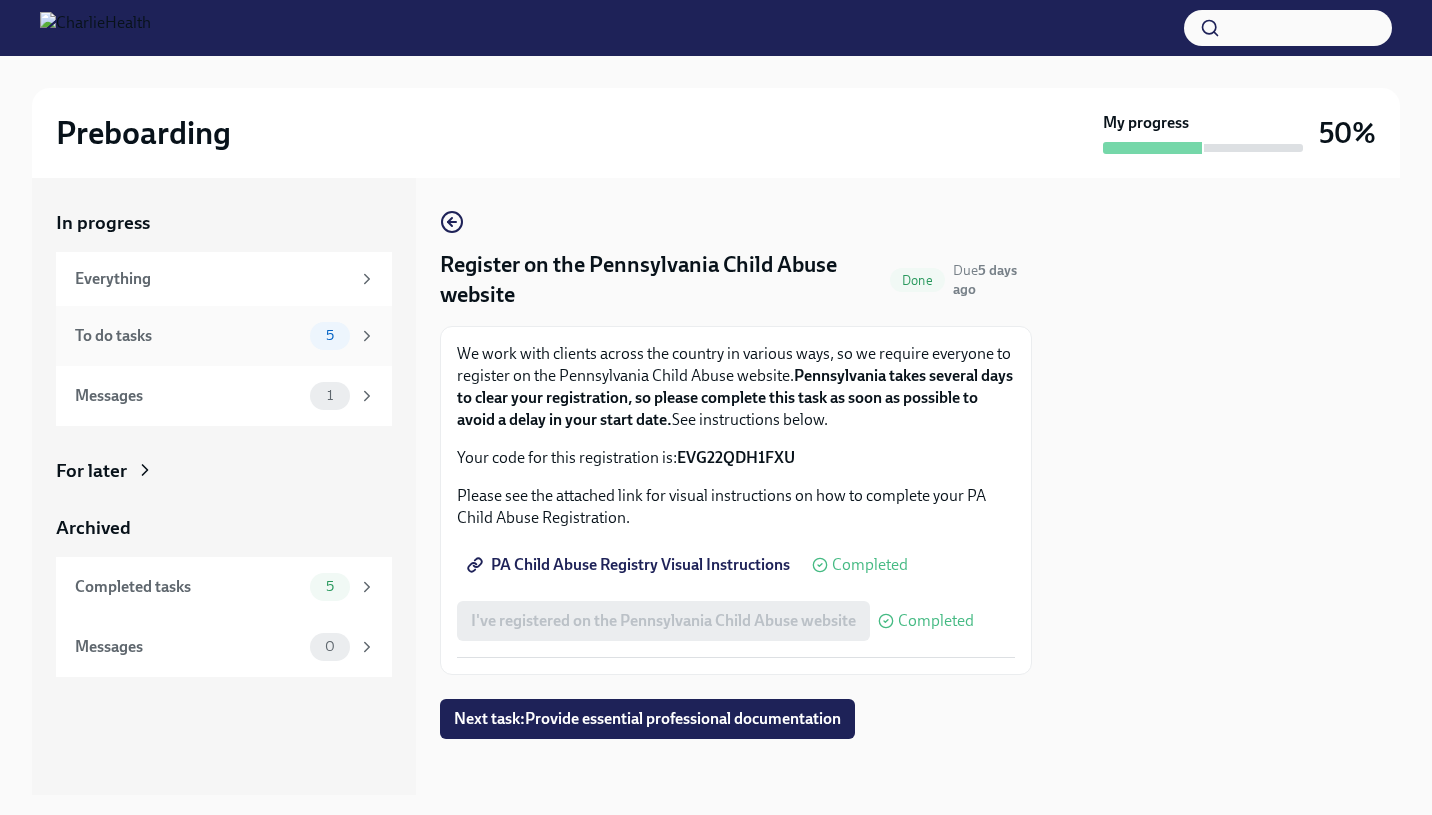 click on "5" at bounding box center [330, 336] 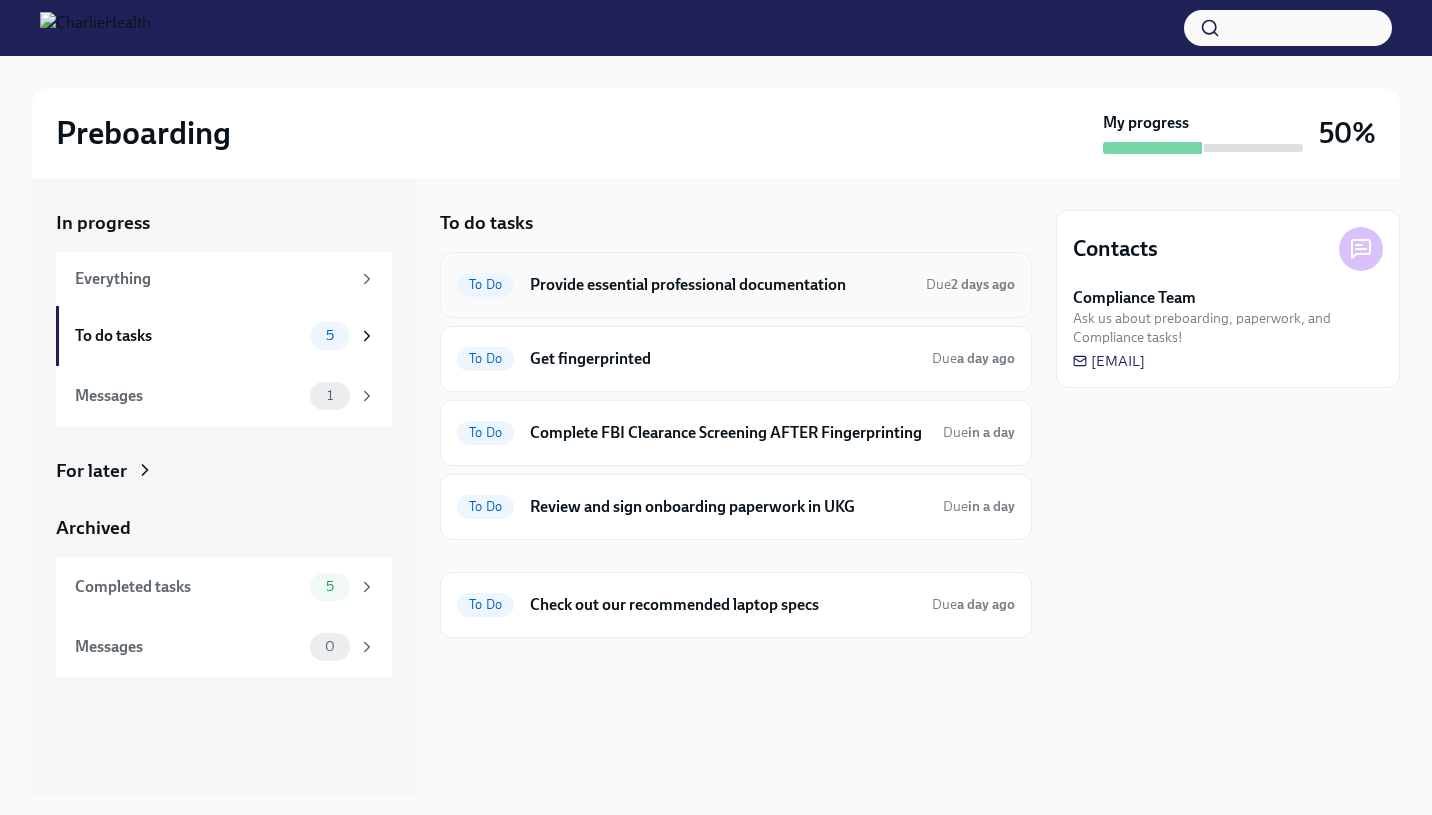 click on "Provide essential professional documentation" at bounding box center (720, 285) 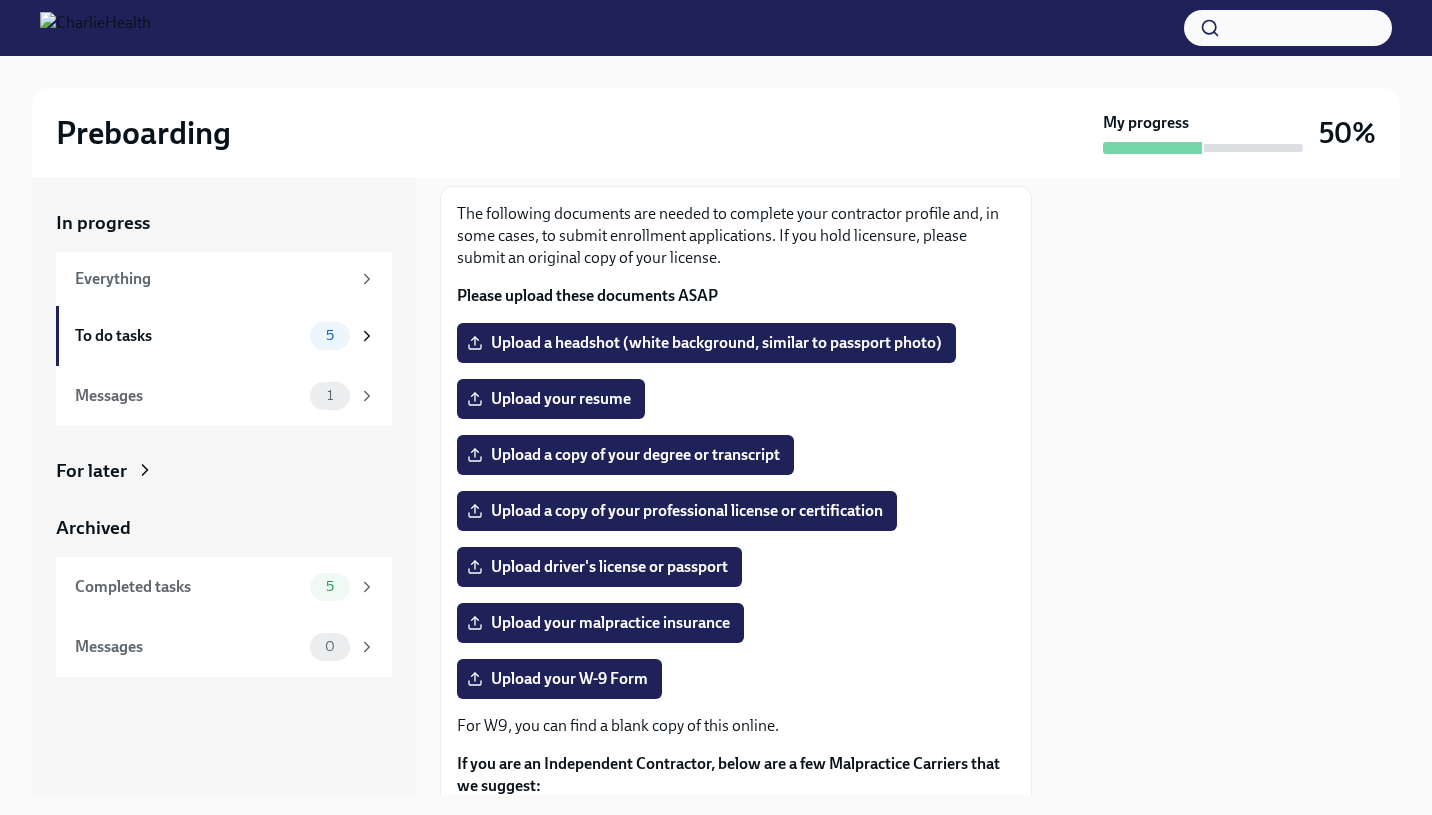 scroll, scrollTop: 0, scrollLeft: 0, axis: both 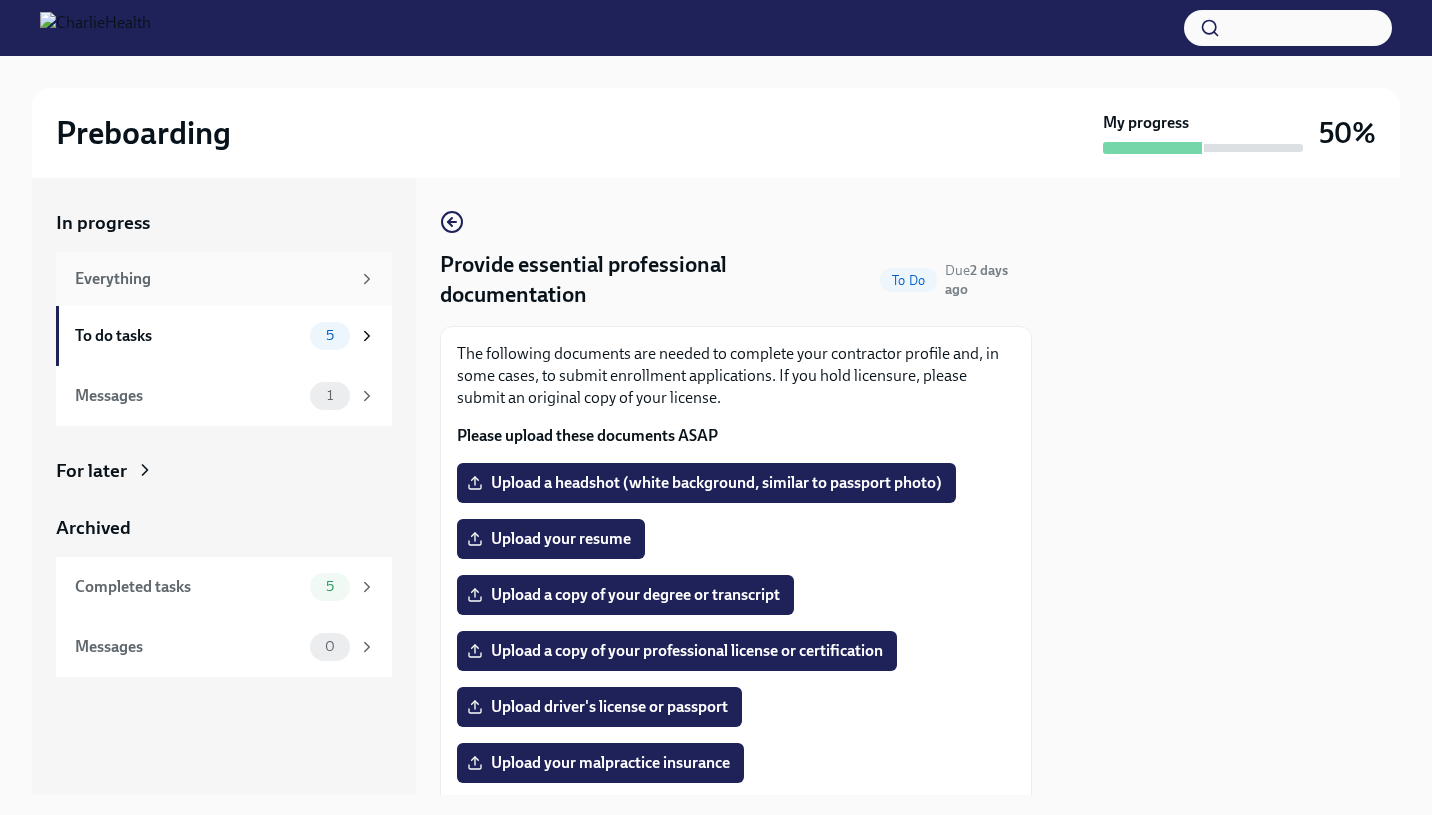 click on "Everything" at bounding box center (212, 279) 